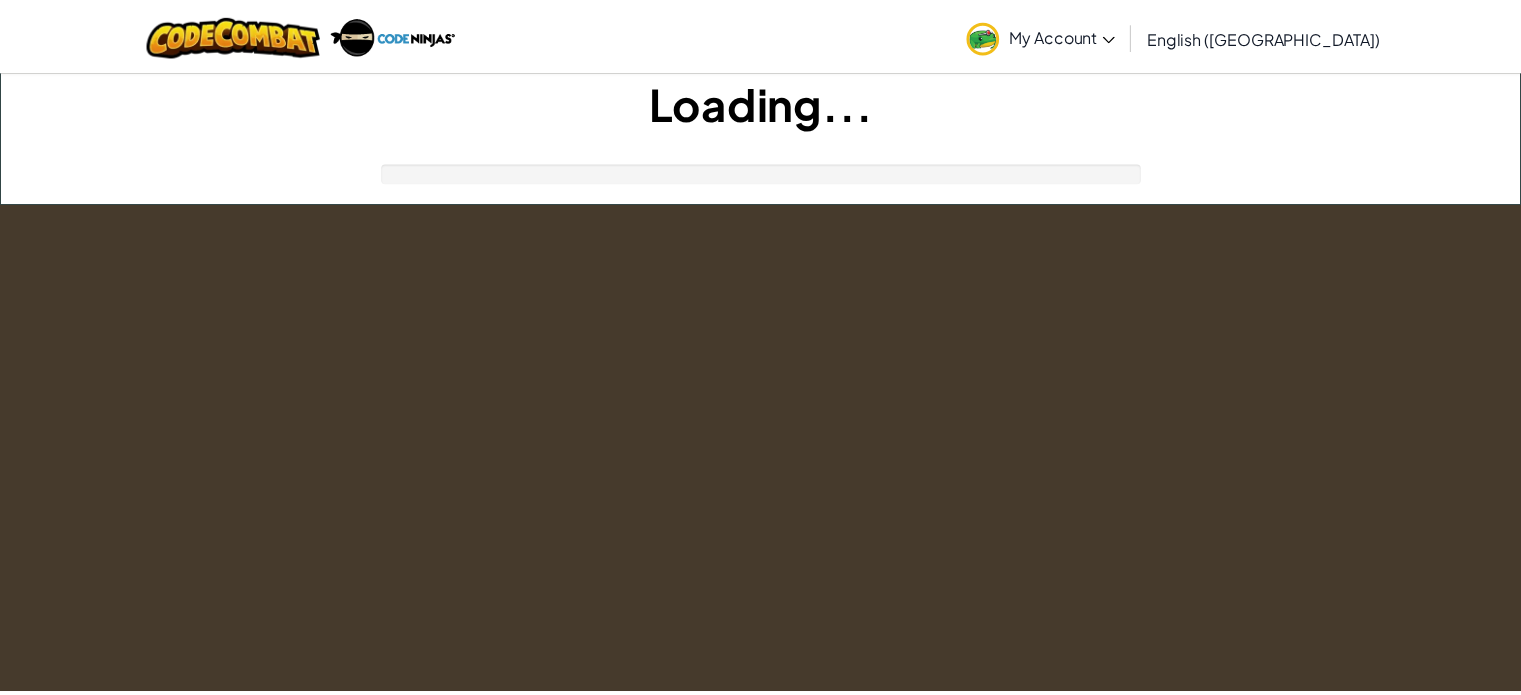 scroll, scrollTop: 0, scrollLeft: 0, axis: both 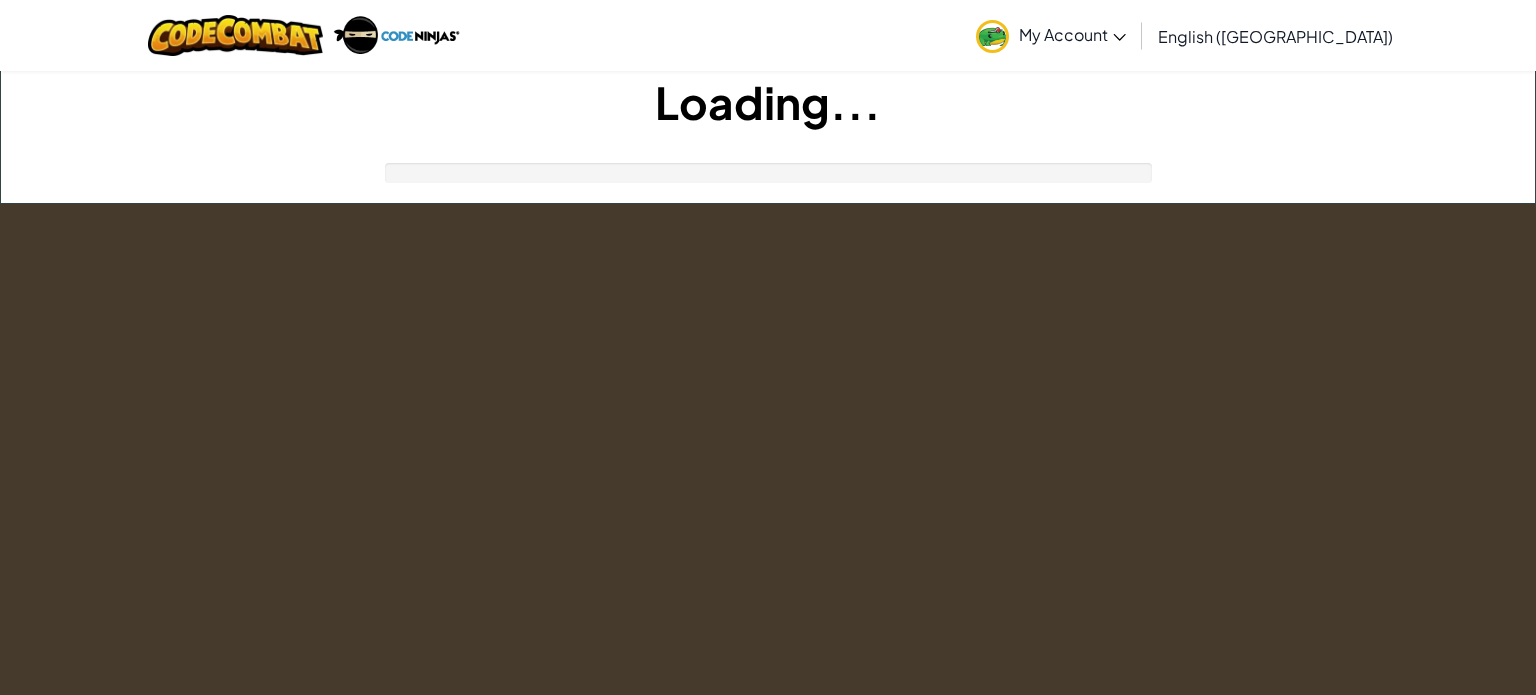 click on "Toggle navigation My Account Hudson G Profile Settings Notifications Log Out English (UK) English (US) English (UK) 简体中文 繁體中文 русский español (ES) español (América Latina) français Português (Portugal) Português (Brasil) العربية azərbaycan dili български език Català čeština dansk Deutsch (Deutschland) Deutsch (Österreich) Deutsch (Schweiz) Eesti Ελληνικά Esperanto Filipino فارسی Galego 한국어 ʻŌlelo Hawaiʻi עברית hrvatski jezik magyar Bahasa Indonesia Italiano қазақ тілі lietuvių kalba latviešu te reo Māori Македонски मानक हिन्दी Монгол хэл Bahasa Melayu မြန်မာစကား Nederlands (België) Nederlands (Nederland) 日本語 Norsk Bokmål Norsk Nynorsk O'zbekcha Polski limba română српски slovenčina slovenščina suomi Svenska ไทย Türkçe українська اُردُو Tiếng Việt 吴语 吳語 Change Hero Player :  Hudson G Levels Completed: 87" at bounding box center [768, 102] 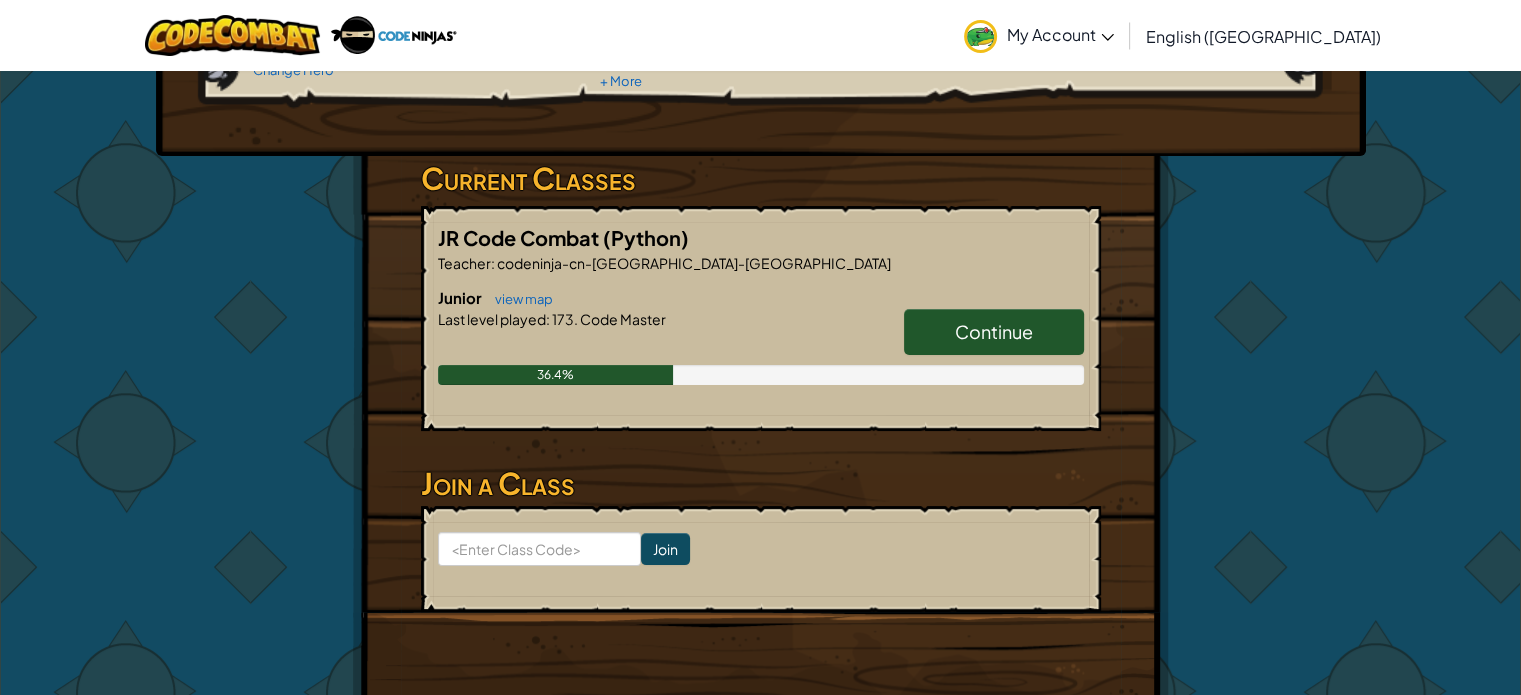 scroll, scrollTop: 280, scrollLeft: 0, axis: vertical 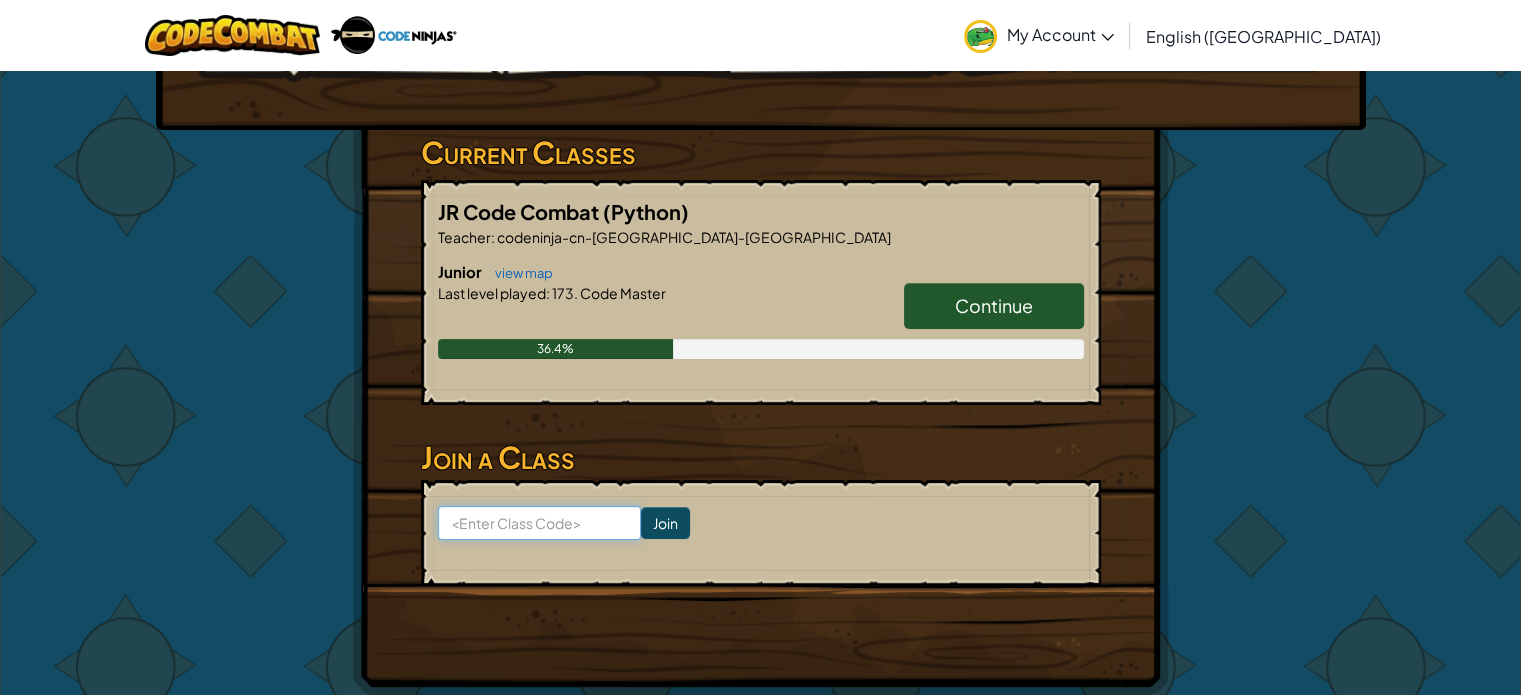click at bounding box center (539, 523) 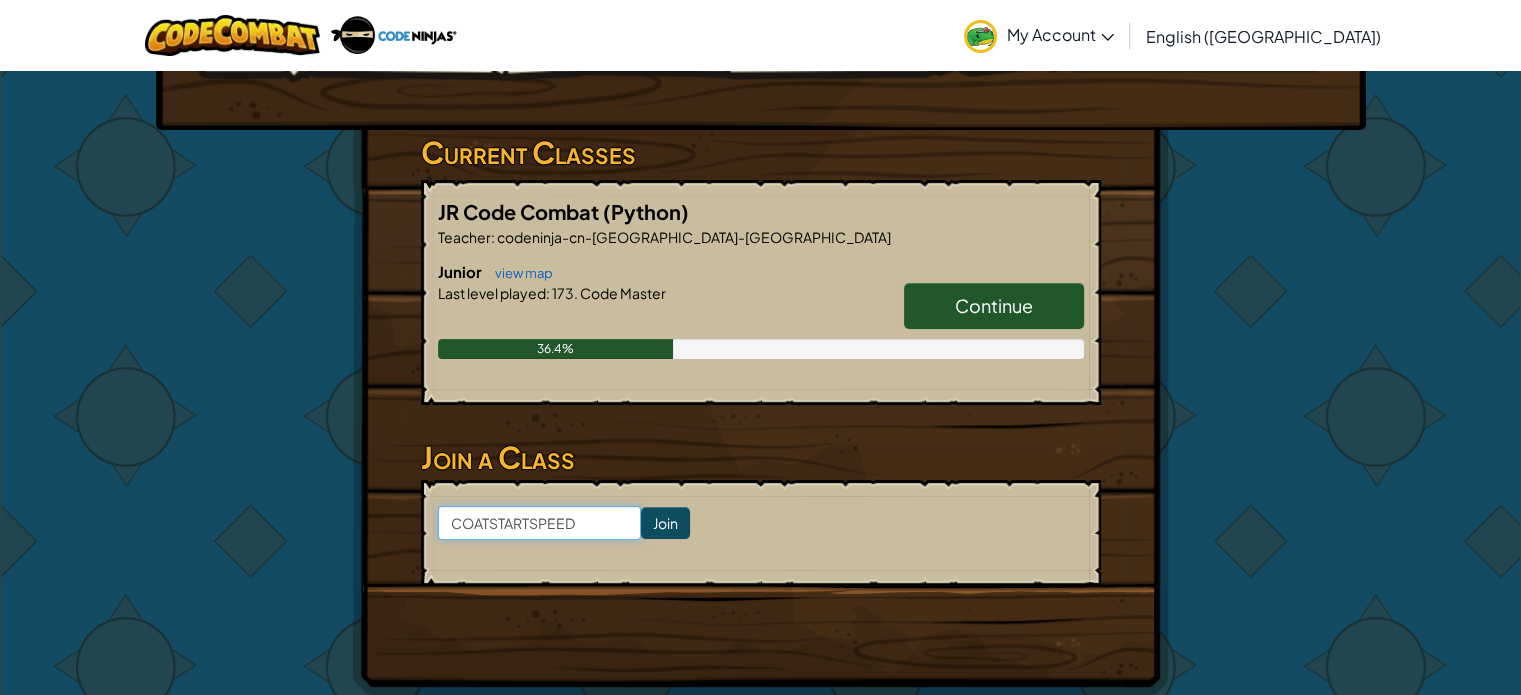 drag, startPoint x: 576, startPoint y: 514, endPoint x: 230, endPoint y: 452, distance: 351.51102 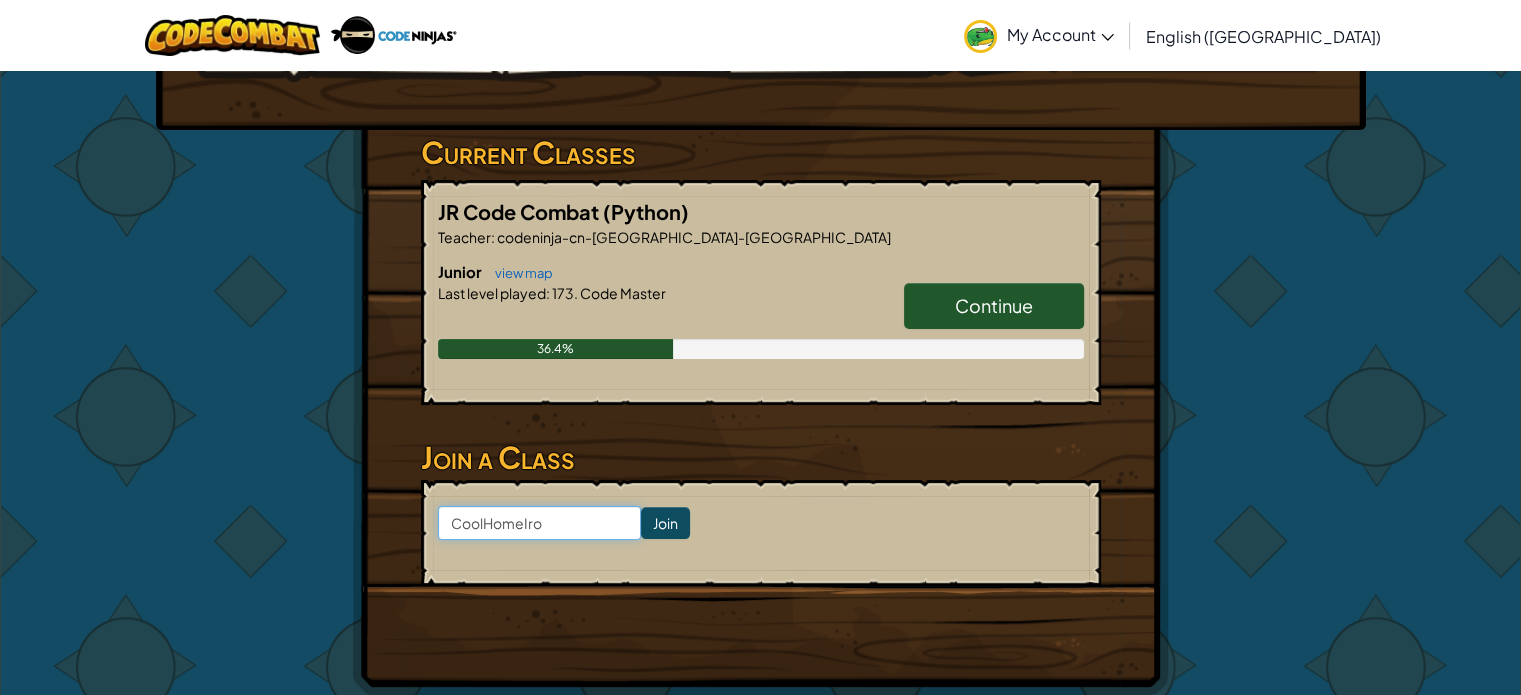 type on "CoolHomeIron" 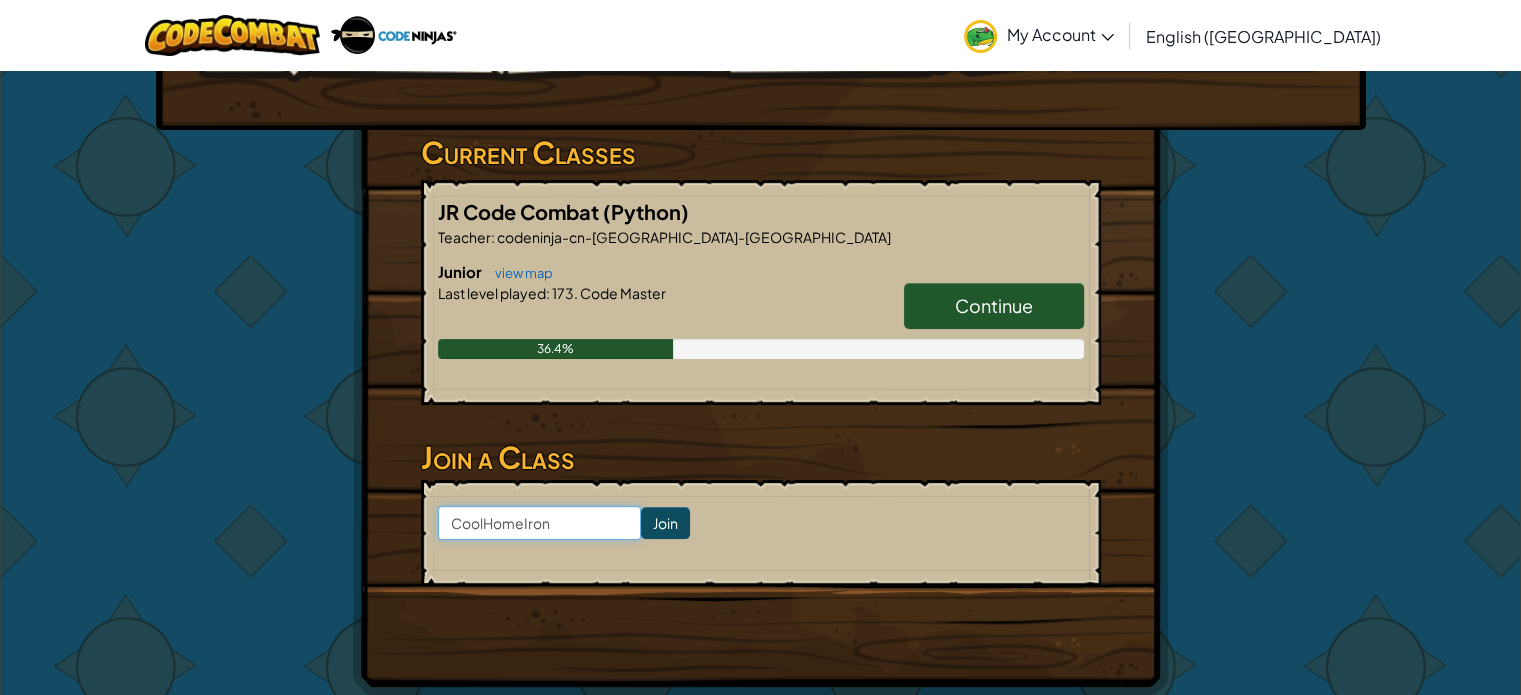 click on "Join" at bounding box center [665, 523] 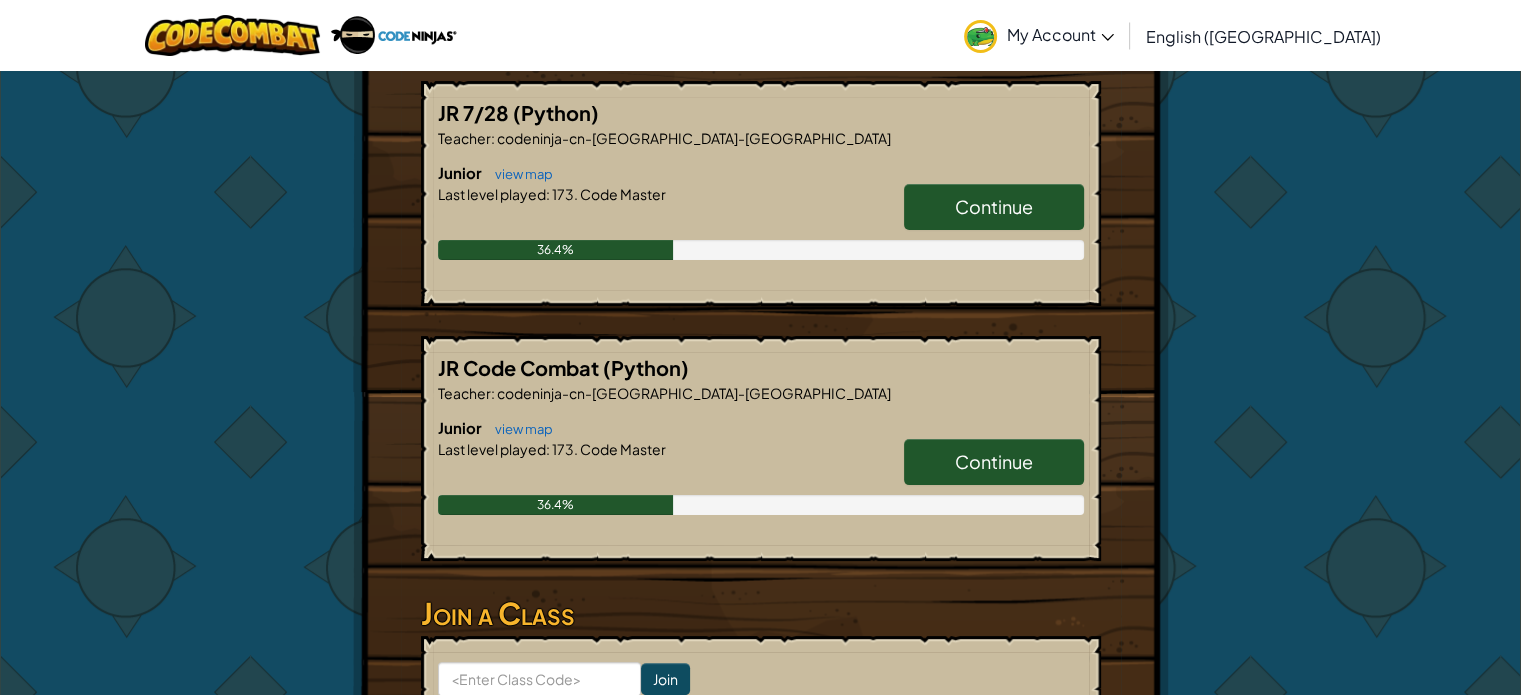 scroll, scrollTop: 0, scrollLeft: 0, axis: both 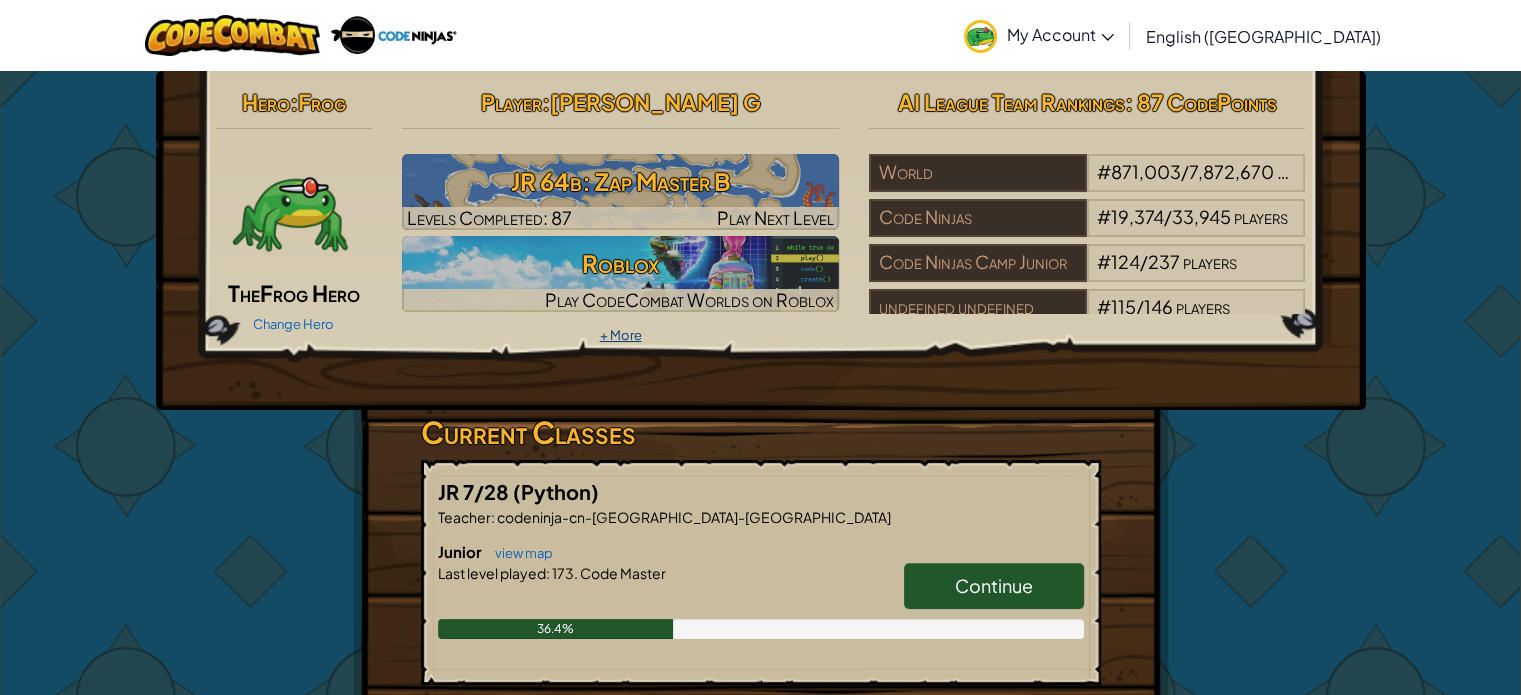 click on "+ More" at bounding box center (620, 335) 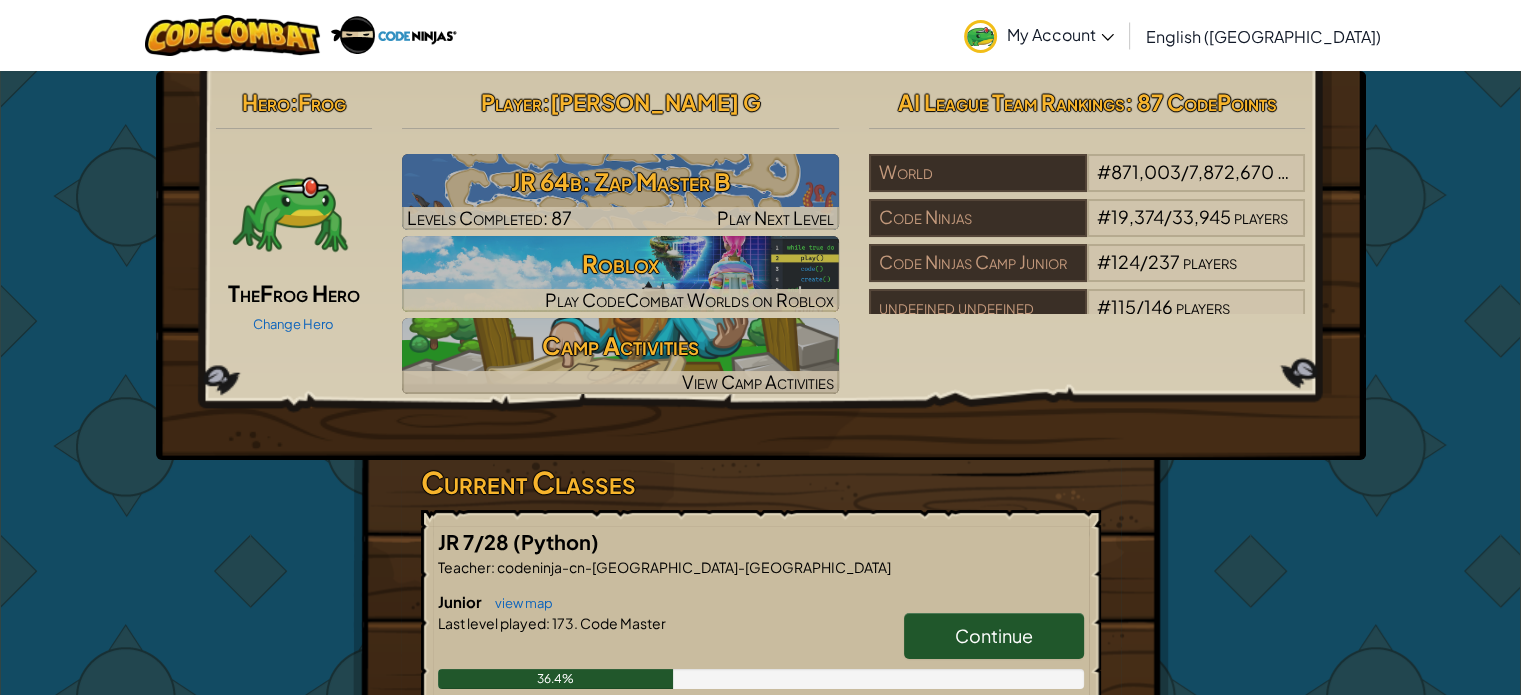 click on "My Account" at bounding box center [1060, 34] 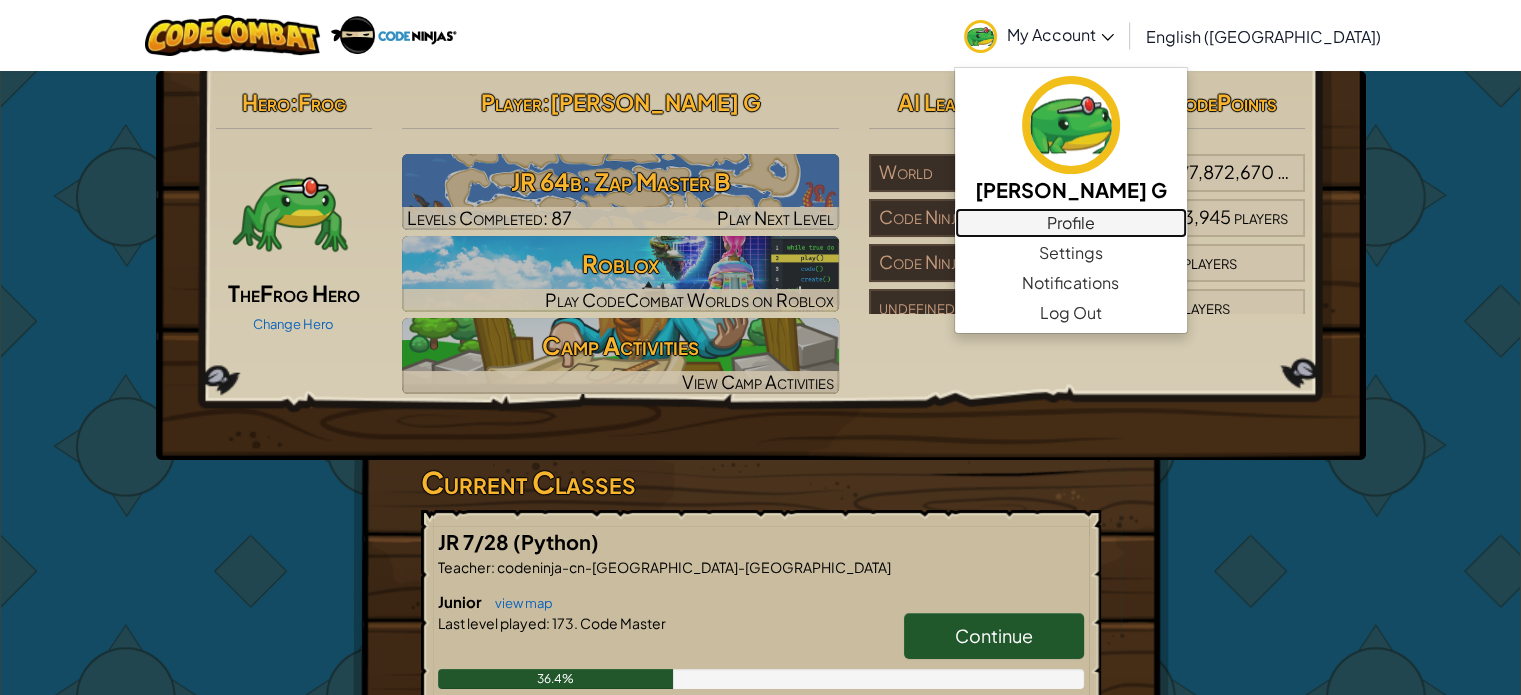 click on "Profile" at bounding box center [1071, 223] 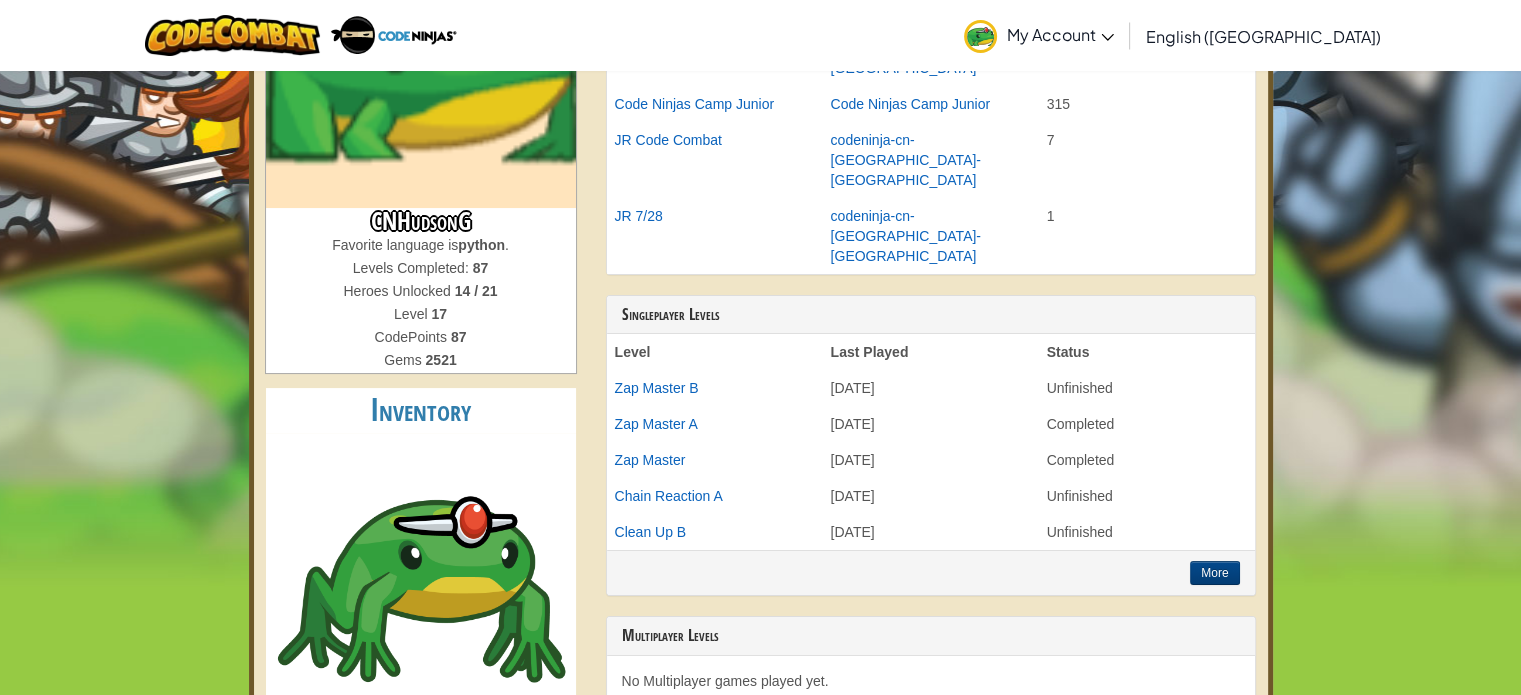 scroll, scrollTop: 0, scrollLeft: 0, axis: both 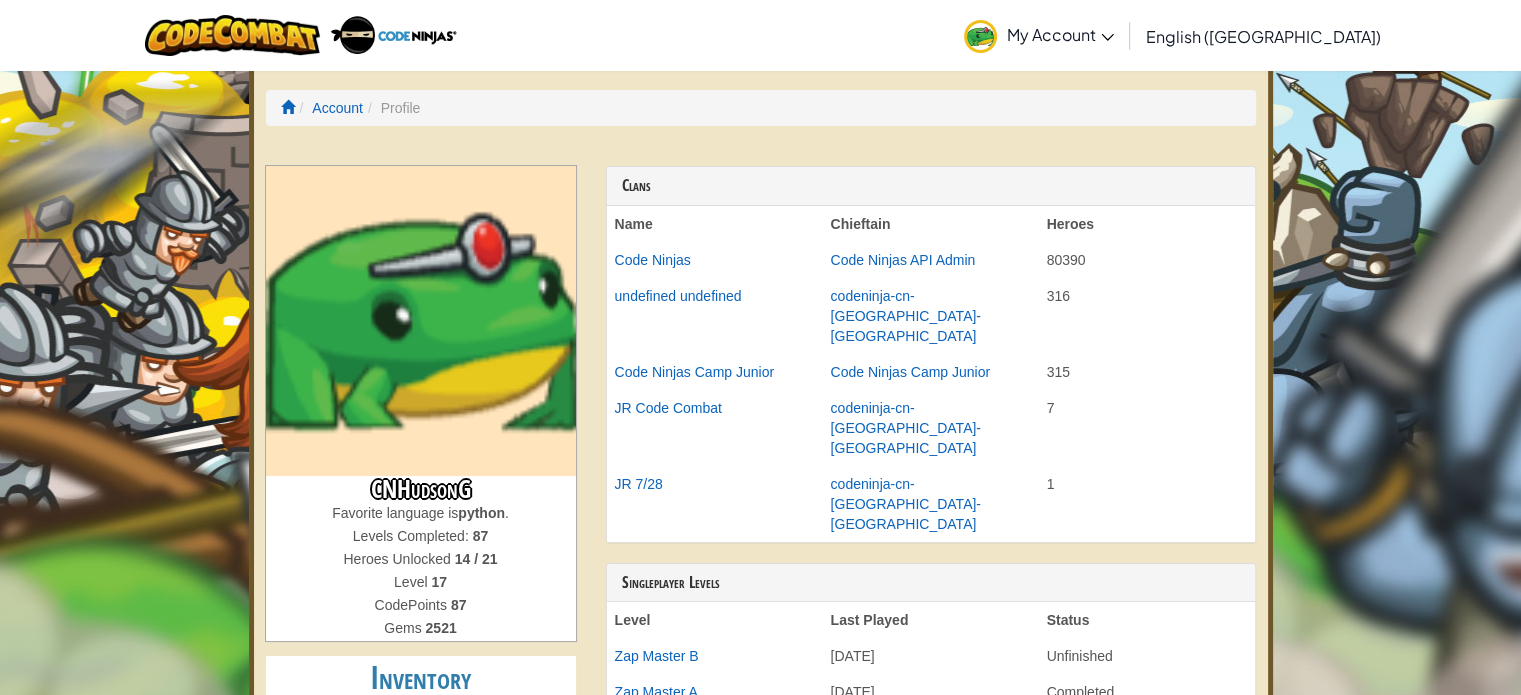 click on "My Account" at bounding box center [1060, 34] 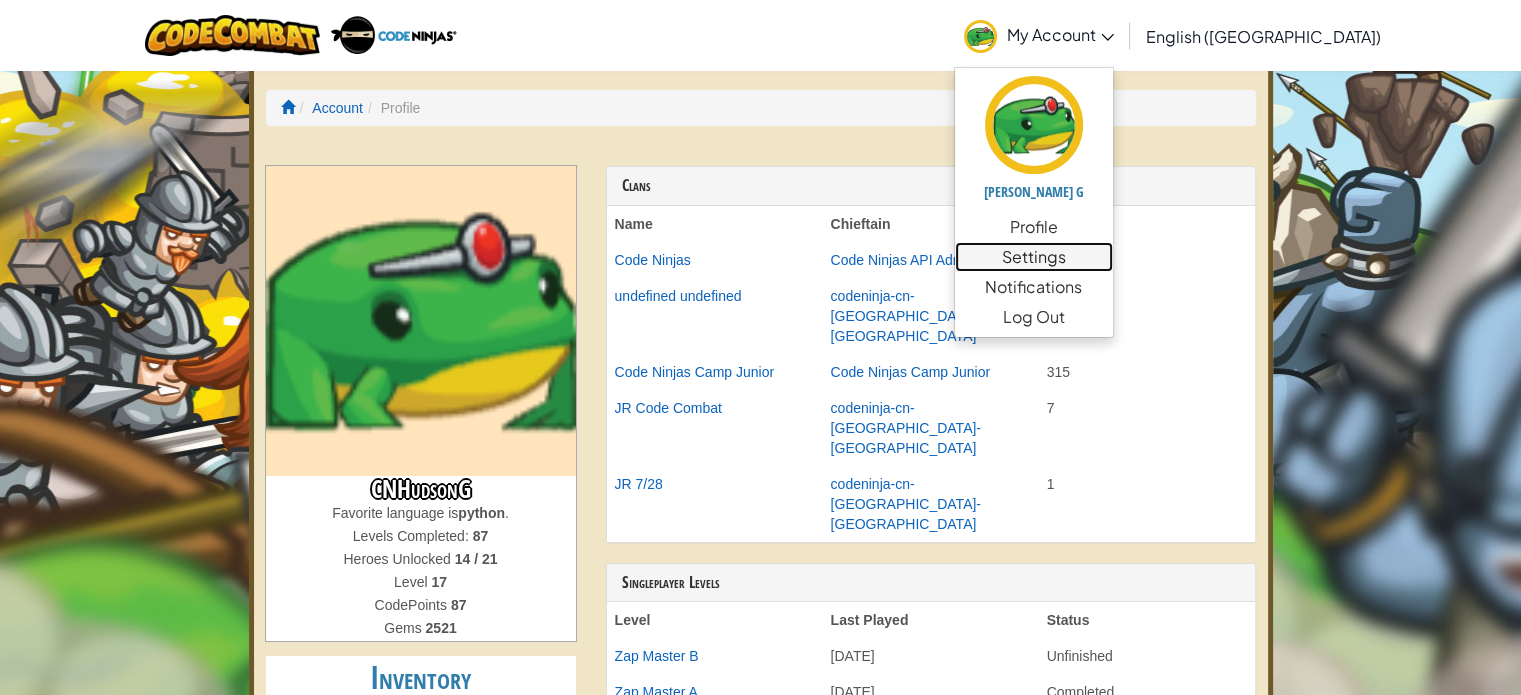 click on "Settings" at bounding box center (1034, 257) 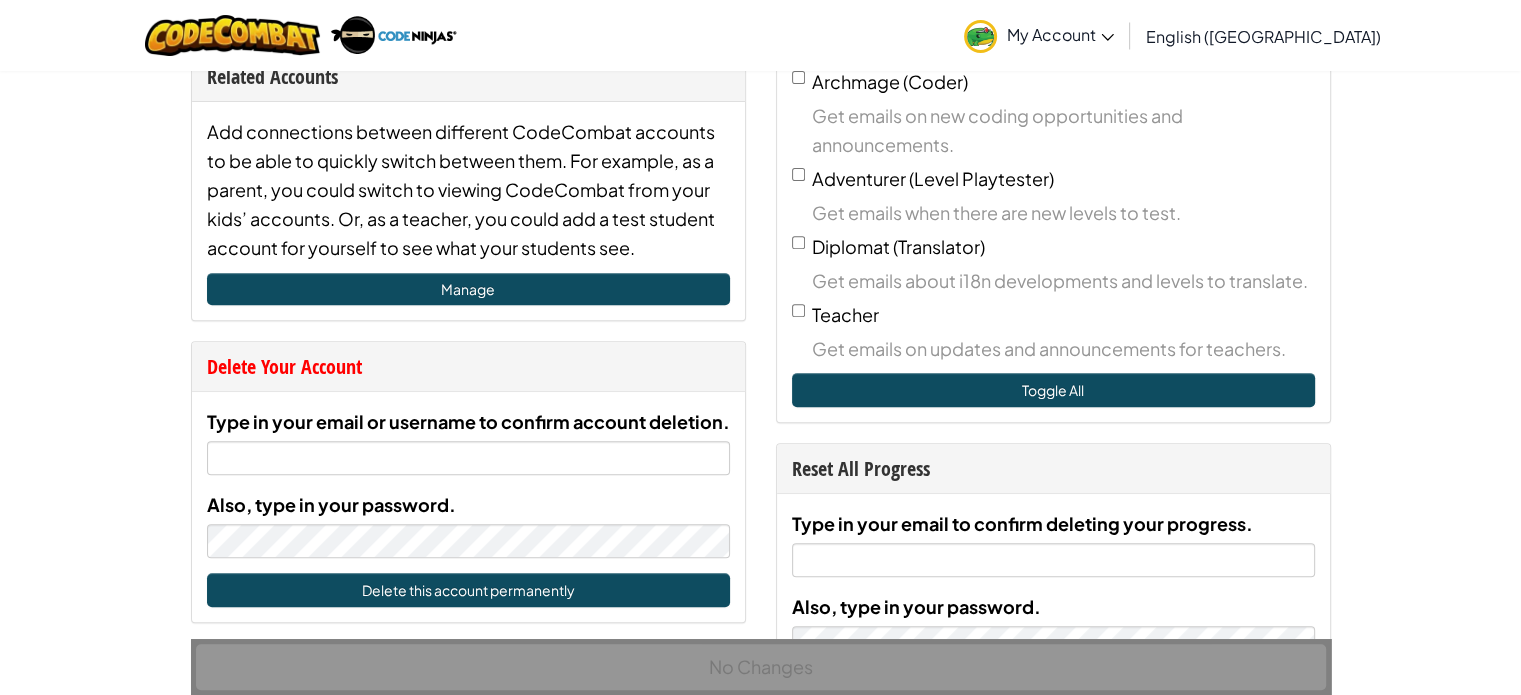 scroll, scrollTop: 1080, scrollLeft: 0, axis: vertical 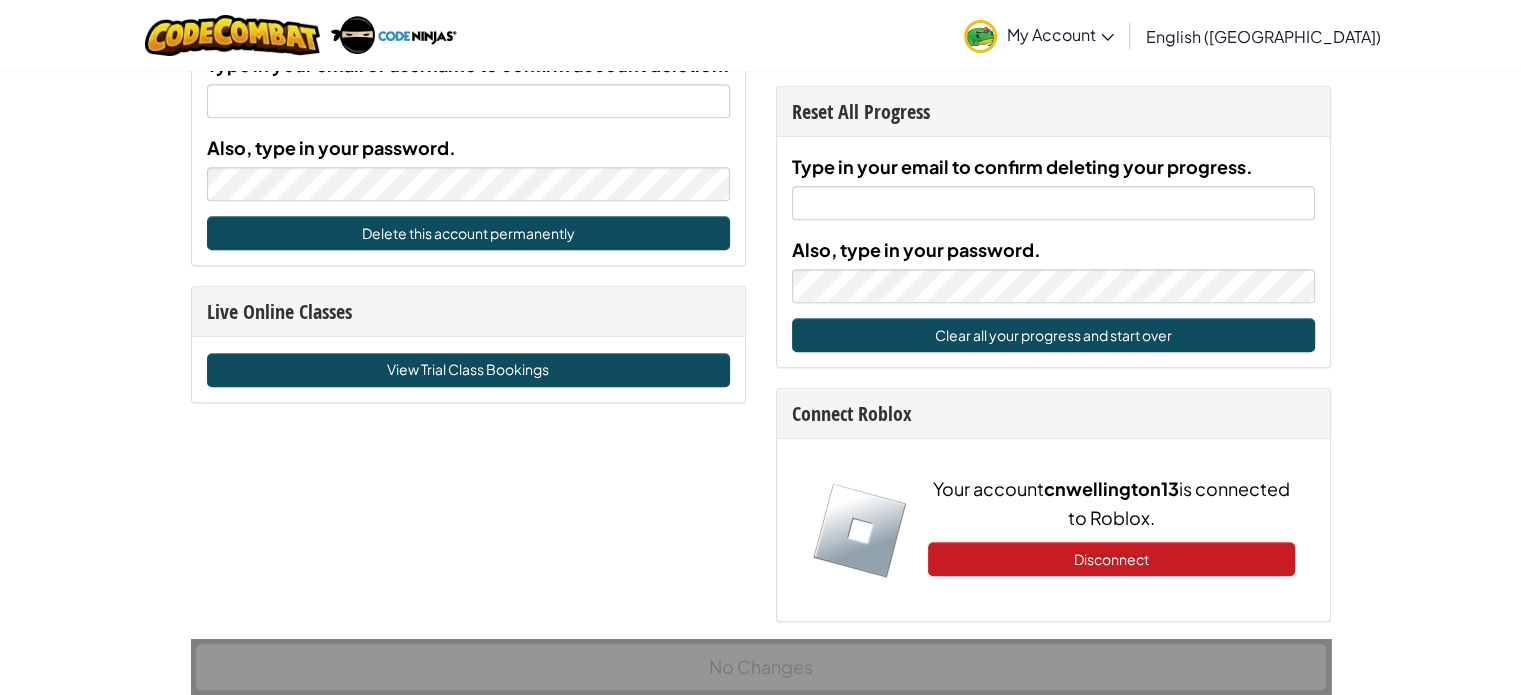 click on "My Account" at bounding box center (1060, 34) 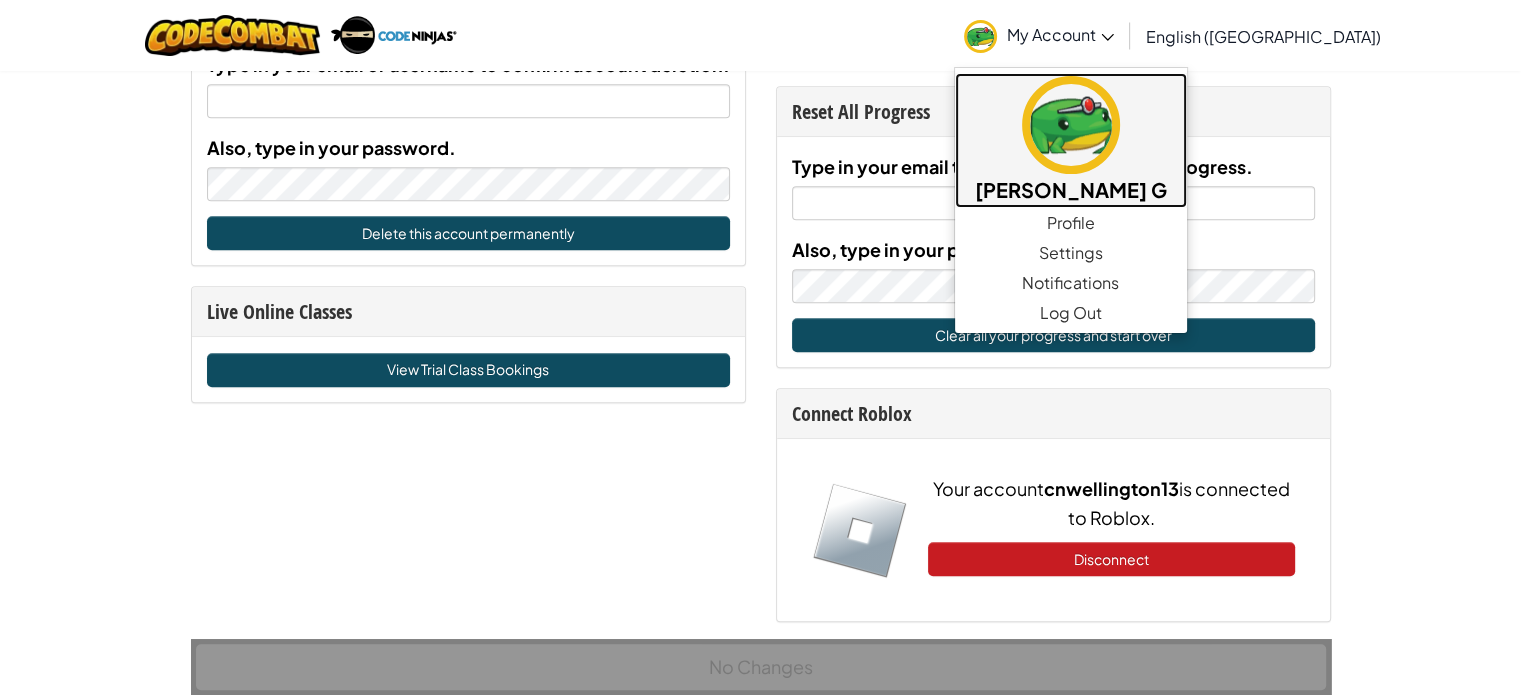 click at bounding box center [1071, 125] 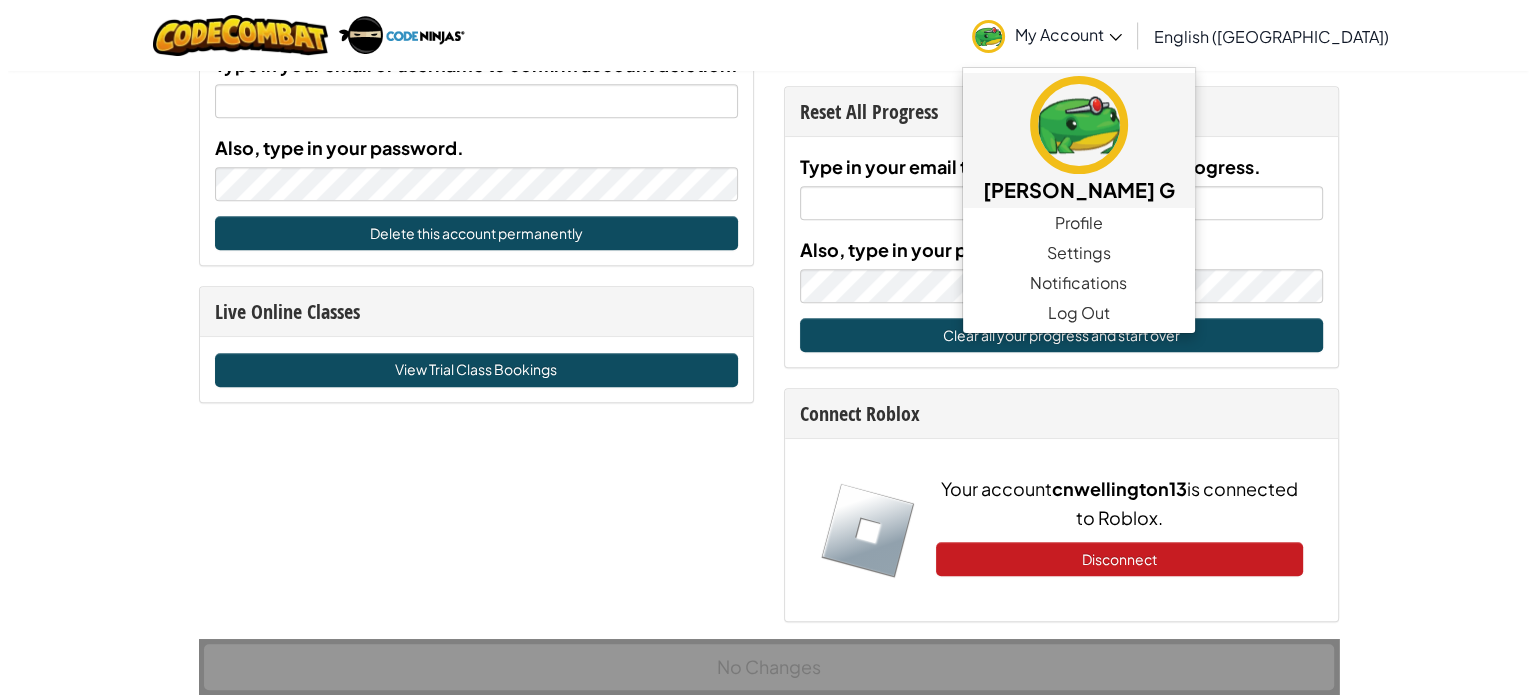scroll, scrollTop: 0, scrollLeft: 0, axis: both 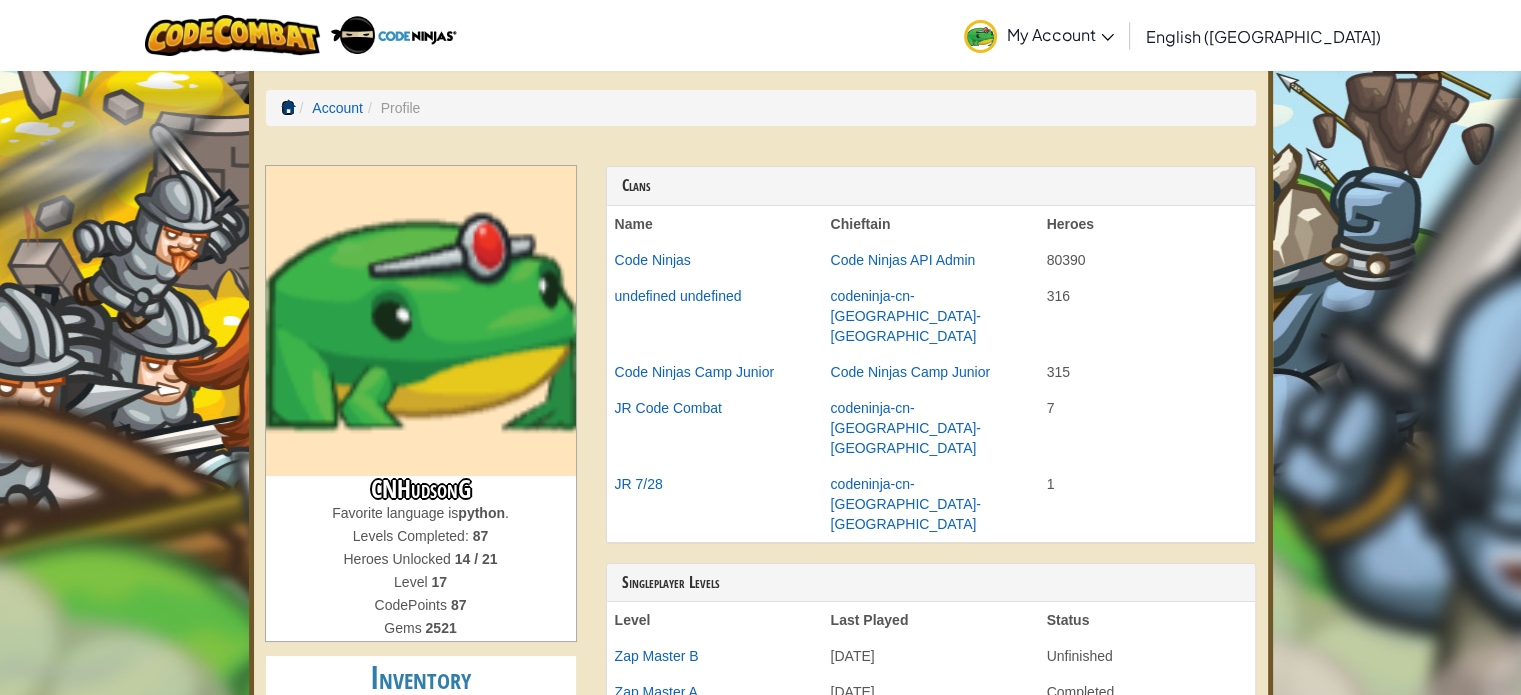 click at bounding box center [288, 107] 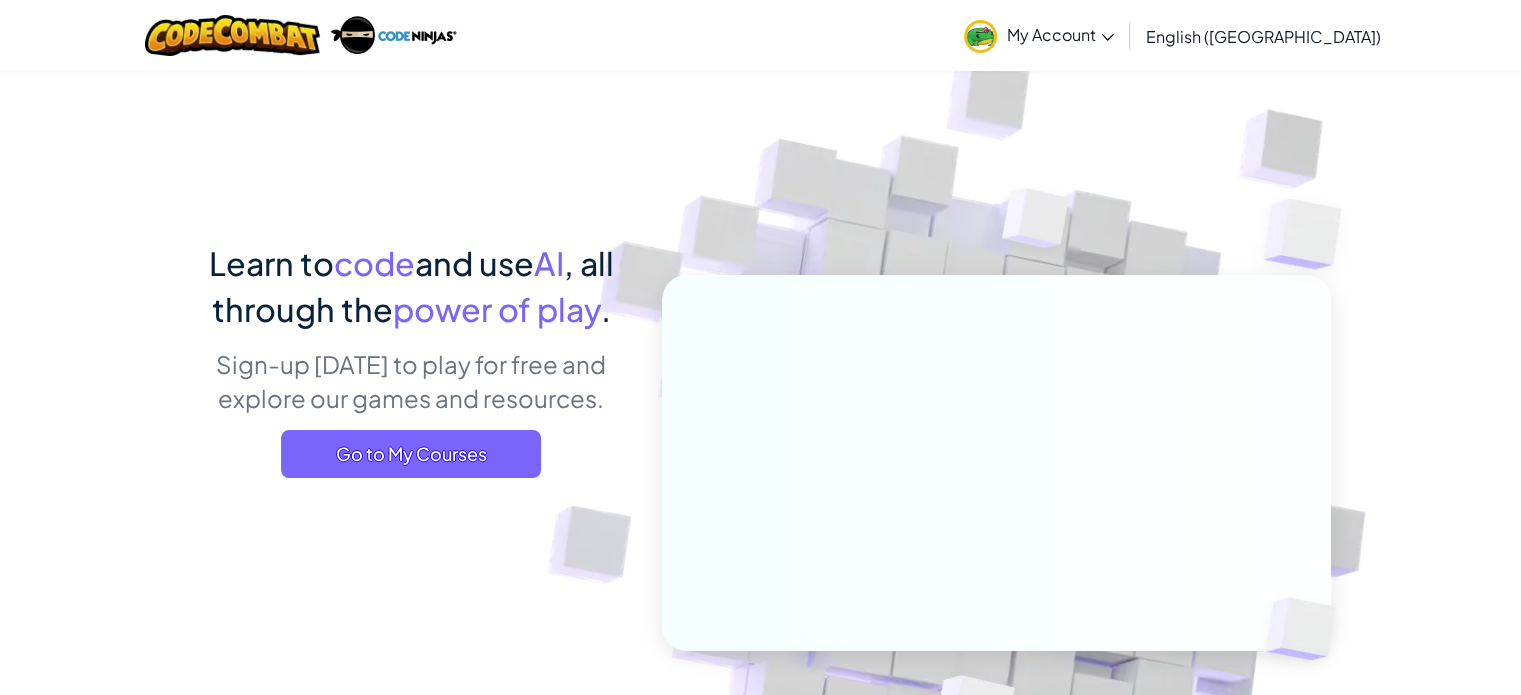 click at bounding box center (301, 35) 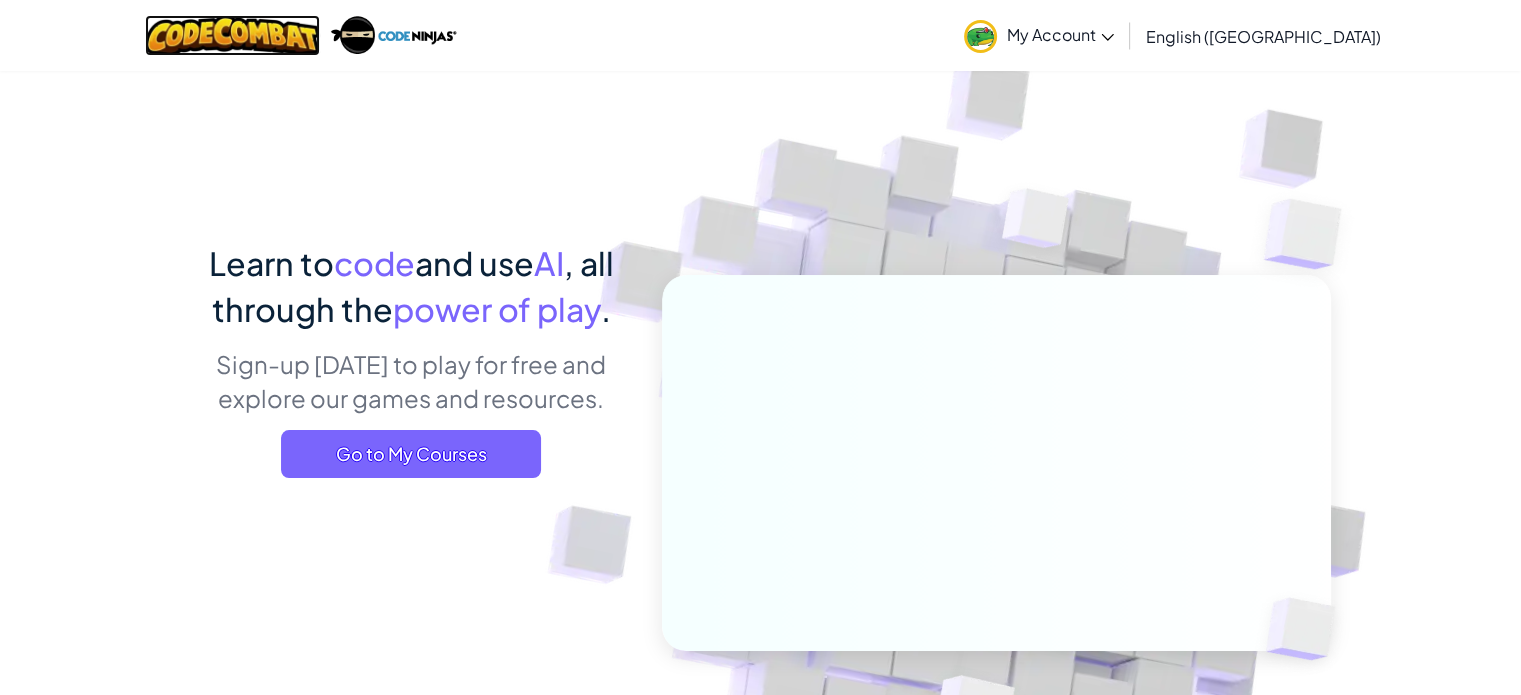 click at bounding box center (232, 35) 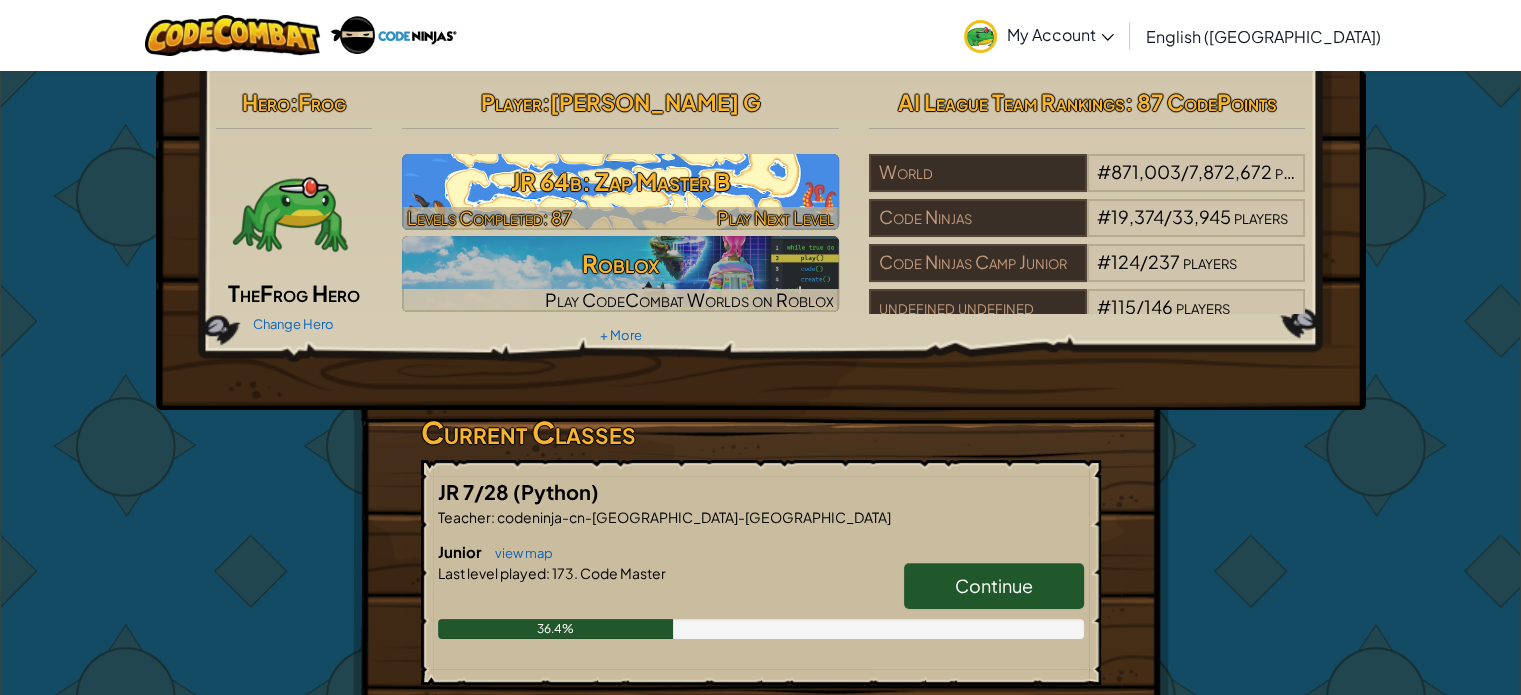 click on "JR 64b: Zap Master B" at bounding box center (620, 181) 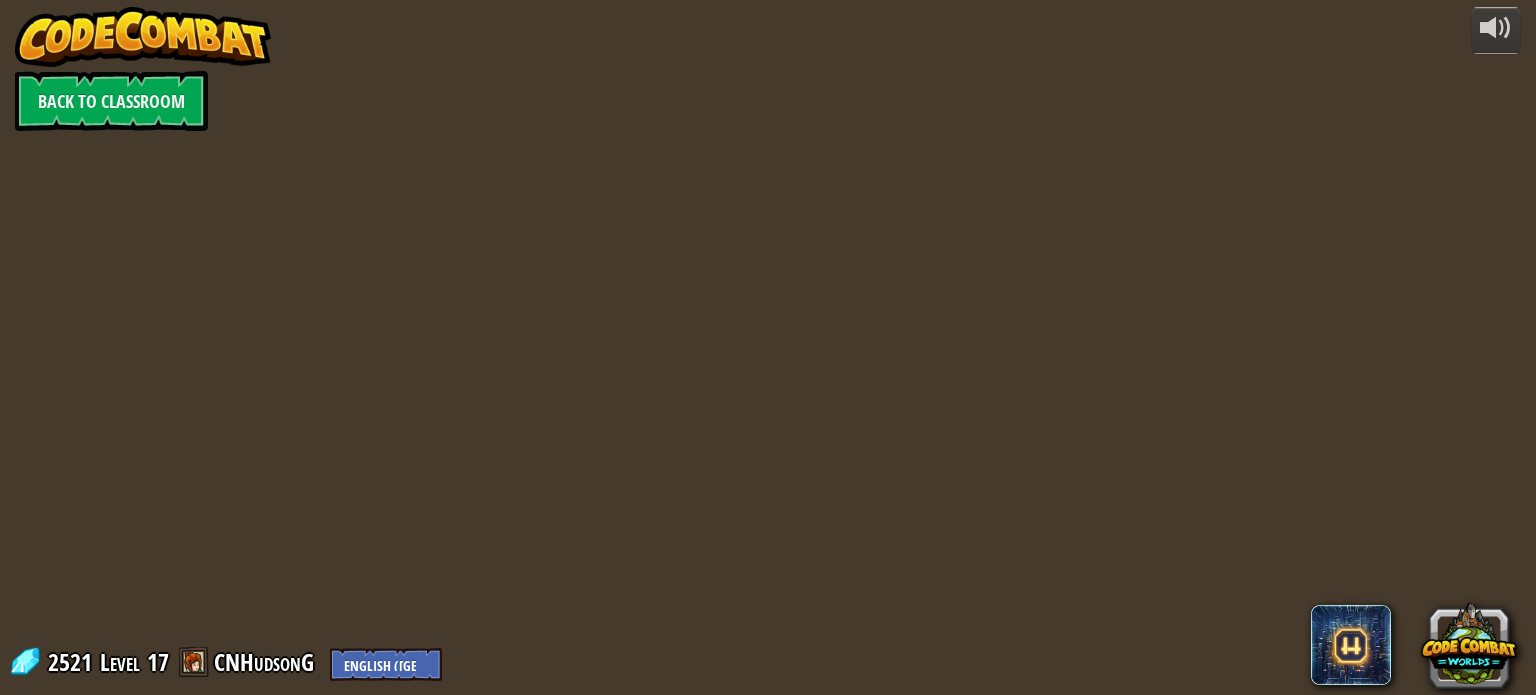 select on "en-[GEOGRAPHIC_DATA]" 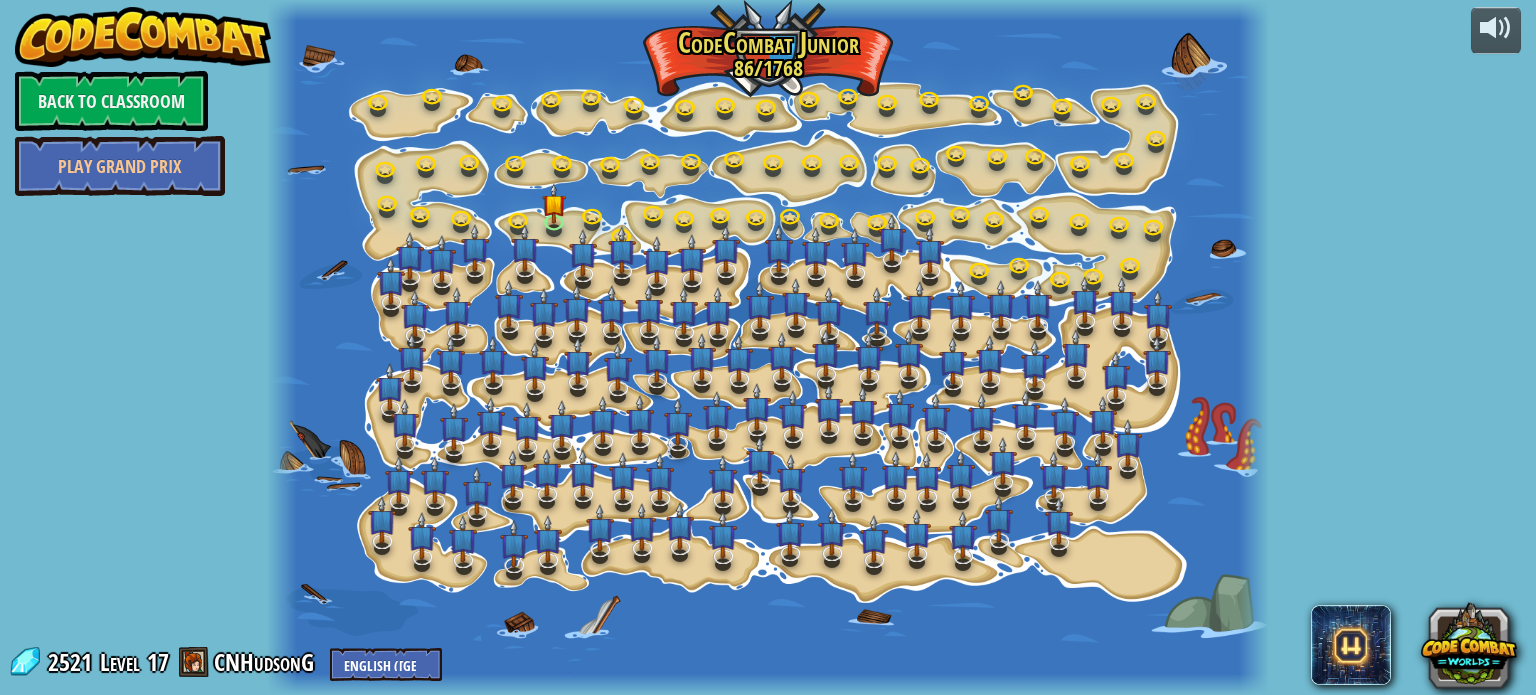 select on "en-[GEOGRAPHIC_DATA]" 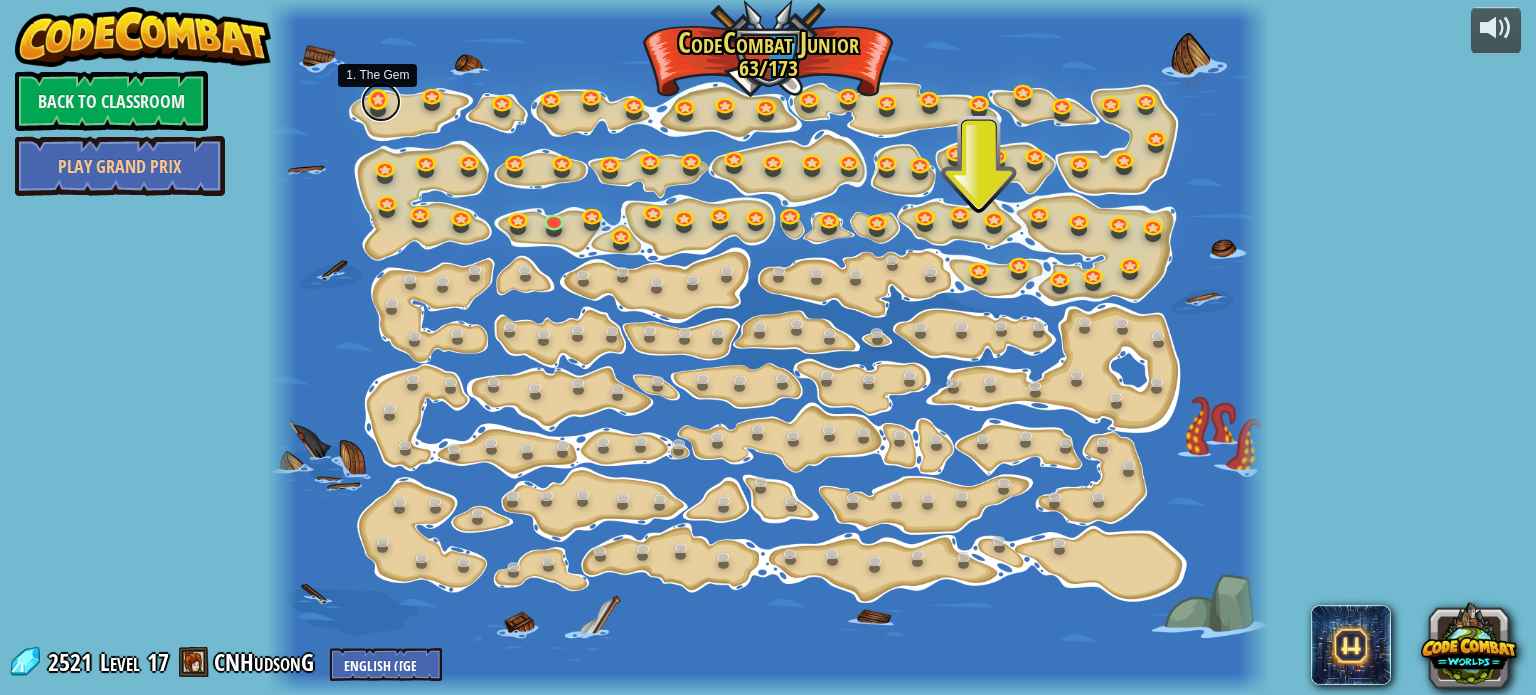 click at bounding box center [381, 102] 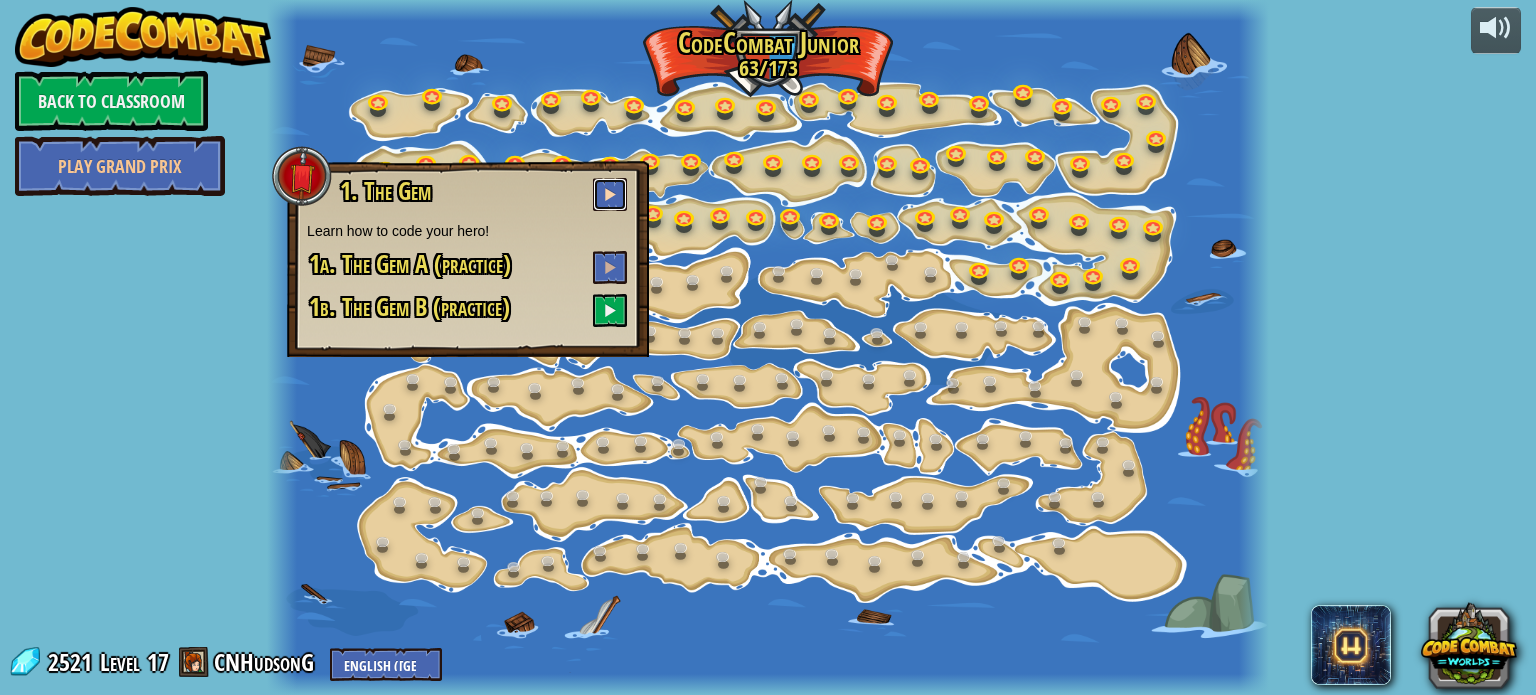 click at bounding box center (610, 194) 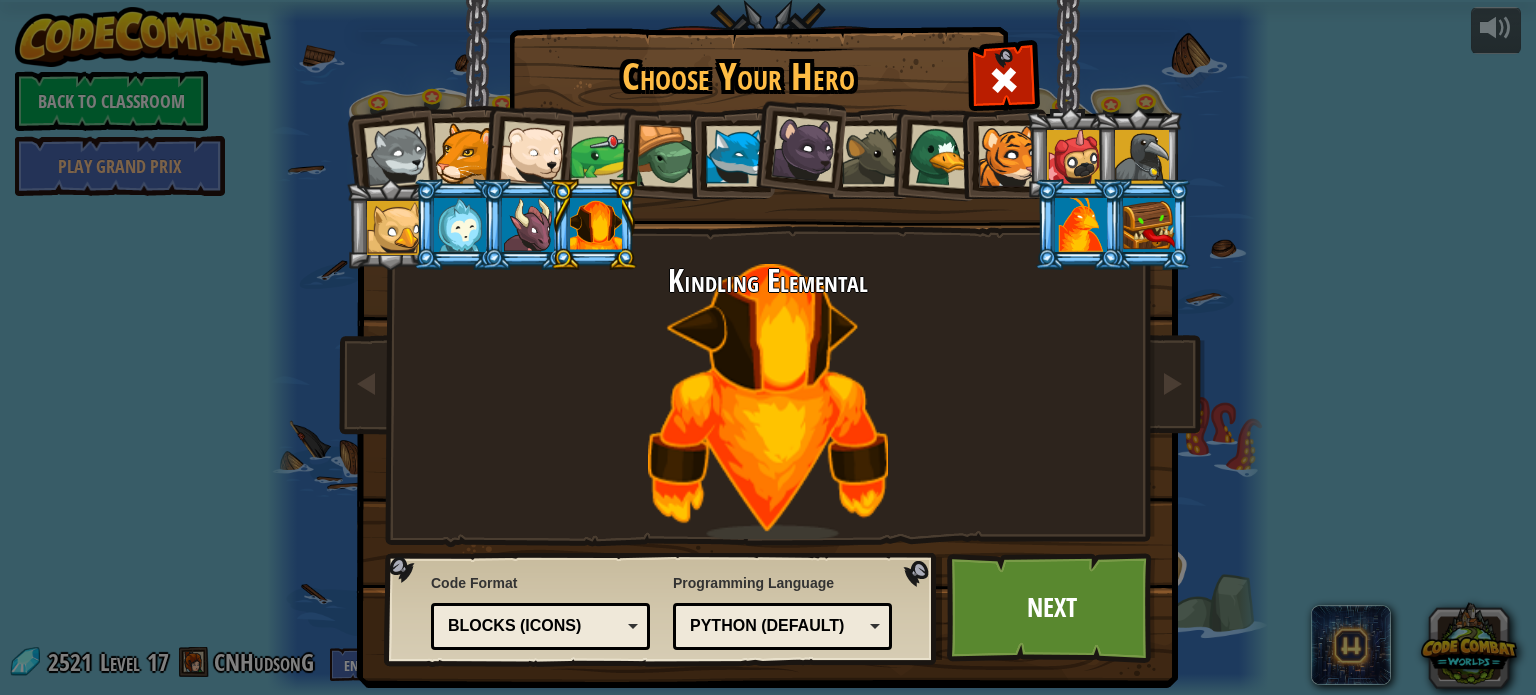 click at bounding box center [460, 225] 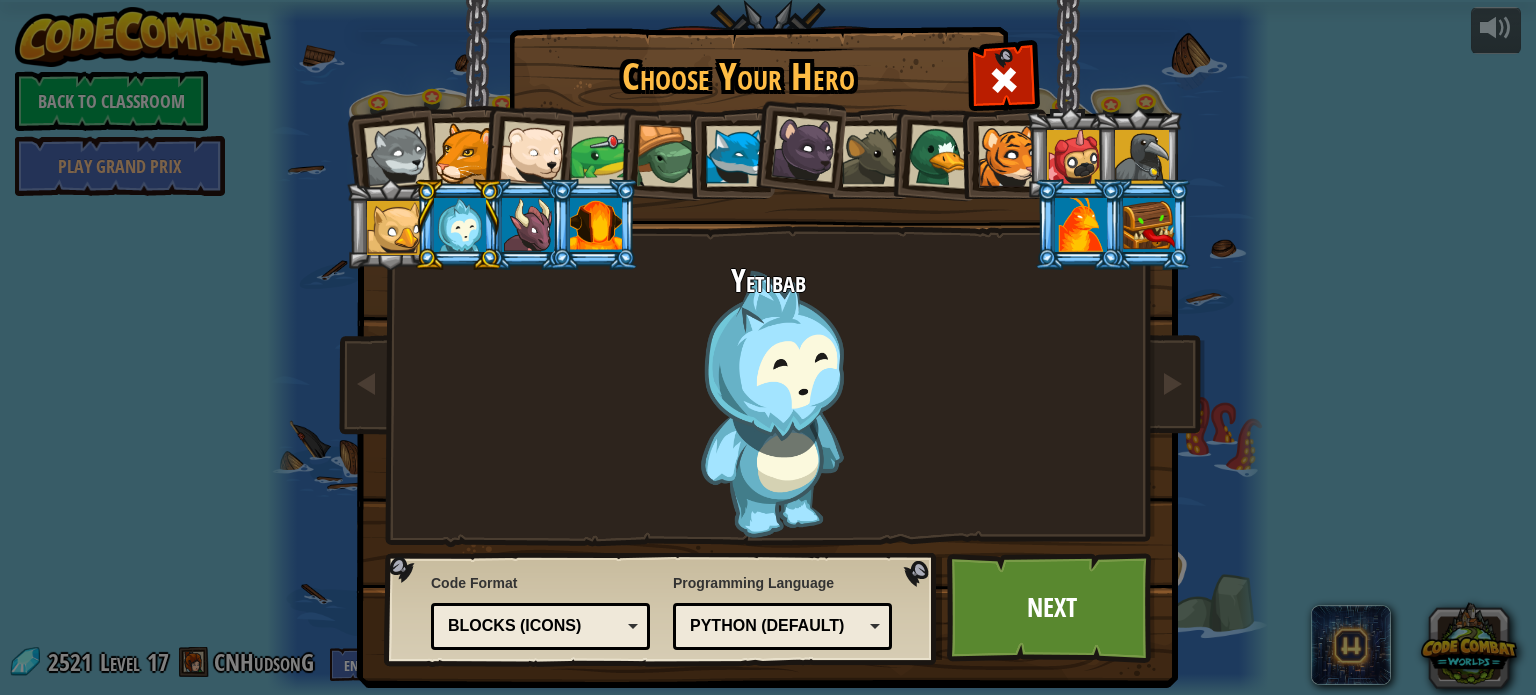 click at bounding box center [668, 157] 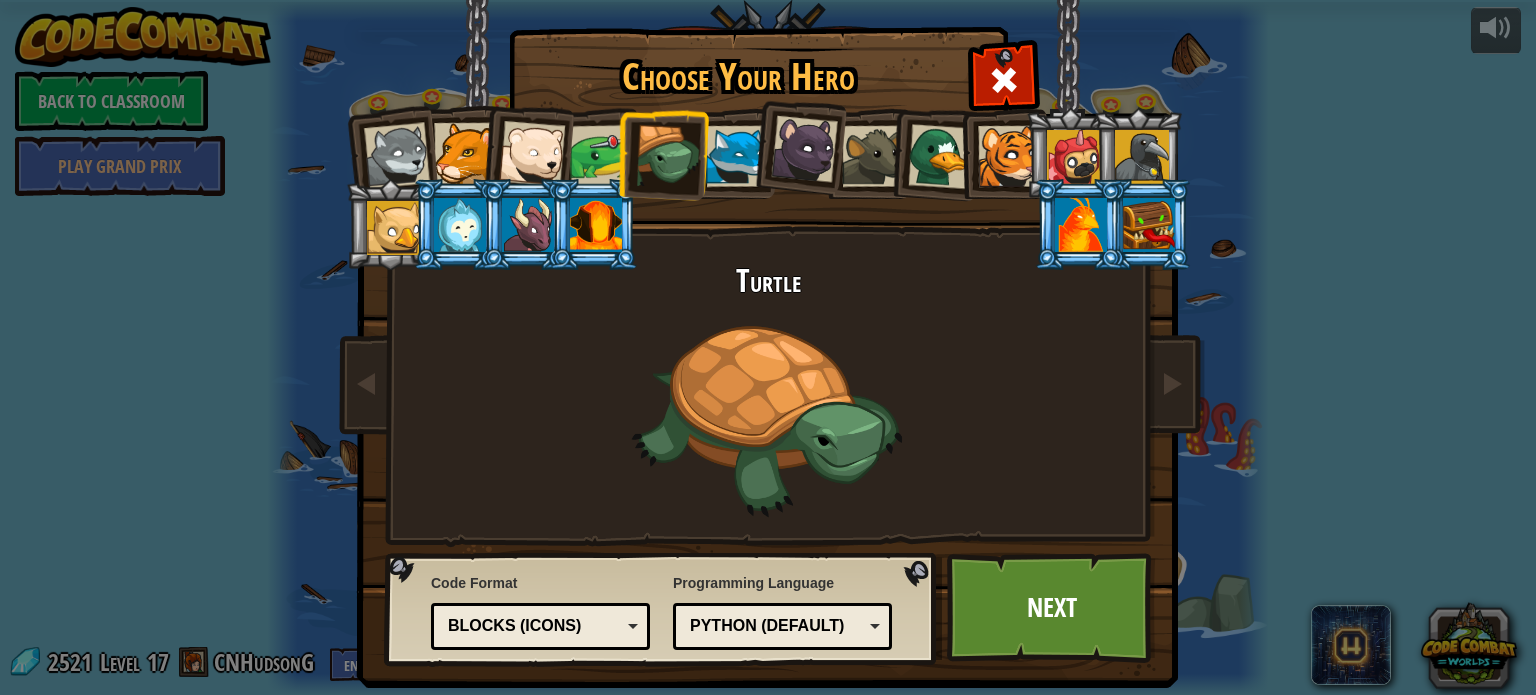 click at bounding box center (601, 156) 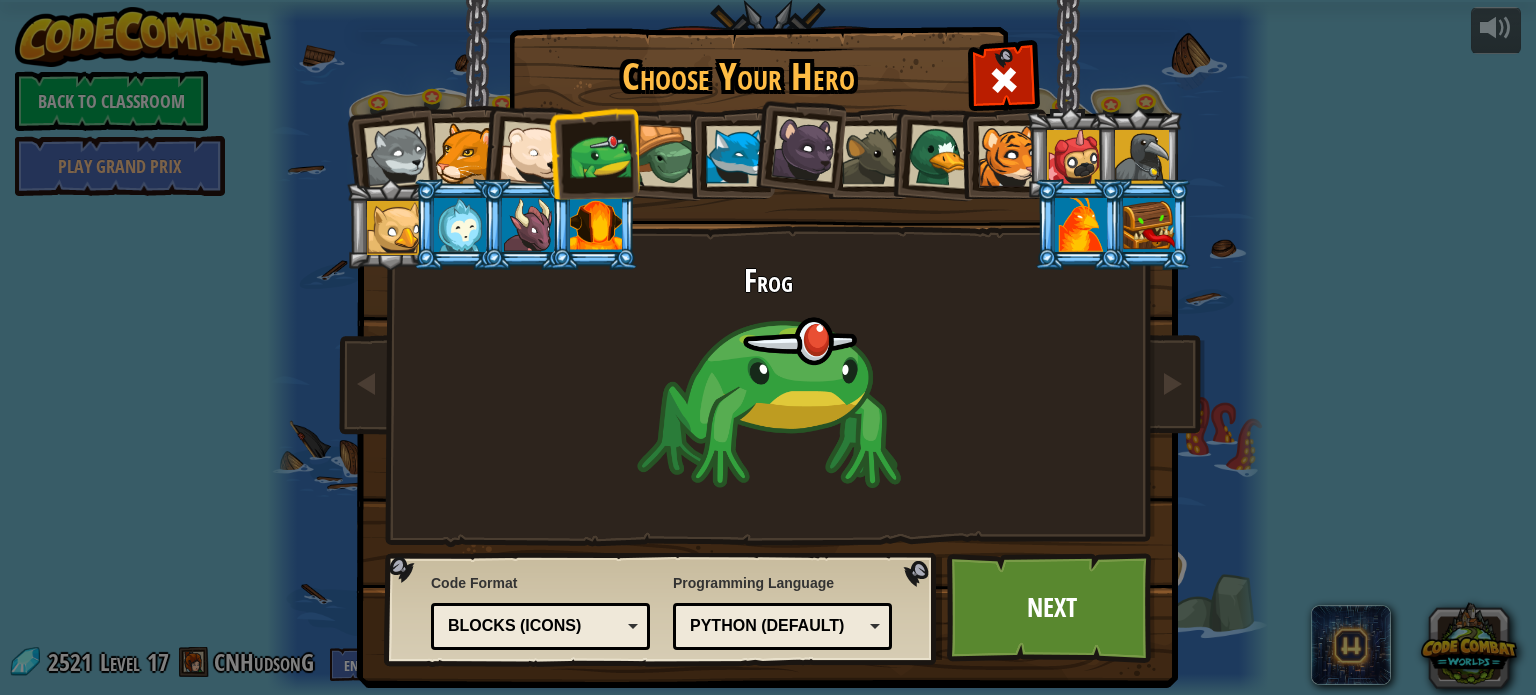 click at bounding box center (460, 225) 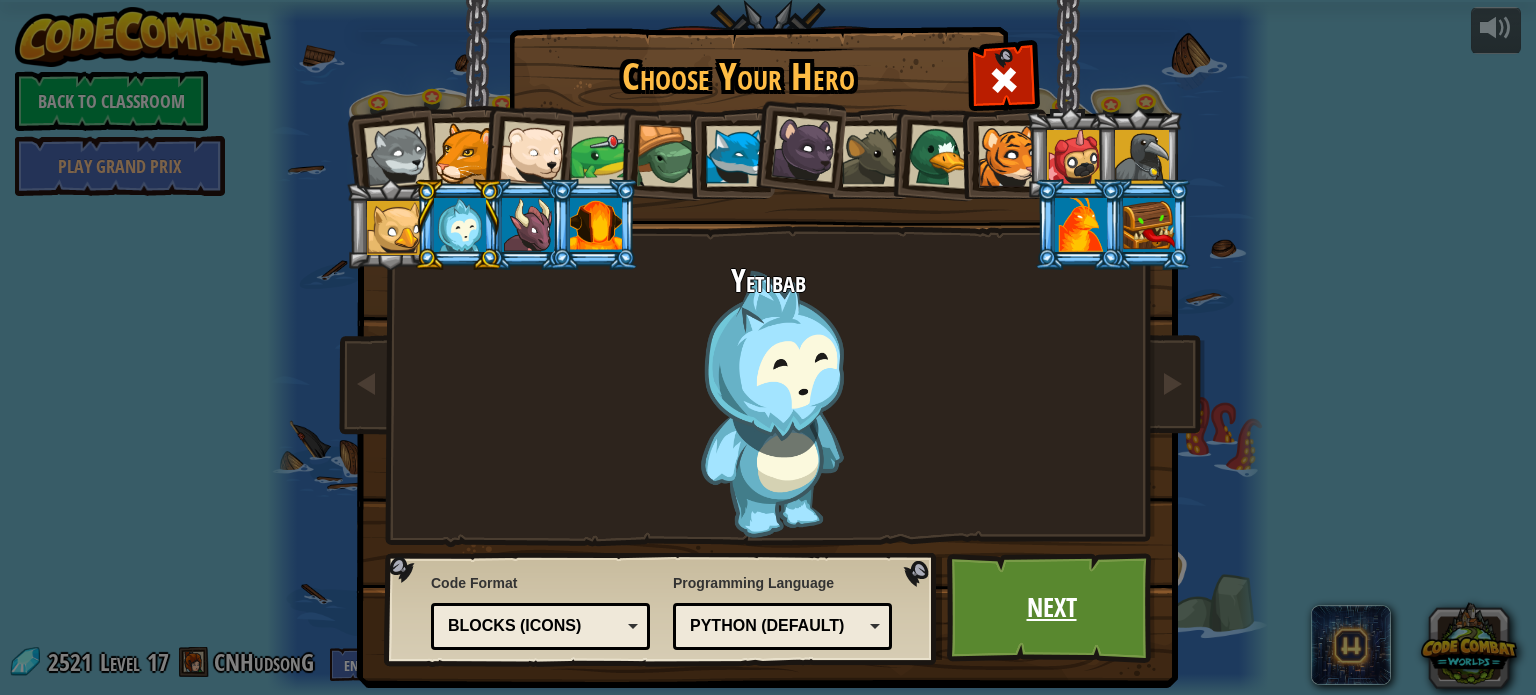 click on "Next" at bounding box center (1051, 608) 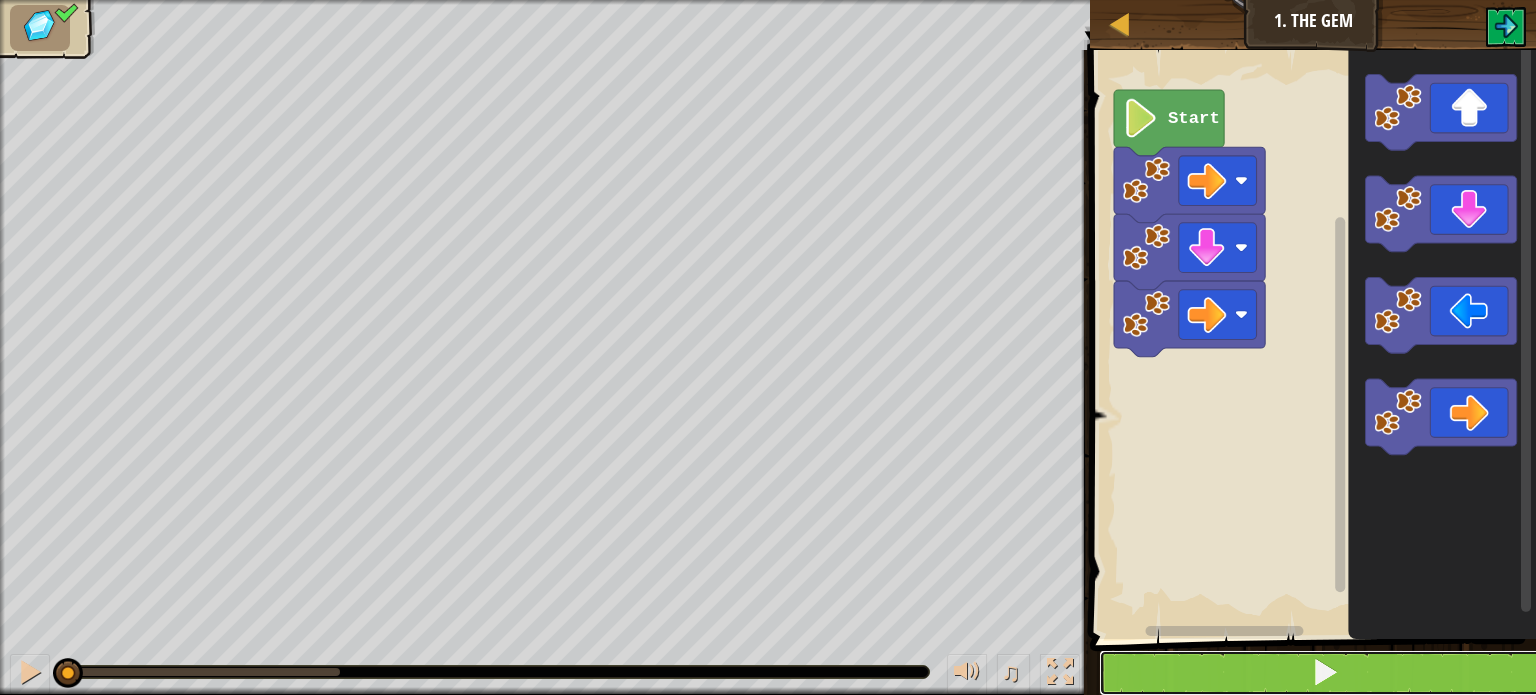 click at bounding box center (1325, 673) 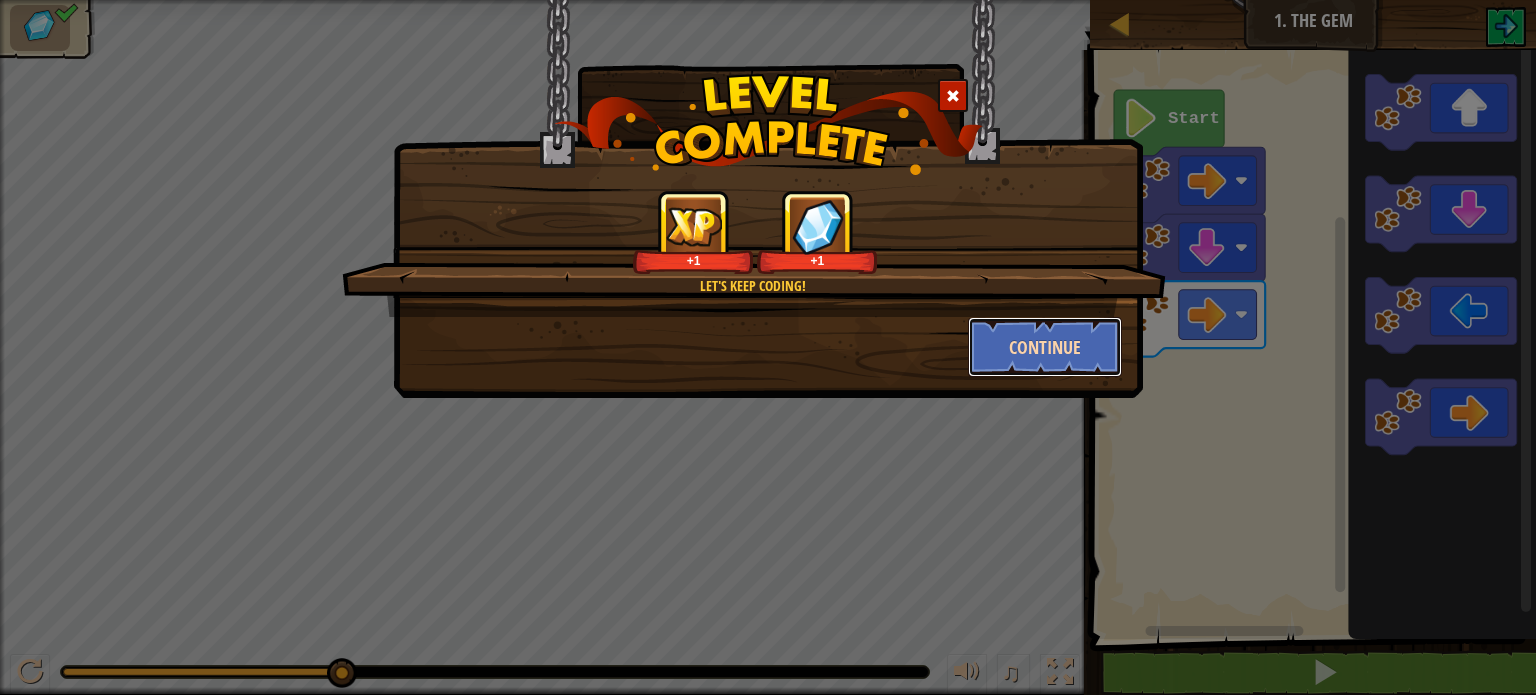 click on "Continue" at bounding box center [1045, 347] 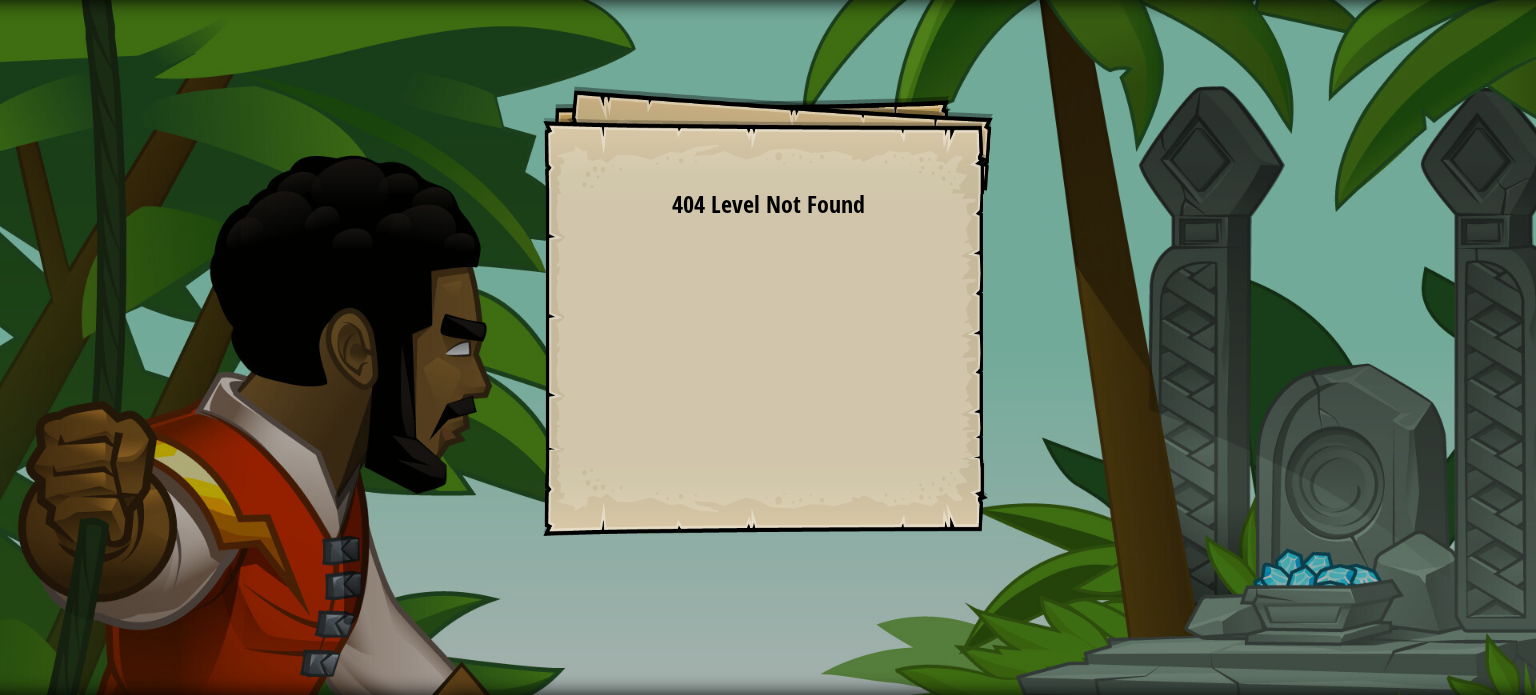 click on "Goals Start Level Error loading from server. Try refreshing the page. 404 Level Not Found You'll need a subscription to play this level. Subscribe You'll need to join a course to play this level. Back to my courses Ask your teacher to assign a license to you so you can continue to play CodeCombat! Back to my courses This level is locked. Back to my courses Head over to the forums and tell us what you think!" at bounding box center [768, 311] 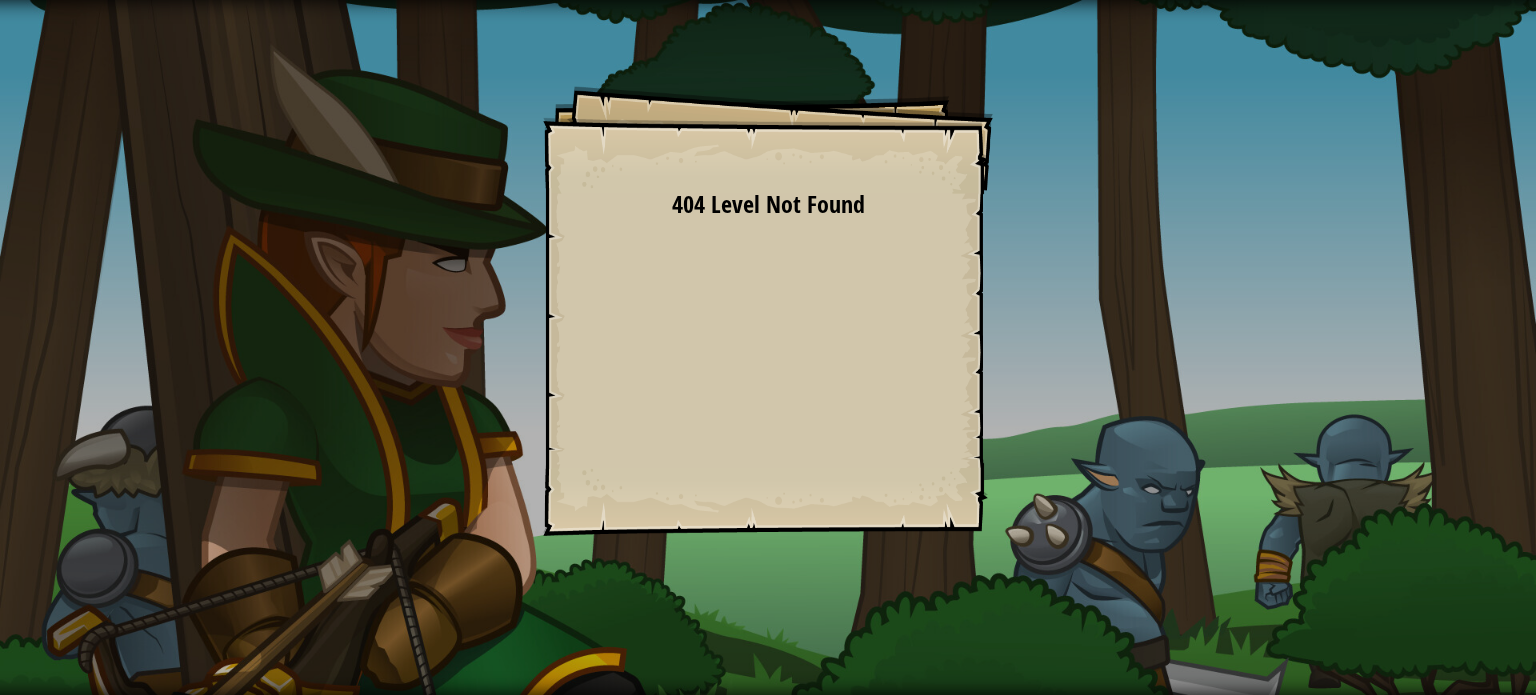 scroll, scrollTop: 0, scrollLeft: 0, axis: both 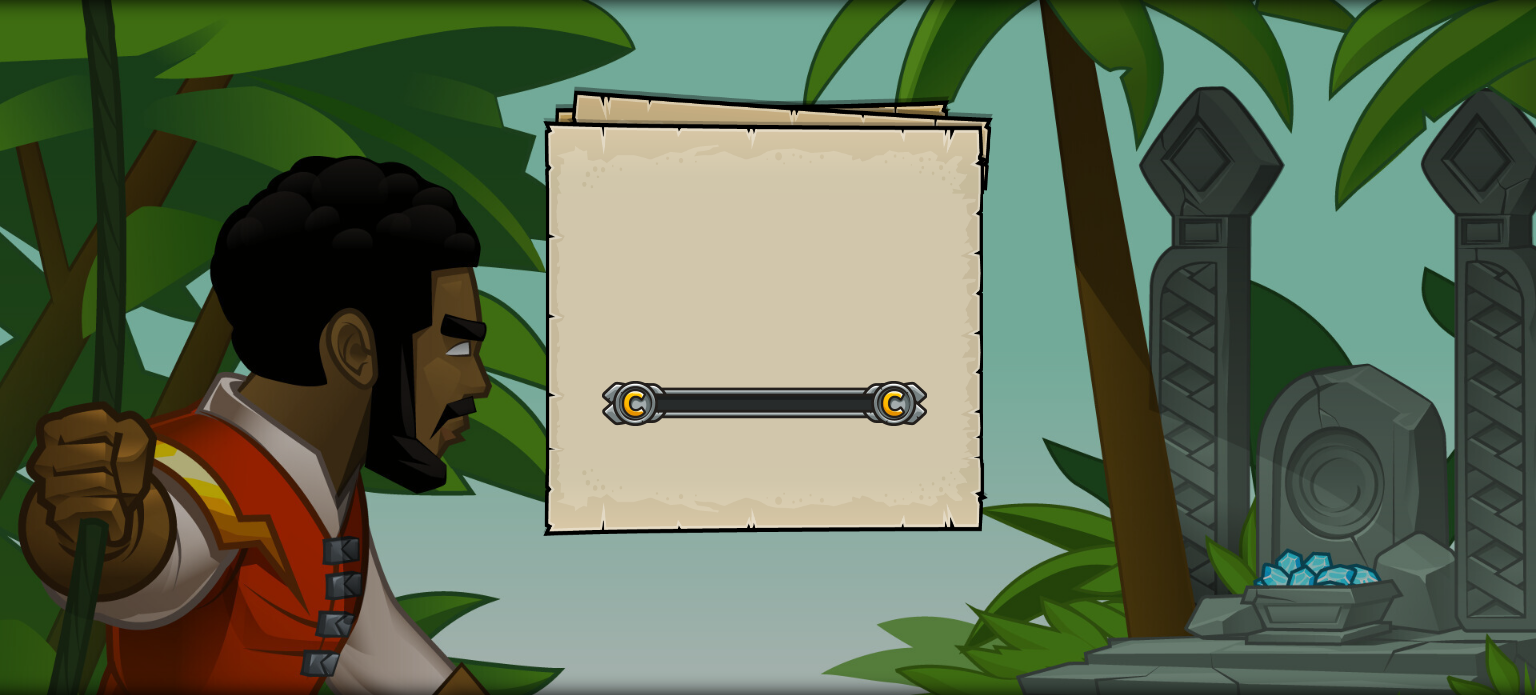 select on "en-[GEOGRAPHIC_DATA]" 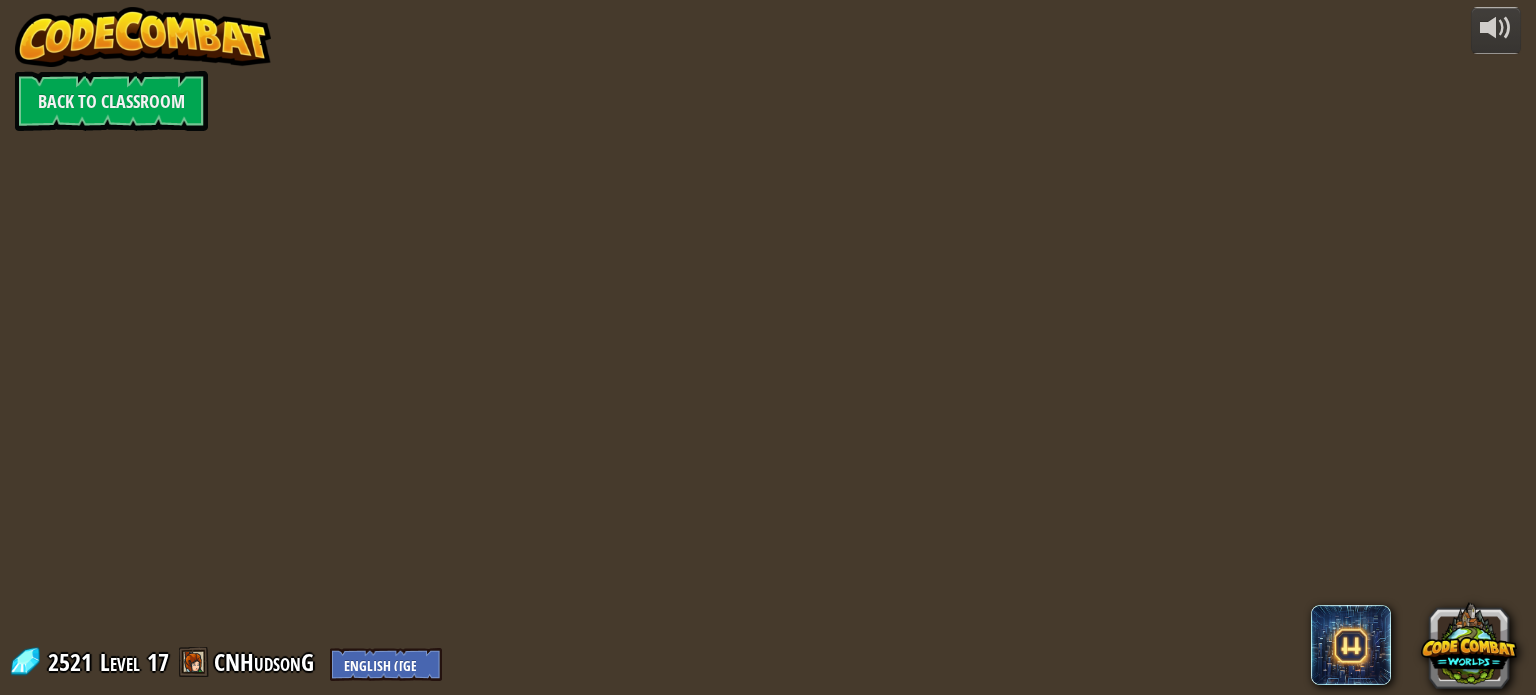 select on "en-[GEOGRAPHIC_DATA]" 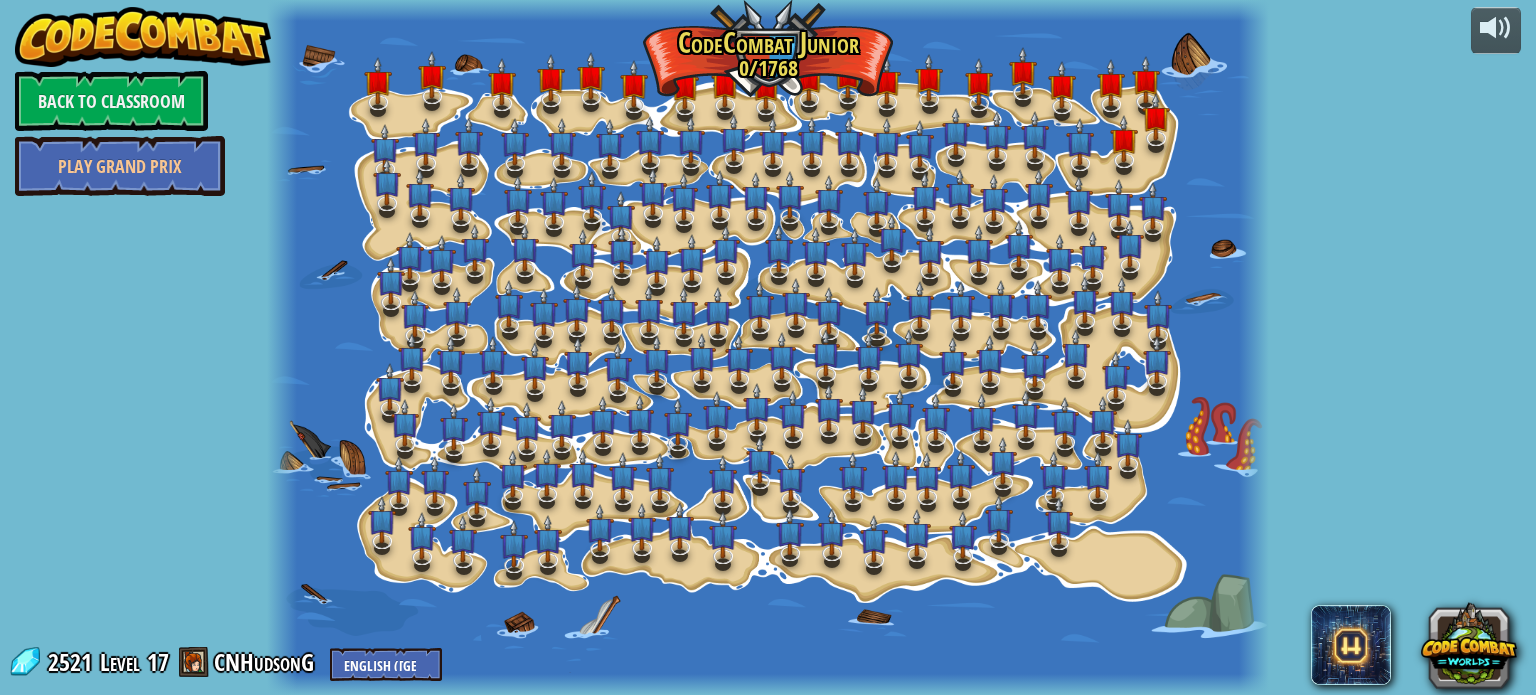 select on "en-[GEOGRAPHIC_DATA]" 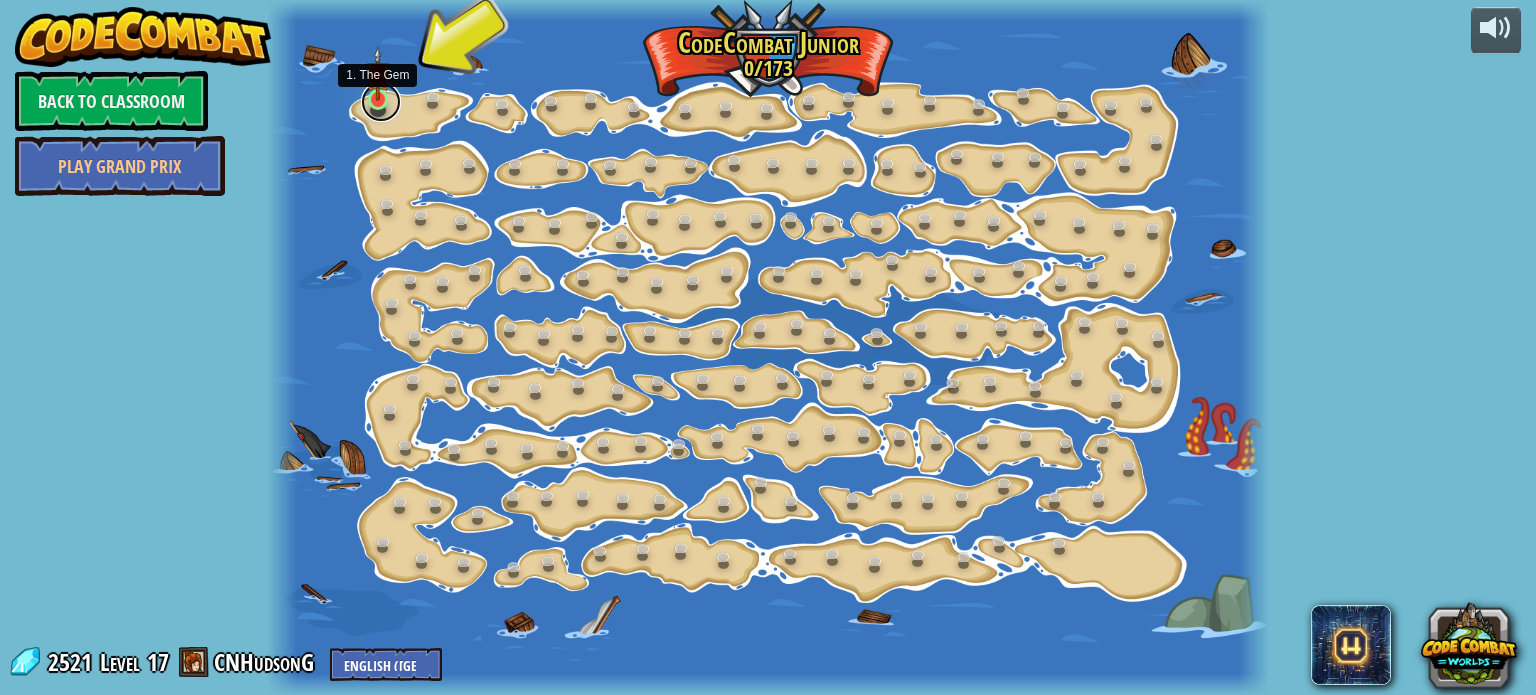 click at bounding box center (381, 102) 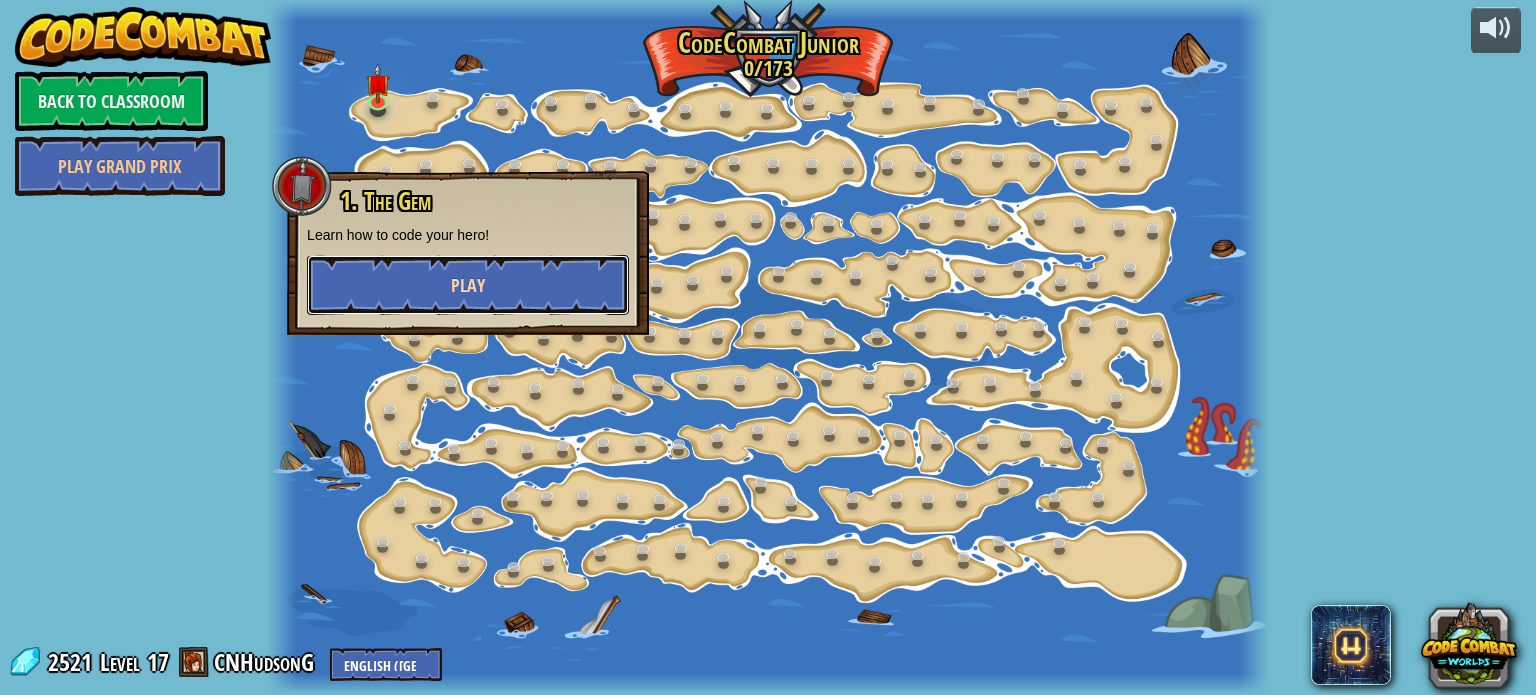 click on "Play" at bounding box center (468, 285) 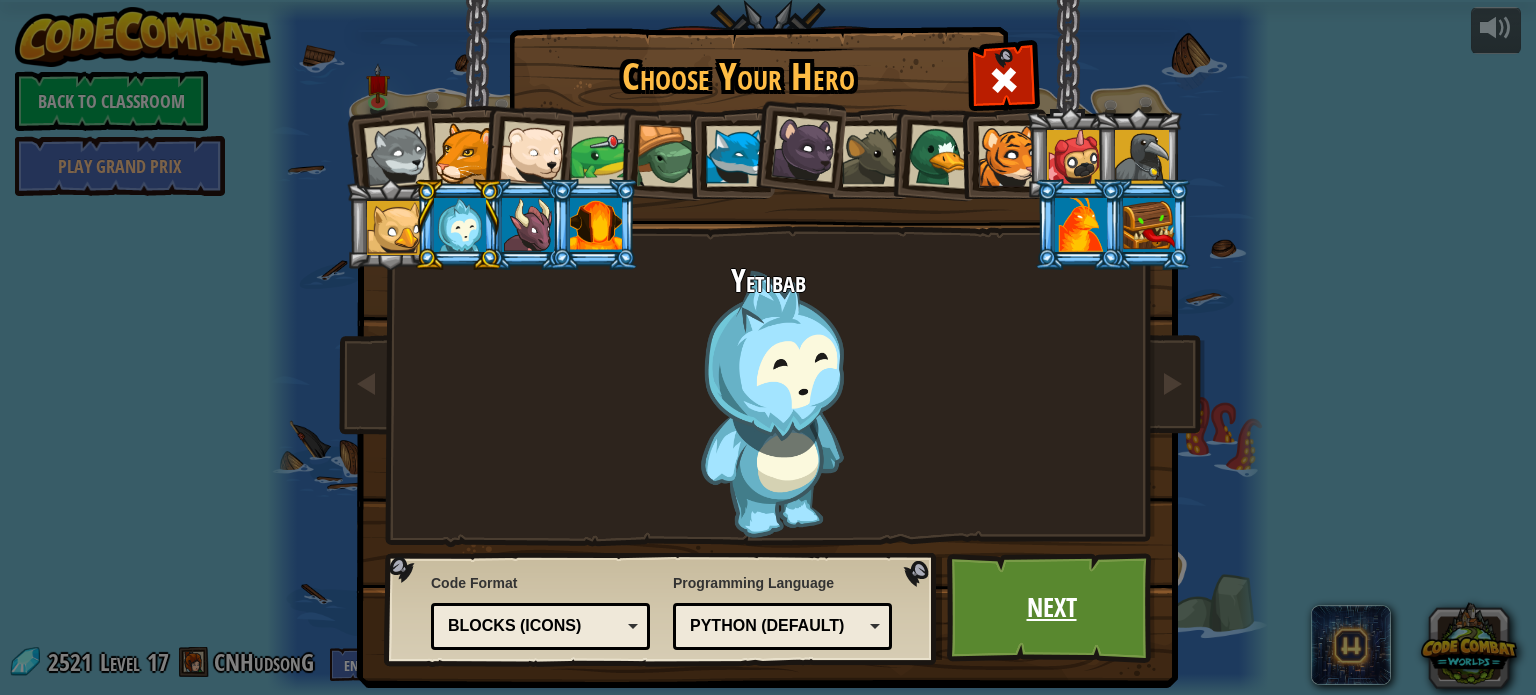 click on "Next" at bounding box center (1051, 608) 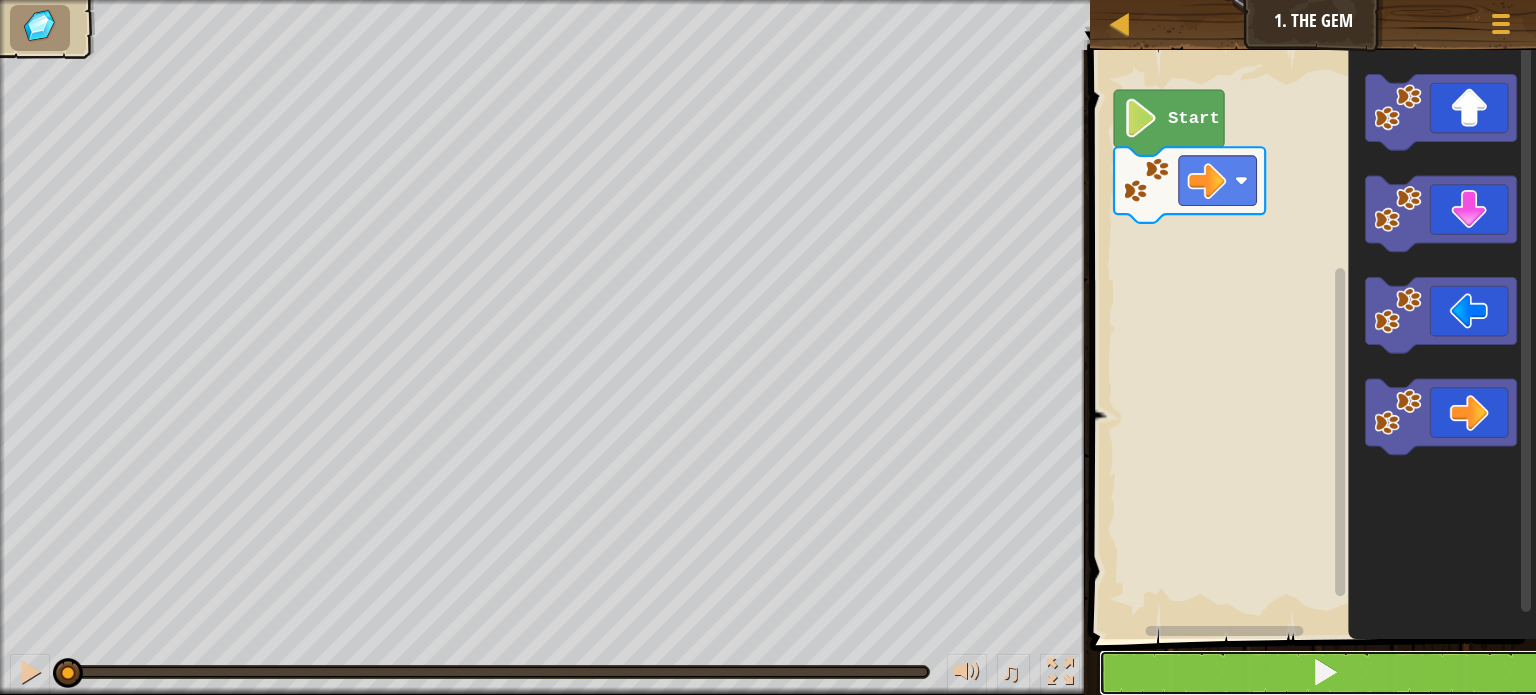 click at bounding box center [1325, 673] 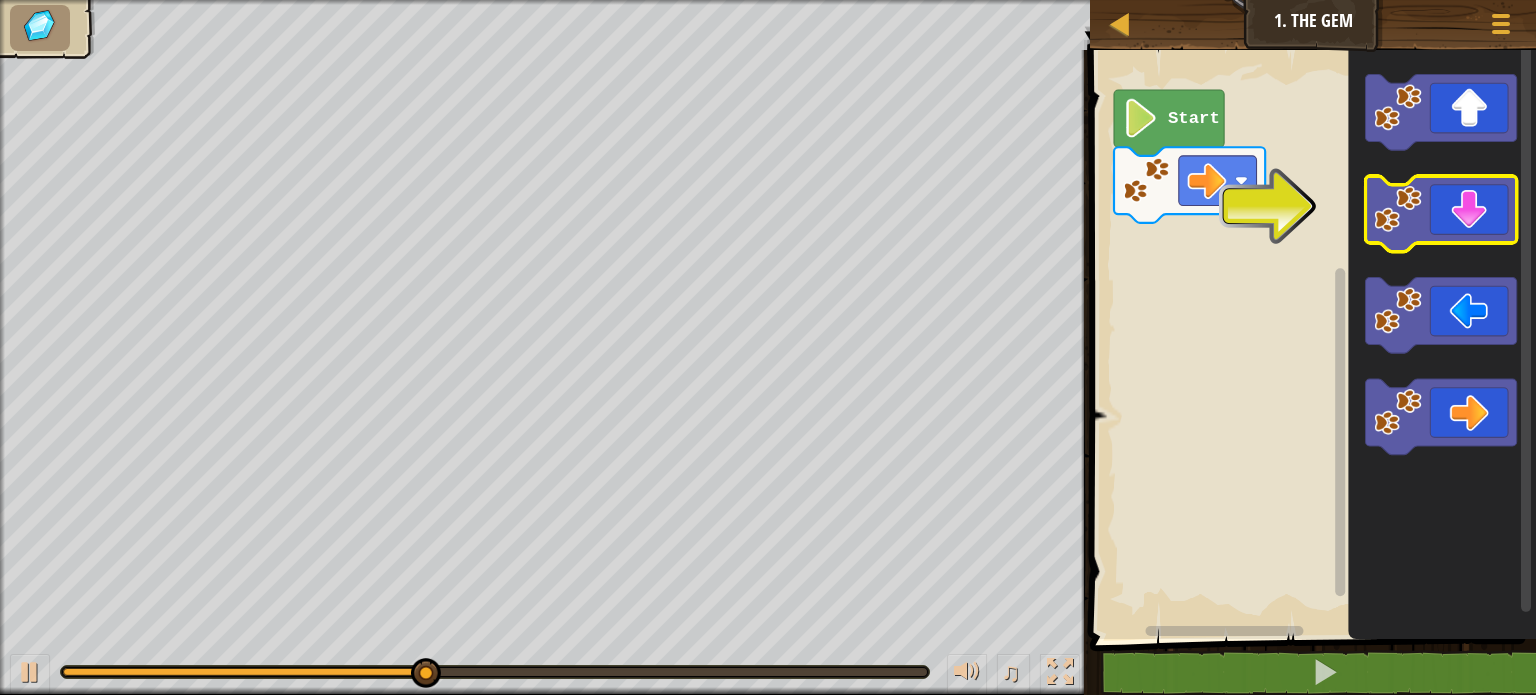 click 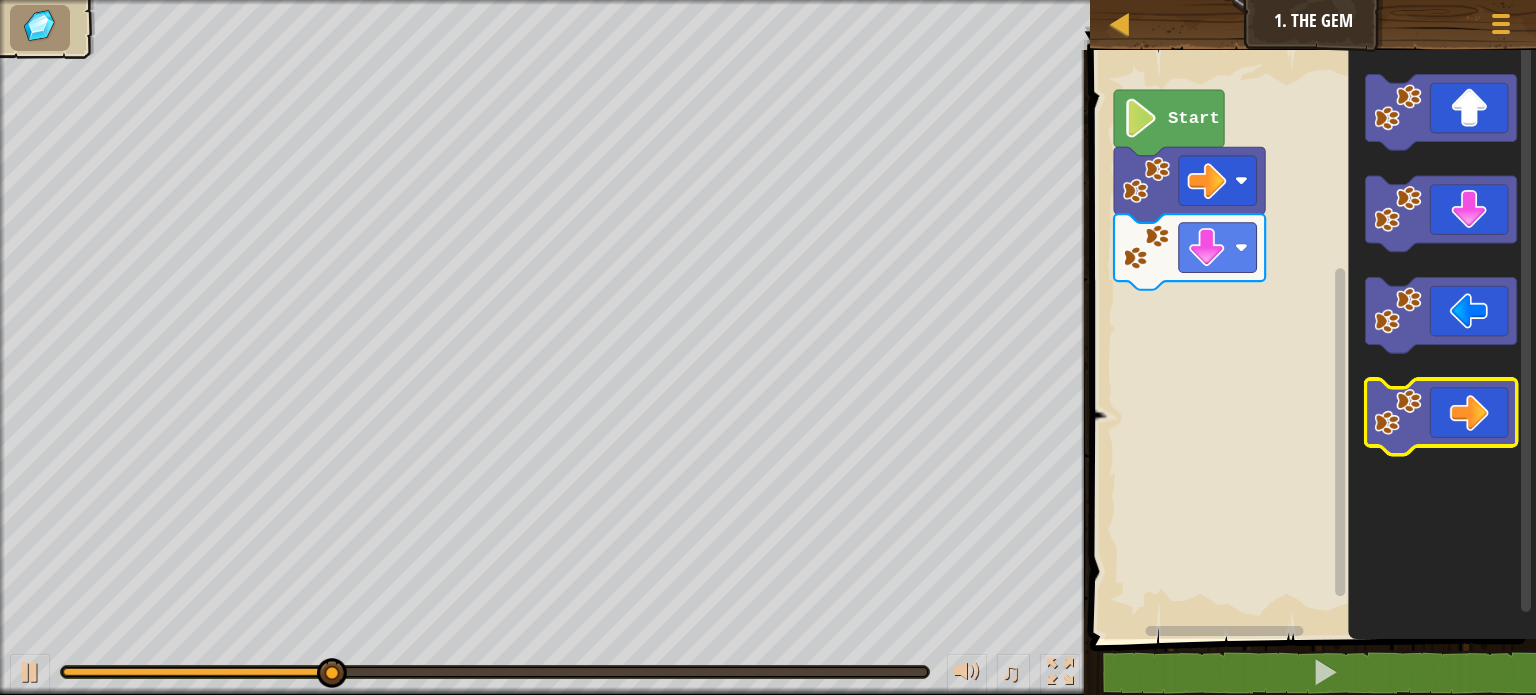 click 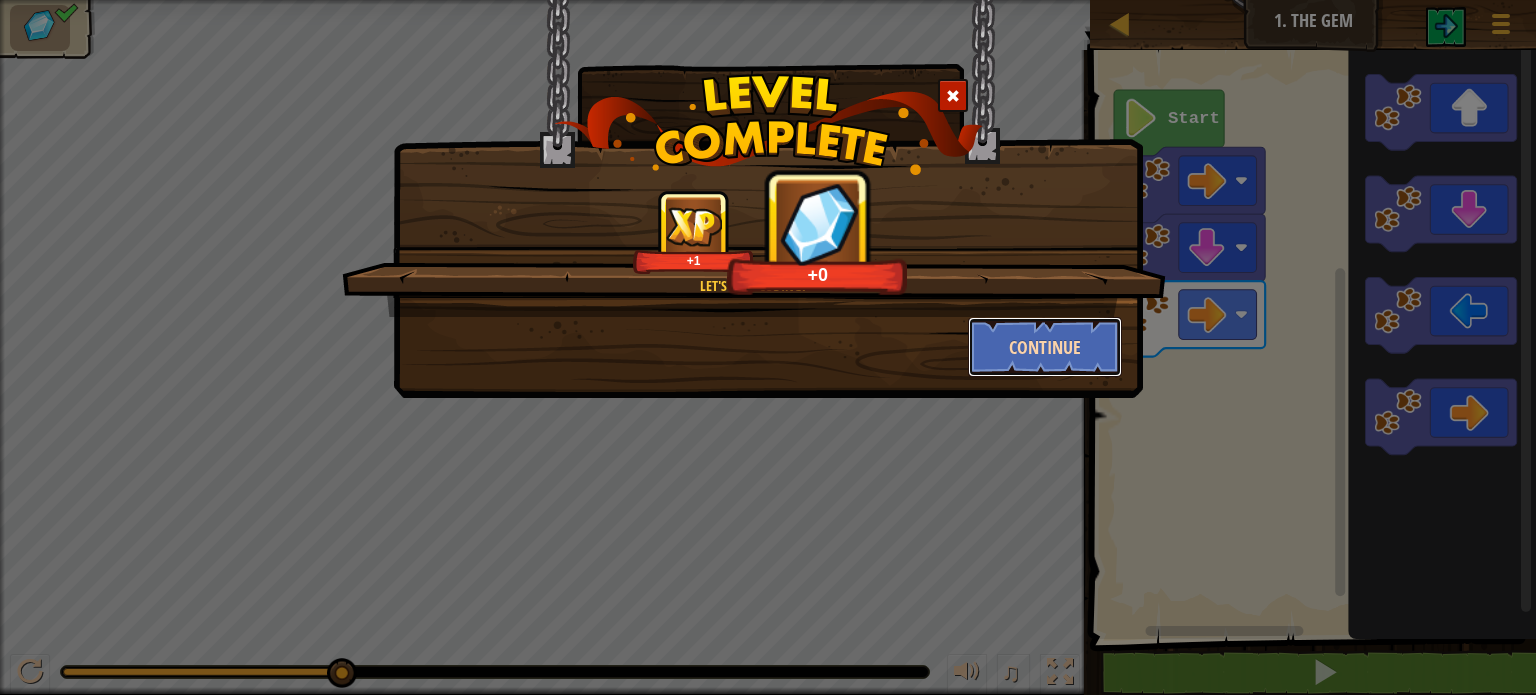 click on "Continue" at bounding box center (1045, 347) 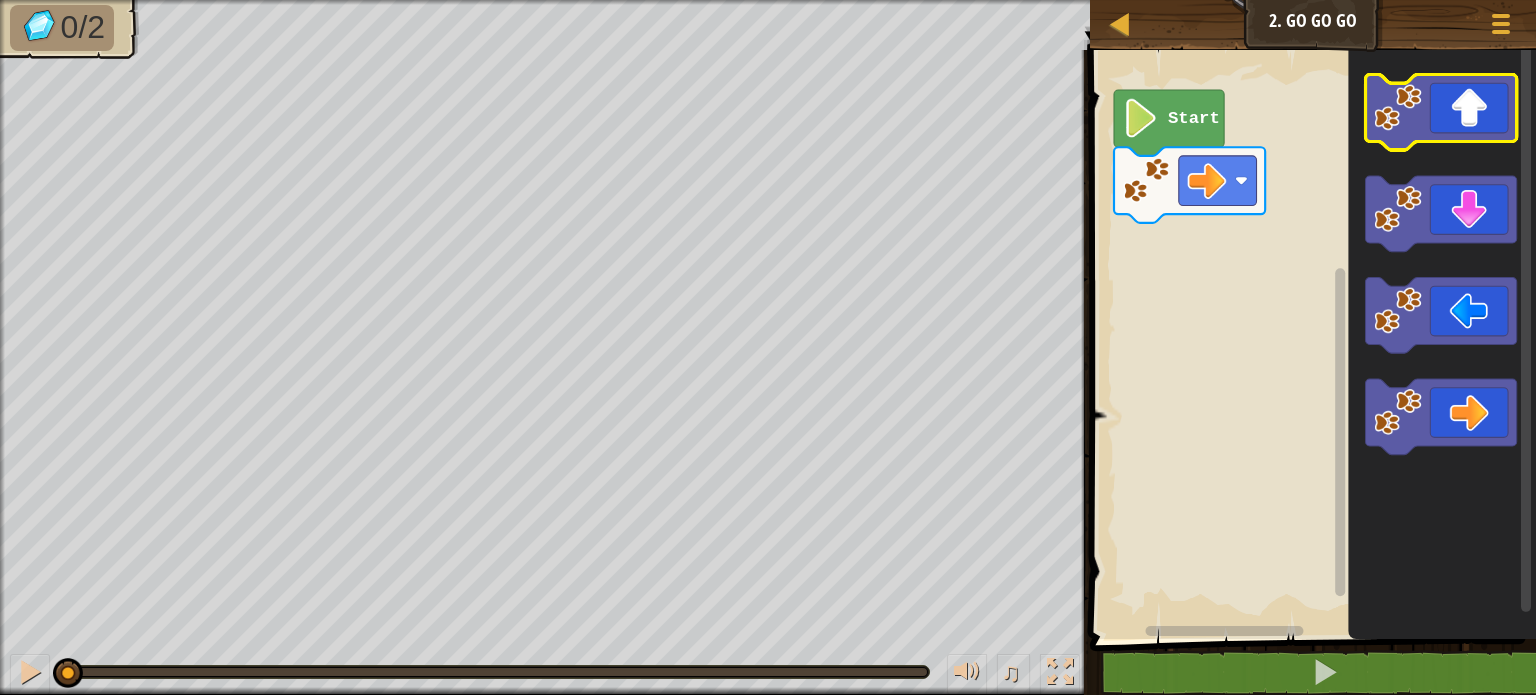 click 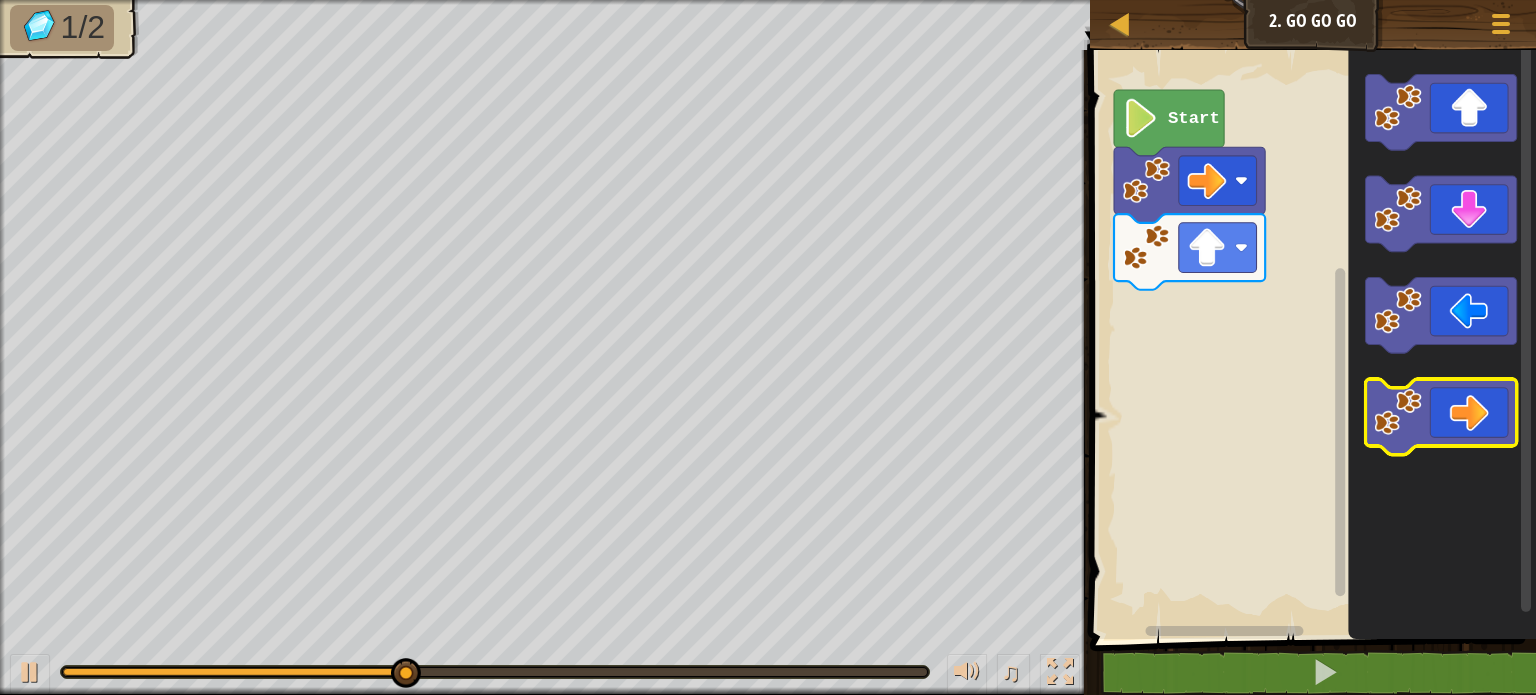 click 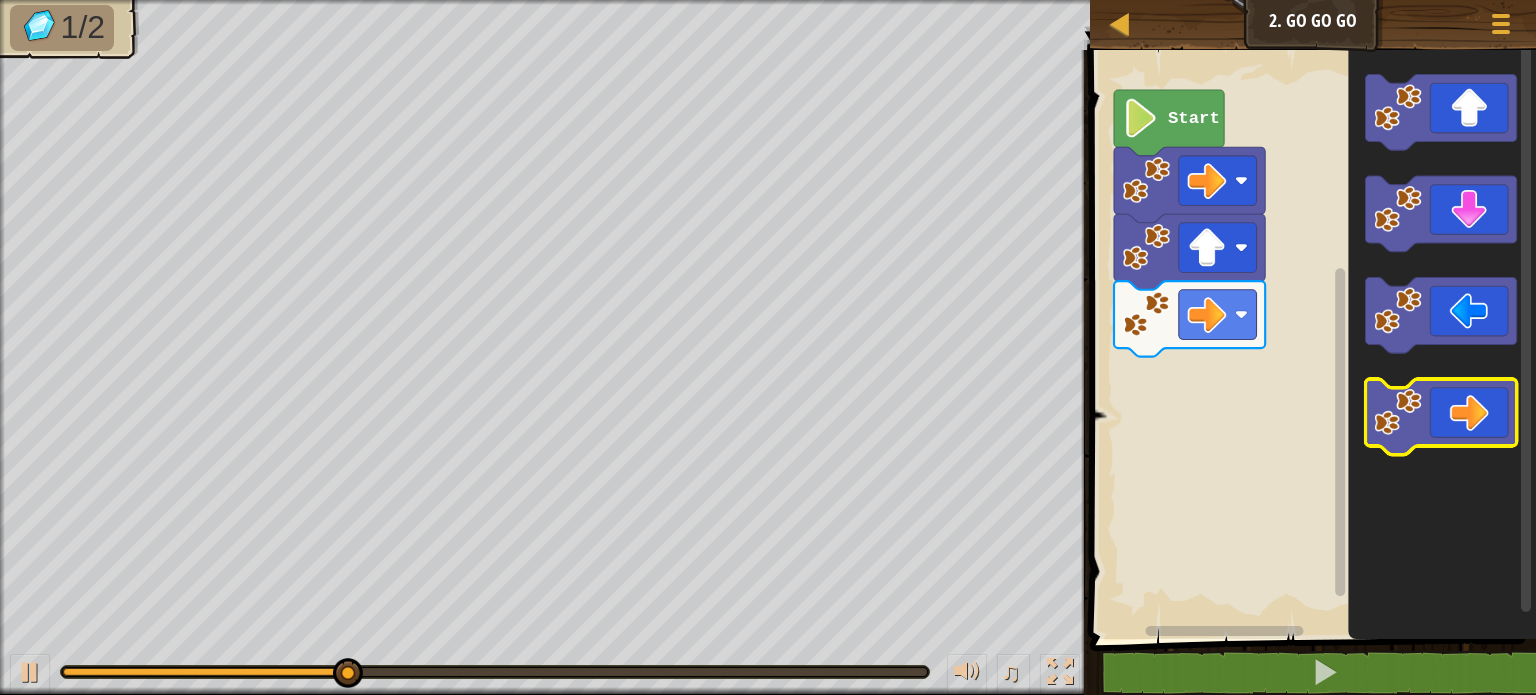 click 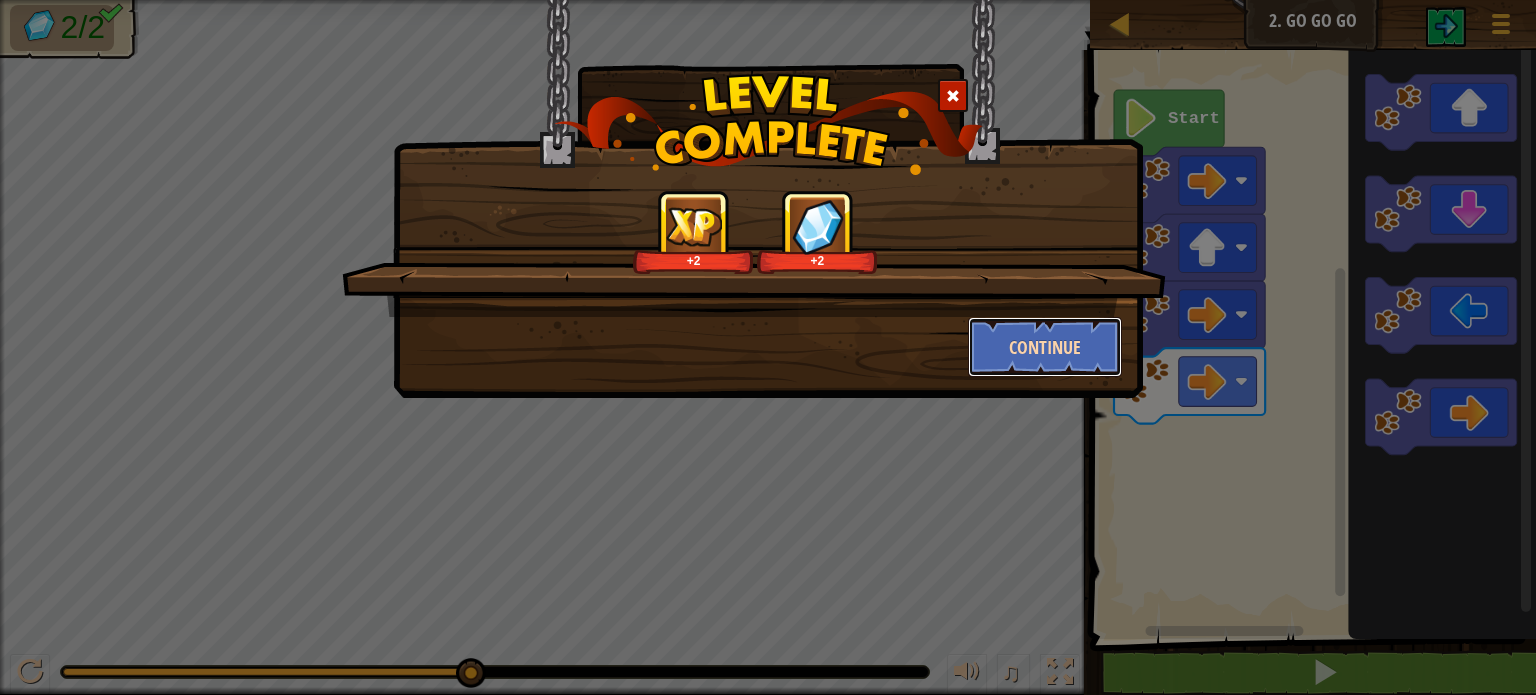 drag, startPoint x: 1080, startPoint y: 328, endPoint x: 1068, endPoint y: 328, distance: 12 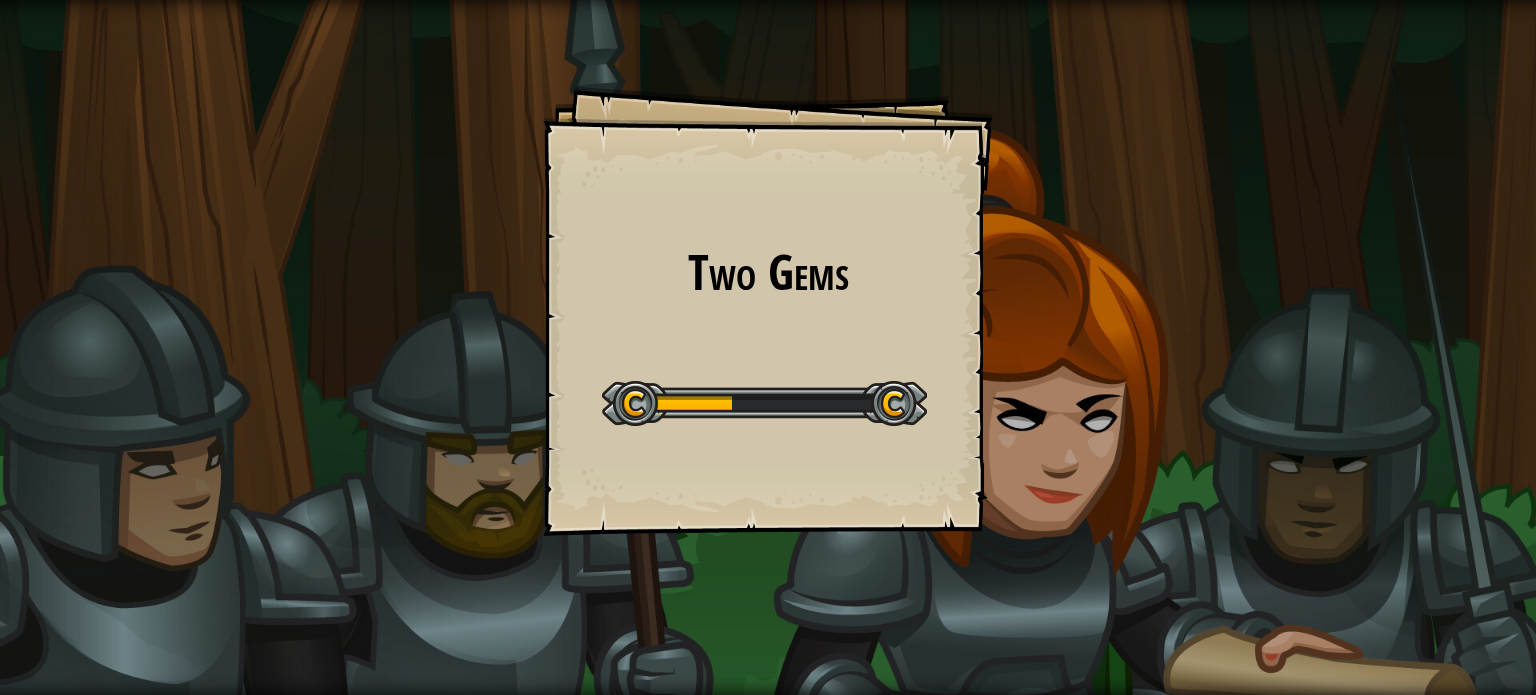 click on "Two Gems Goals Start Level Error loading from server. Try refreshing the page. You'll need a subscription to play this level. Subscribe You'll need to join a course to play this level. Back to my courses Ask your teacher to assign a license to you so you can continue to play CodeCombat! Back to my courses This level is locked. Back to my courses In real open source, you have the right to control your own destiny. - Linus Torvalds Map Junior 3. Two Gems Game Menu 1     הההההההההההההההההההההההההההההההההההההההההההההההההההההההההההההההההההההההההההההההההההההההההההההההההההההההההההההההההההההההההההההההההההההההההההההההההההההההההההההההההההההההההההההההההההההההההההההההההההההההההההההההההההההההההההההההההההההההההההההההההההההההההההההההה Solution × × Fix Your Code 0/2 ♫" at bounding box center [768, 347] 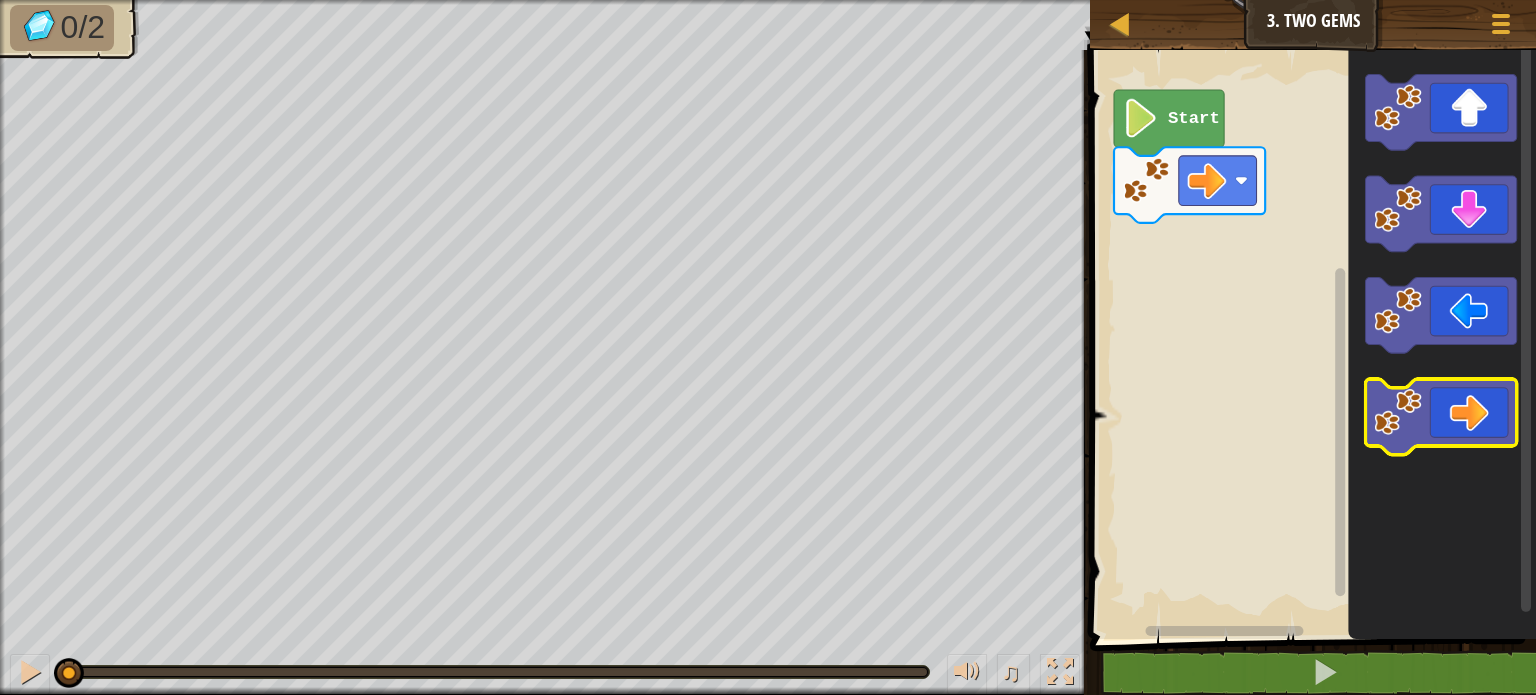 click 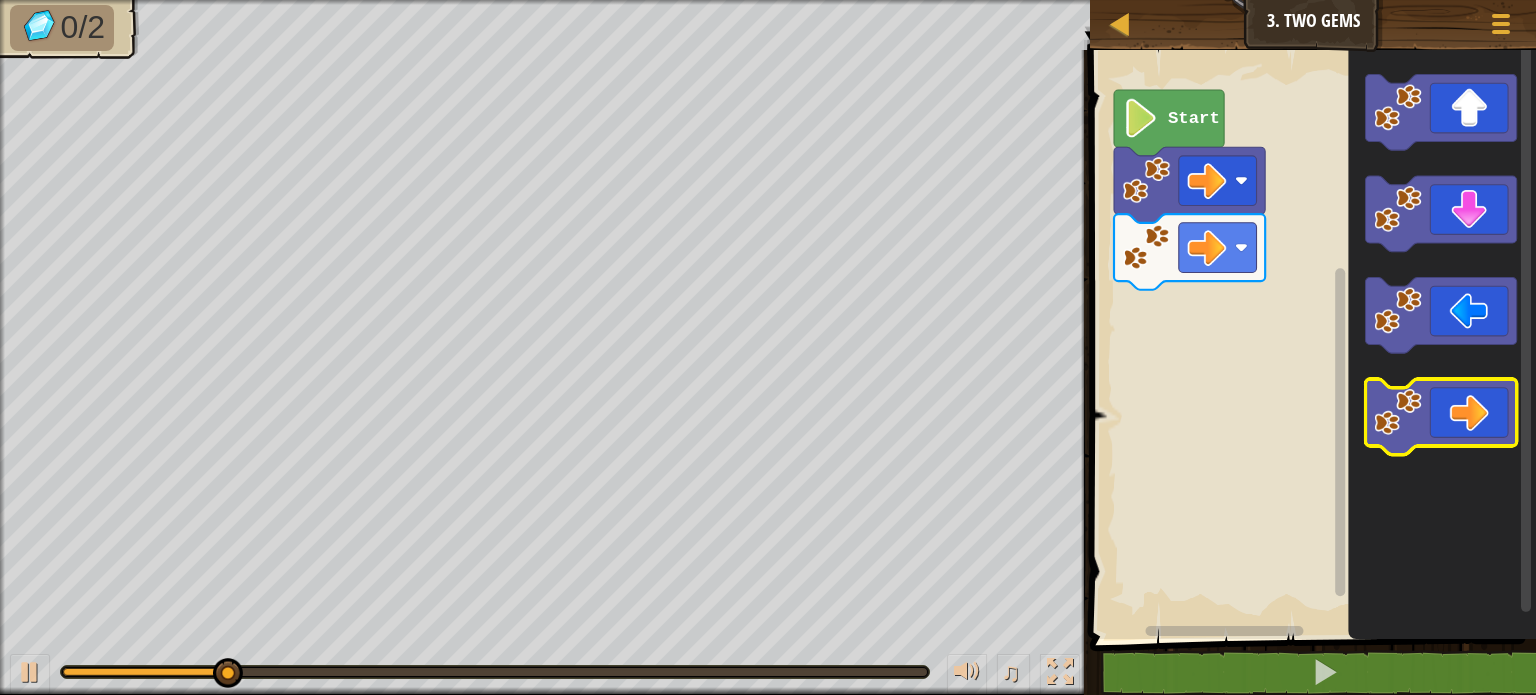click 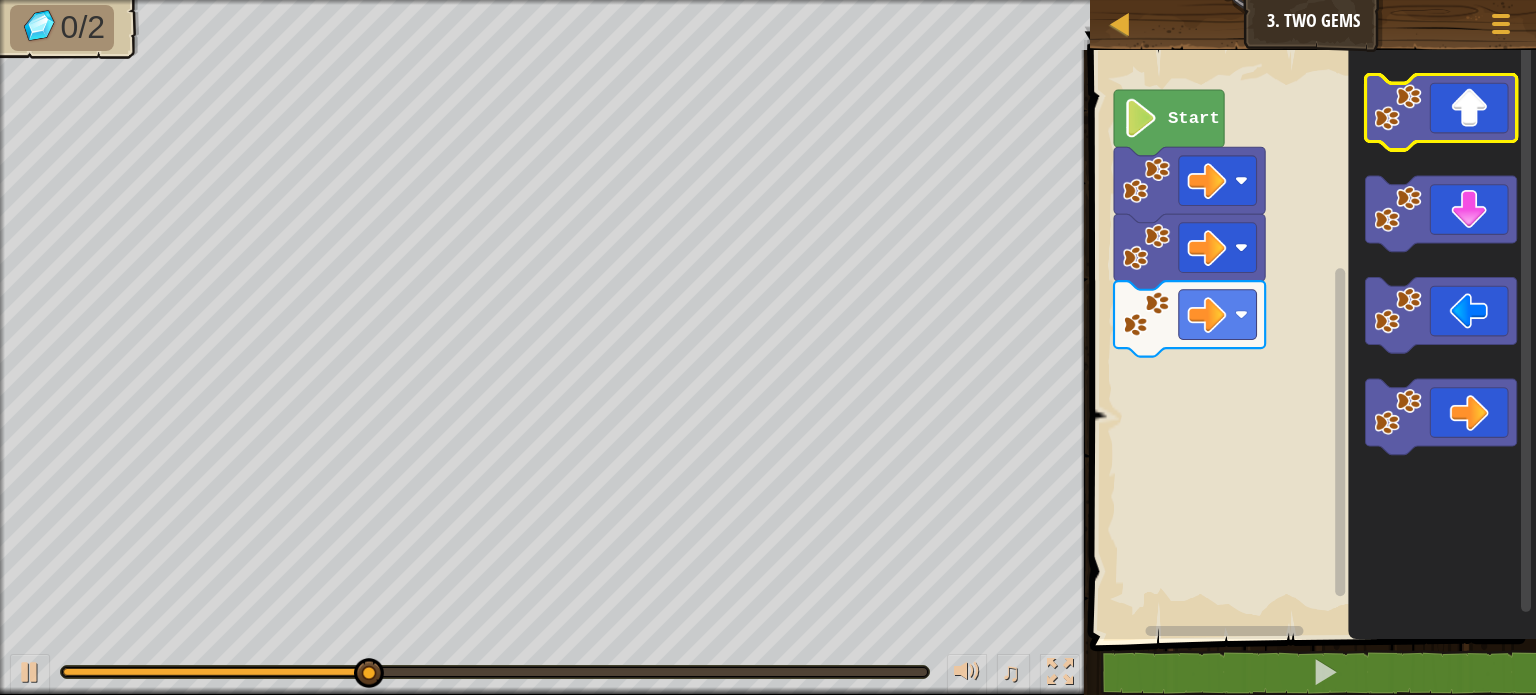 click 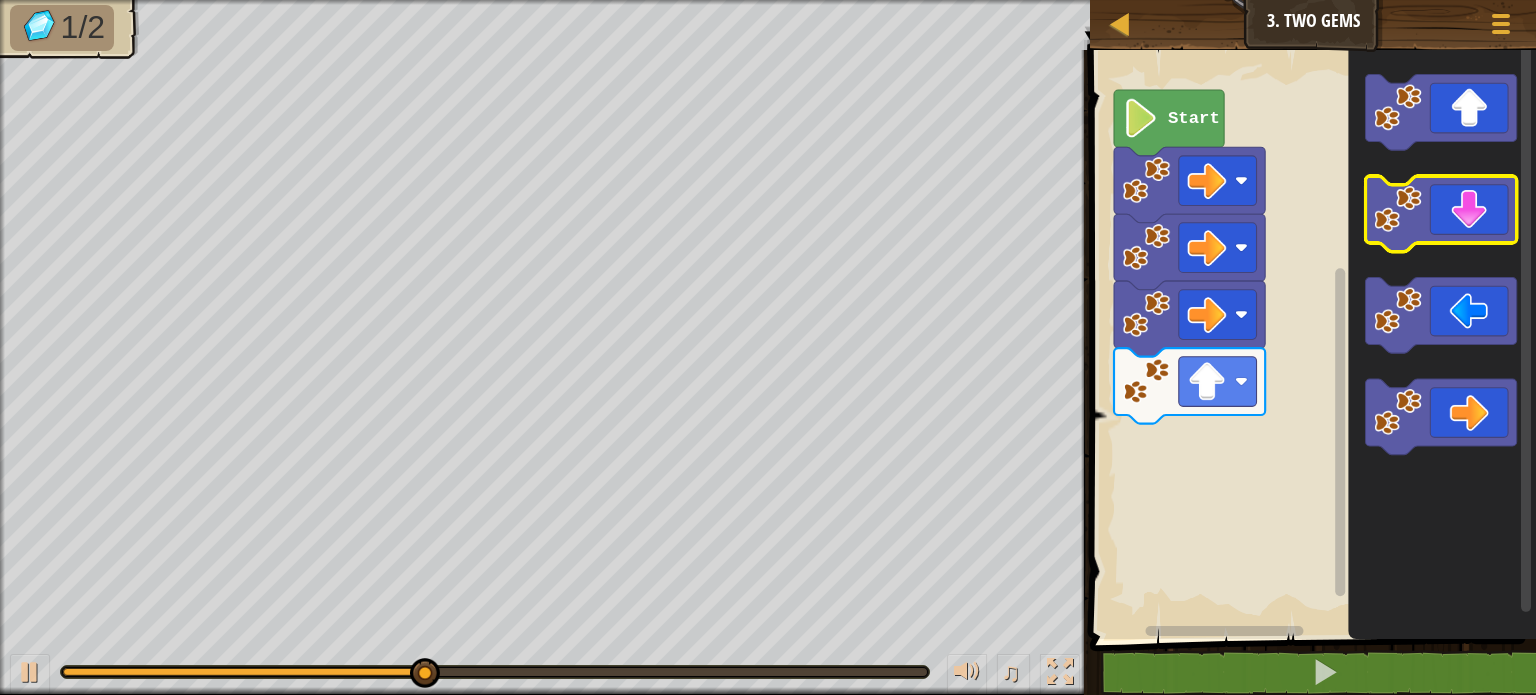 click 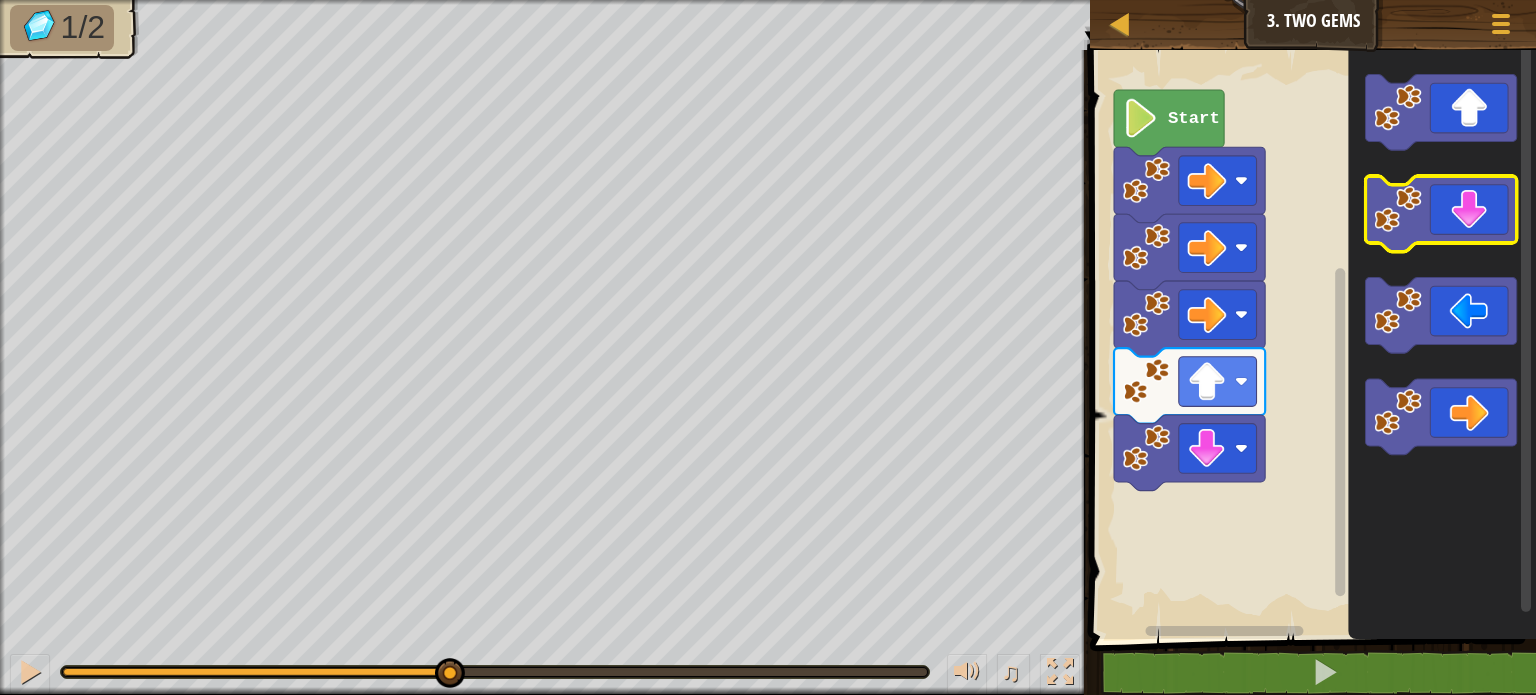 click 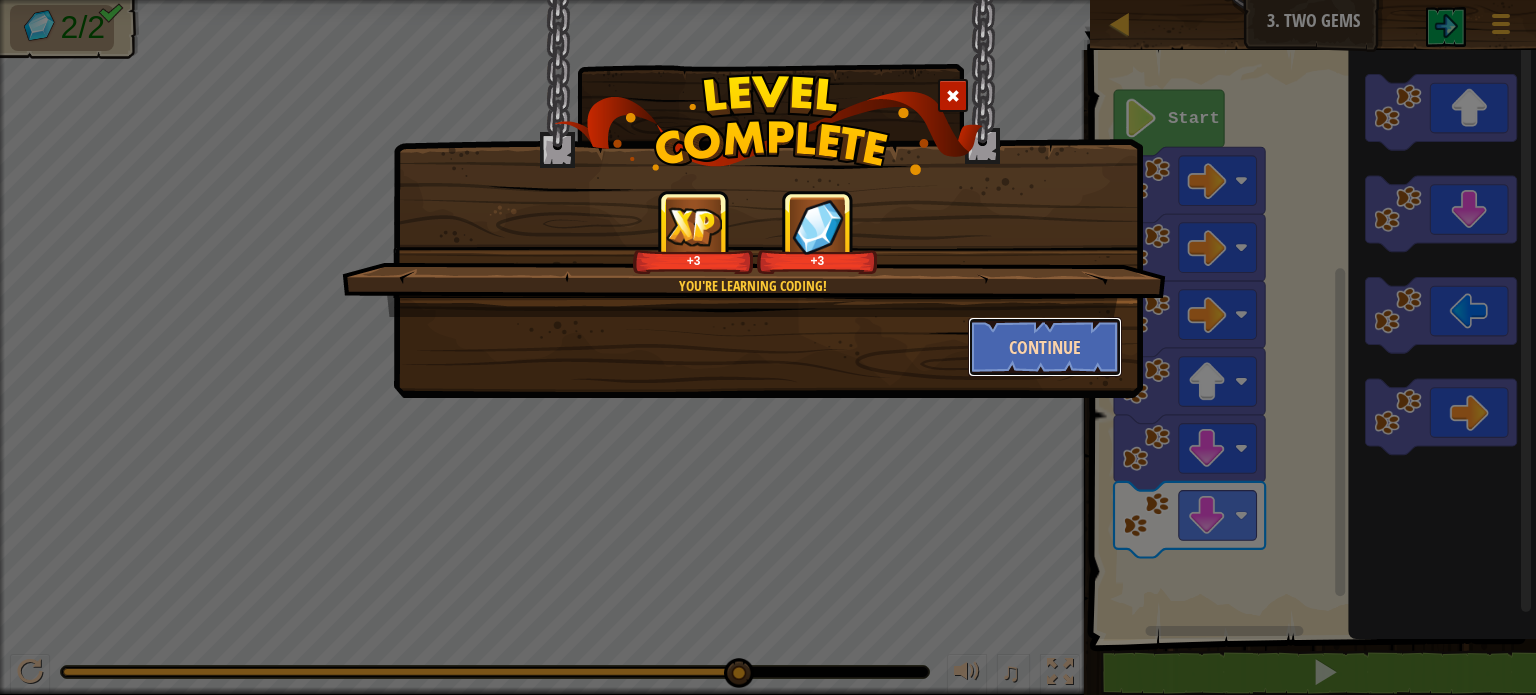 click on "Continue" at bounding box center [1045, 347] 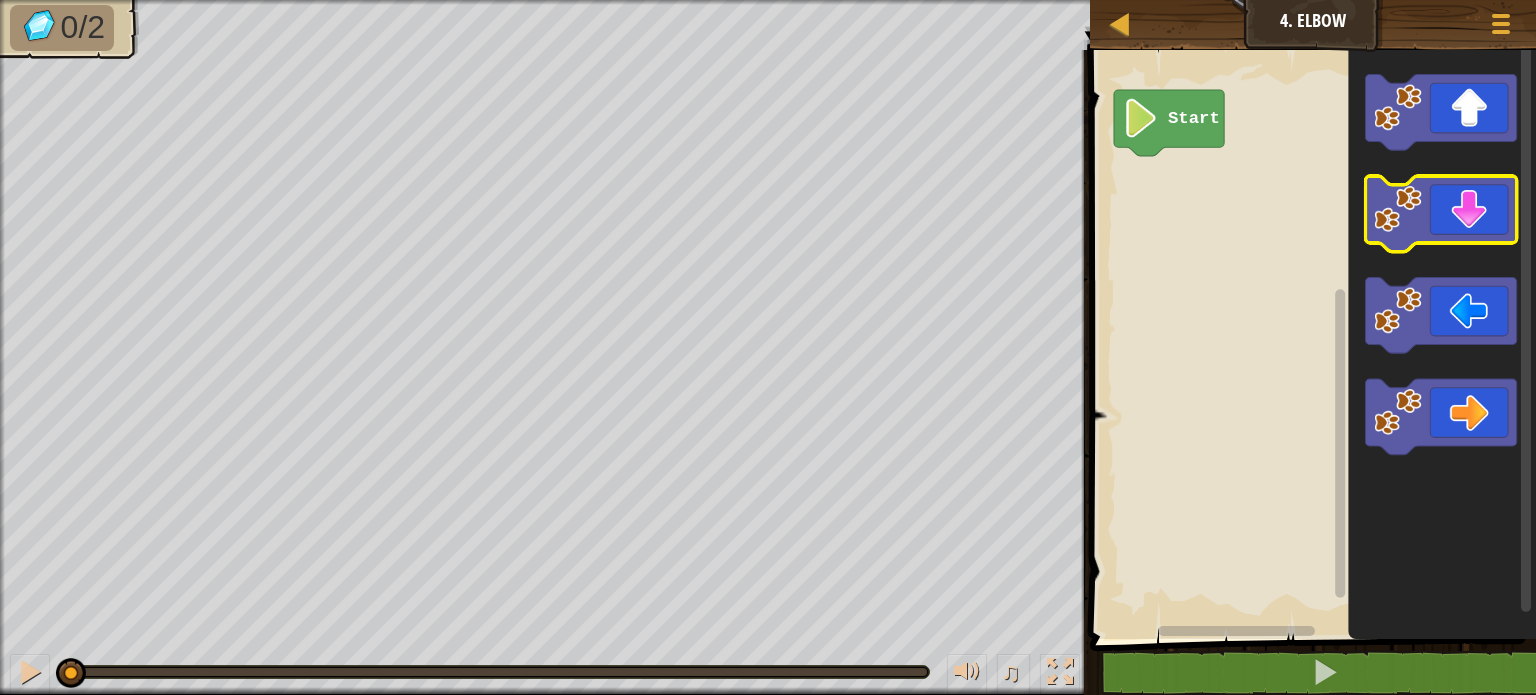 click 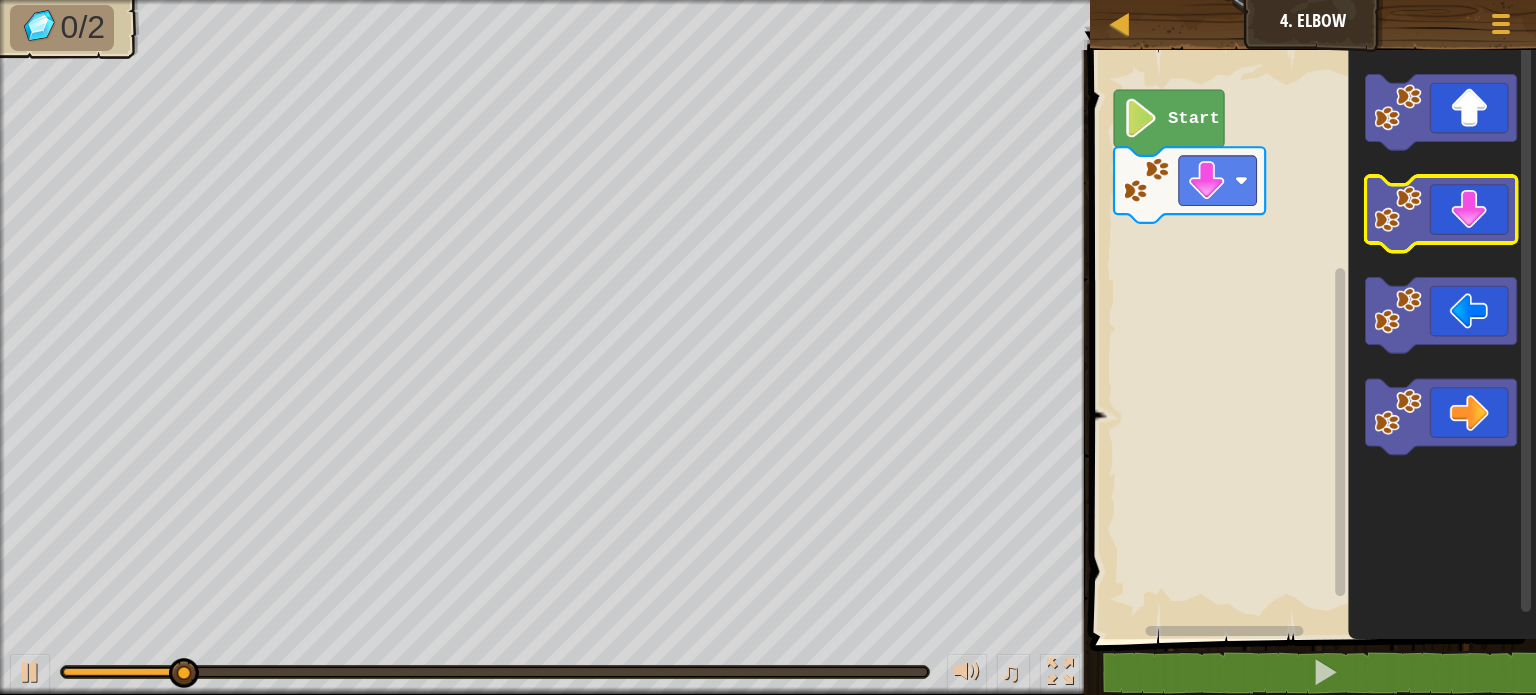 click 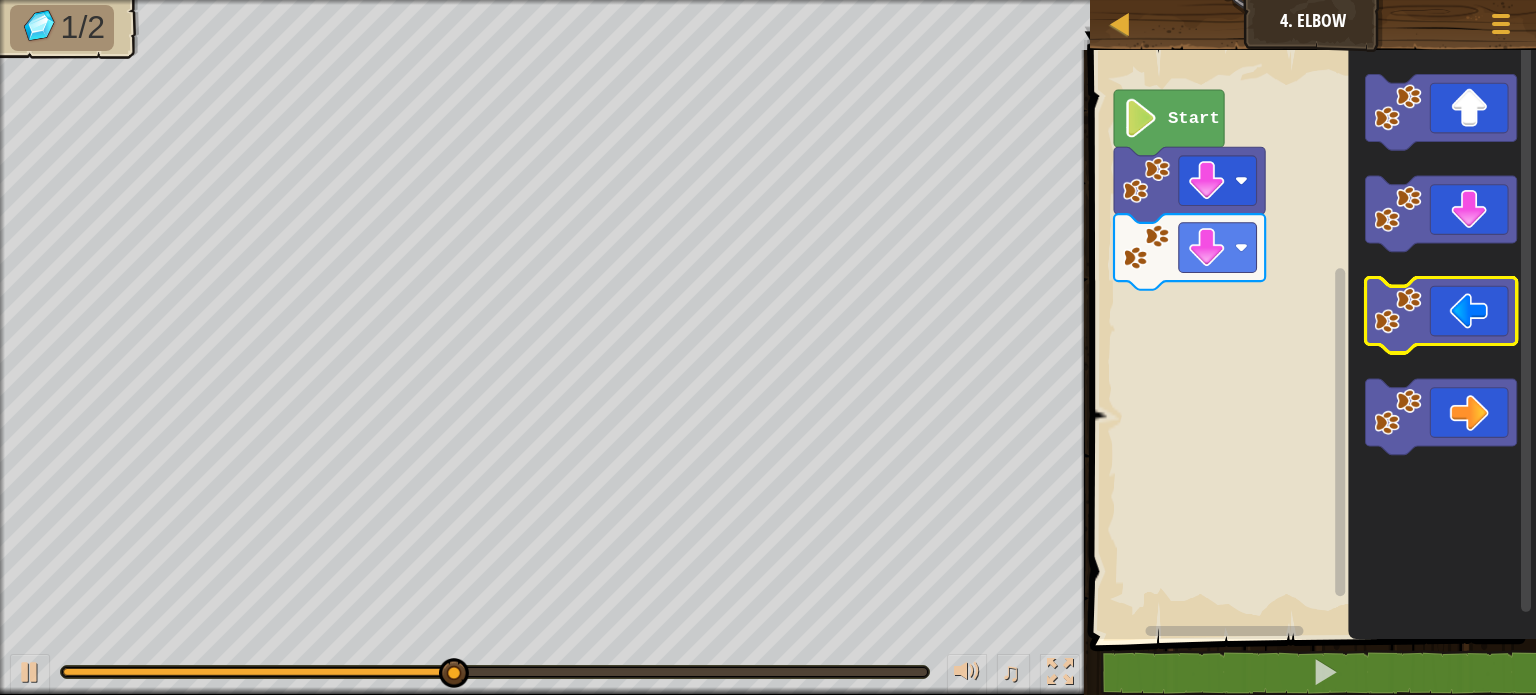 click 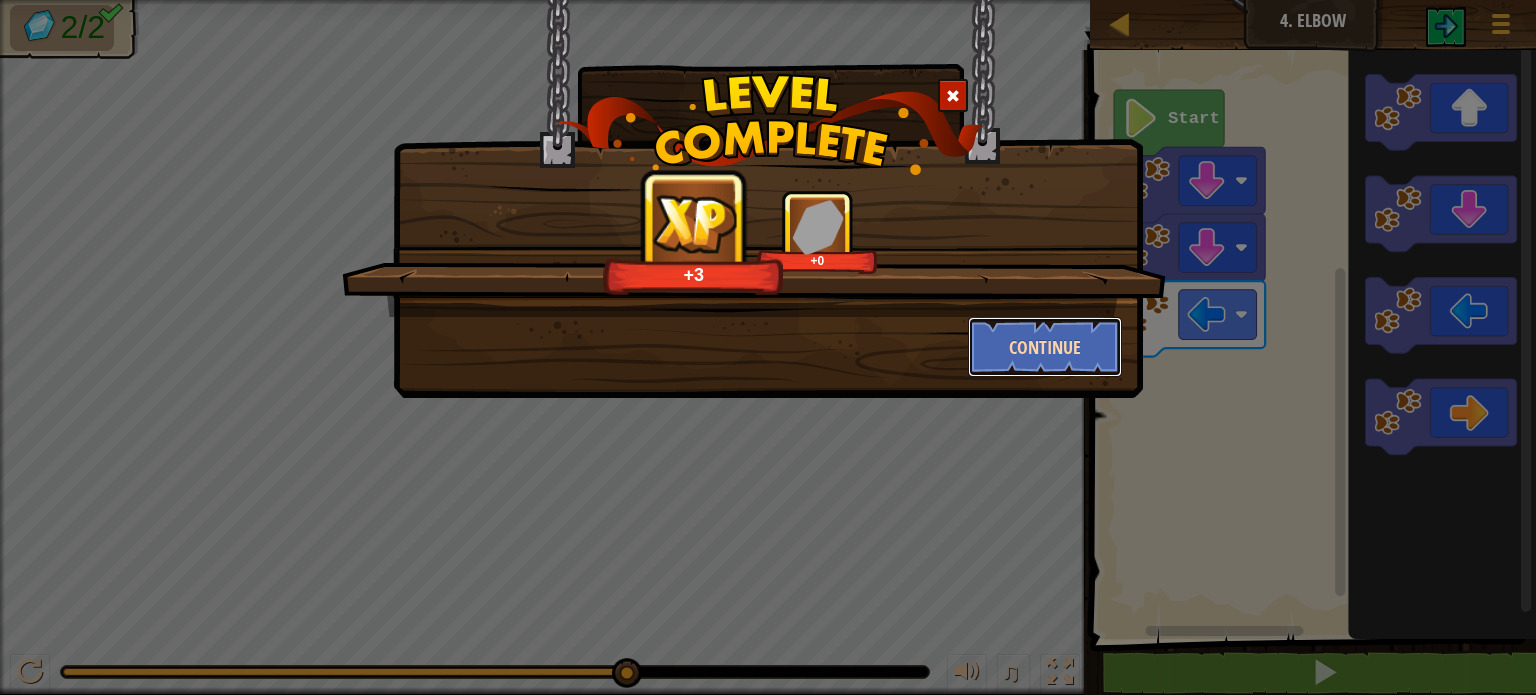 click on "Continue" at bounding box center (1045, 347) 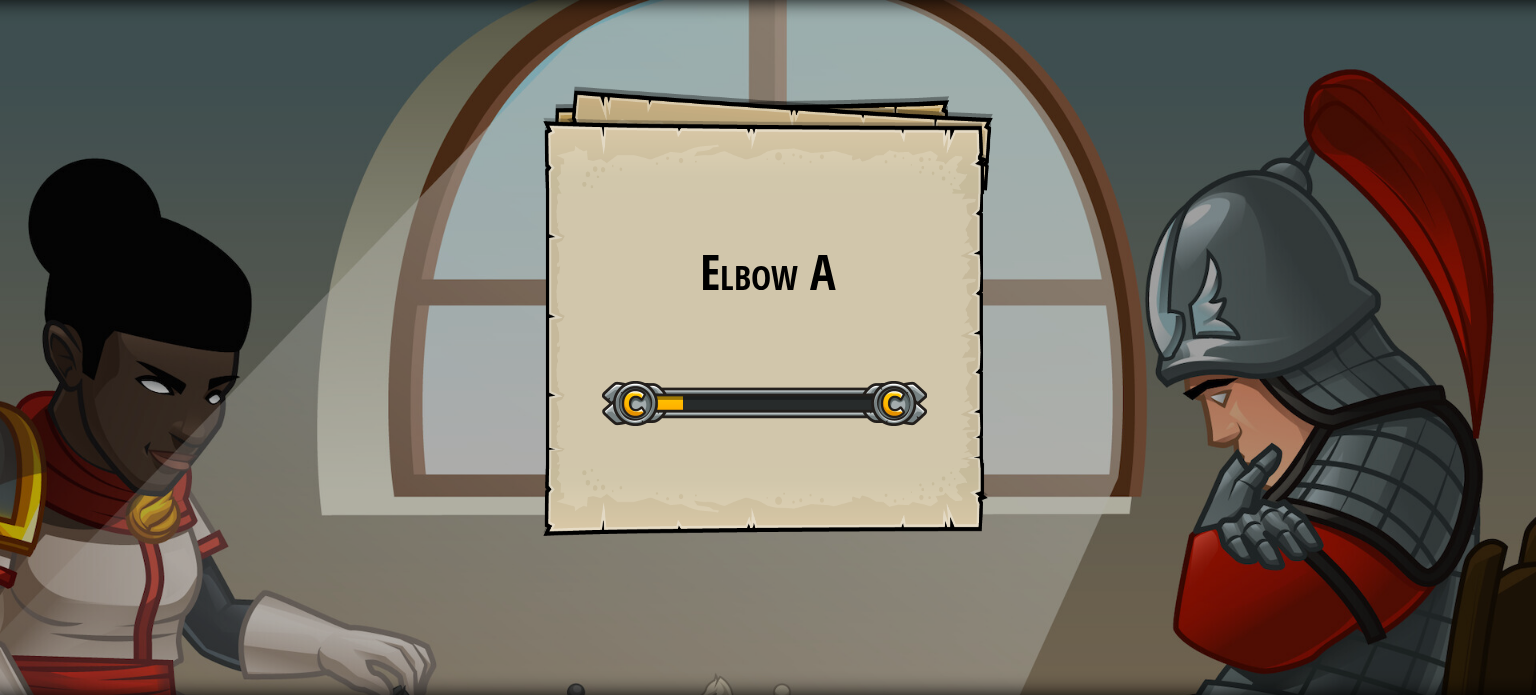 drag, startPoint x: 811, startPoint y: 23, endPoint x: 729, endPoint y: 334, distance: 321.62866 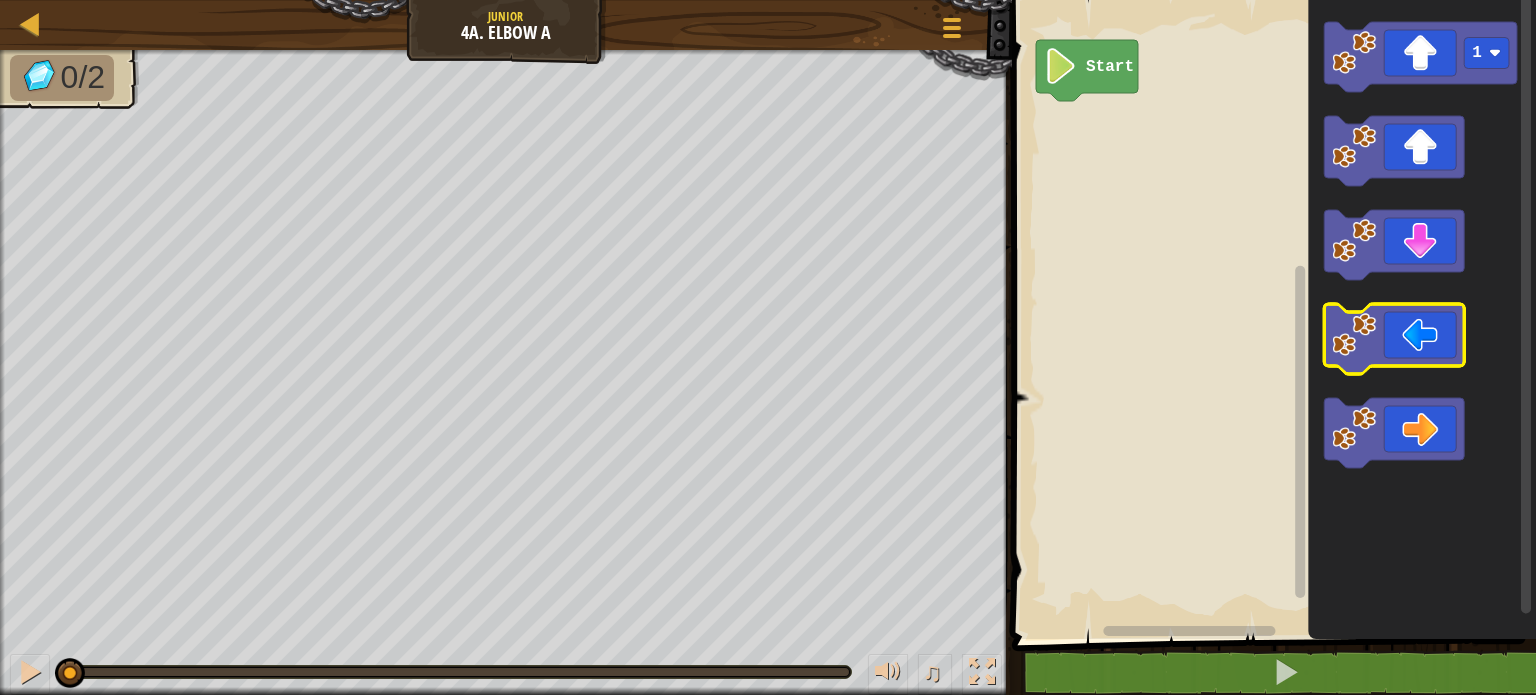 click 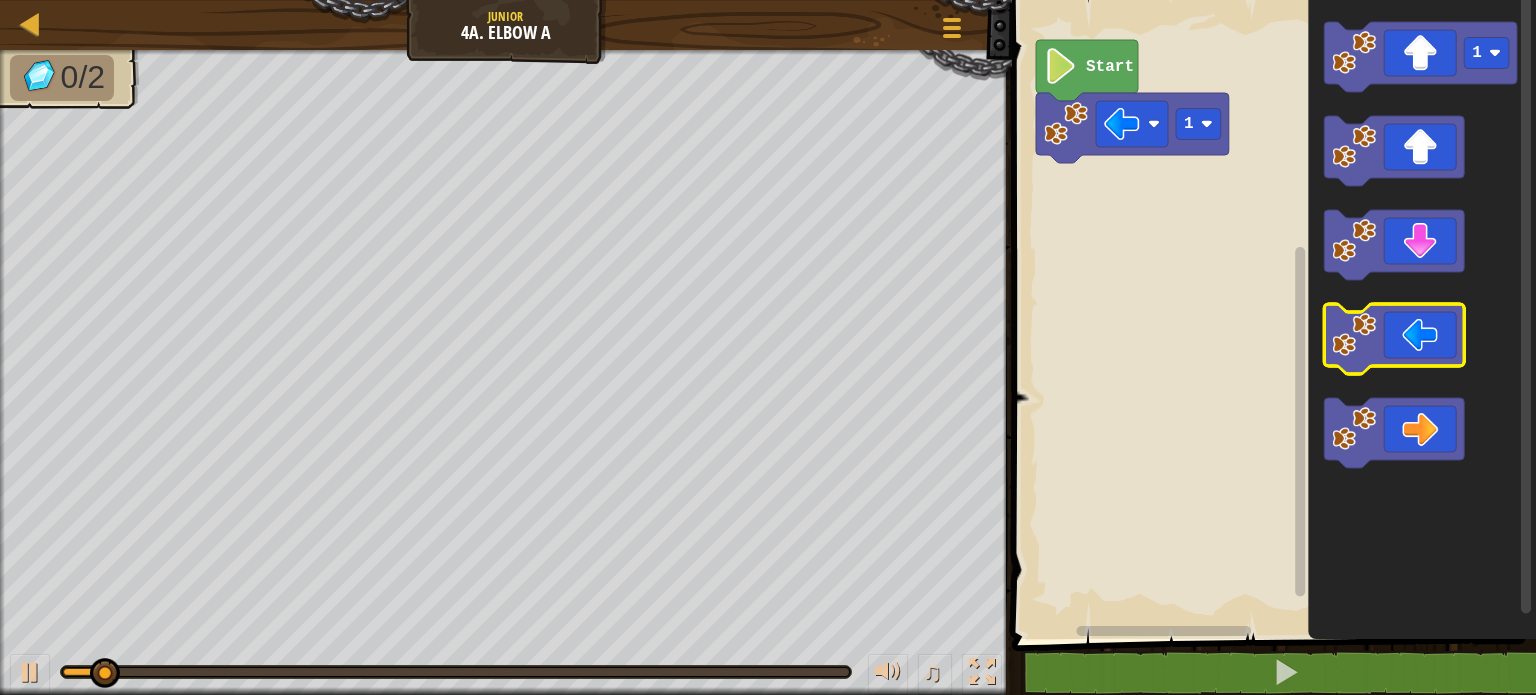 click 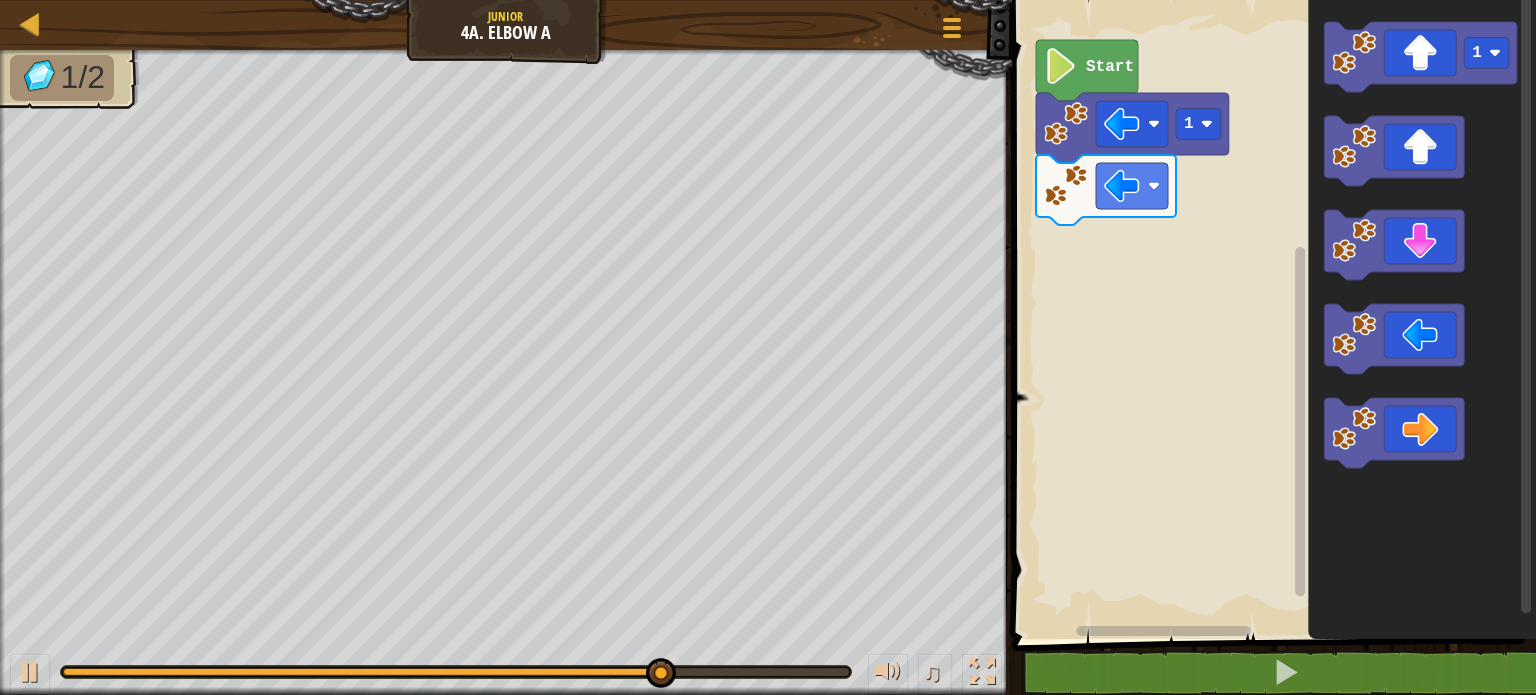 click 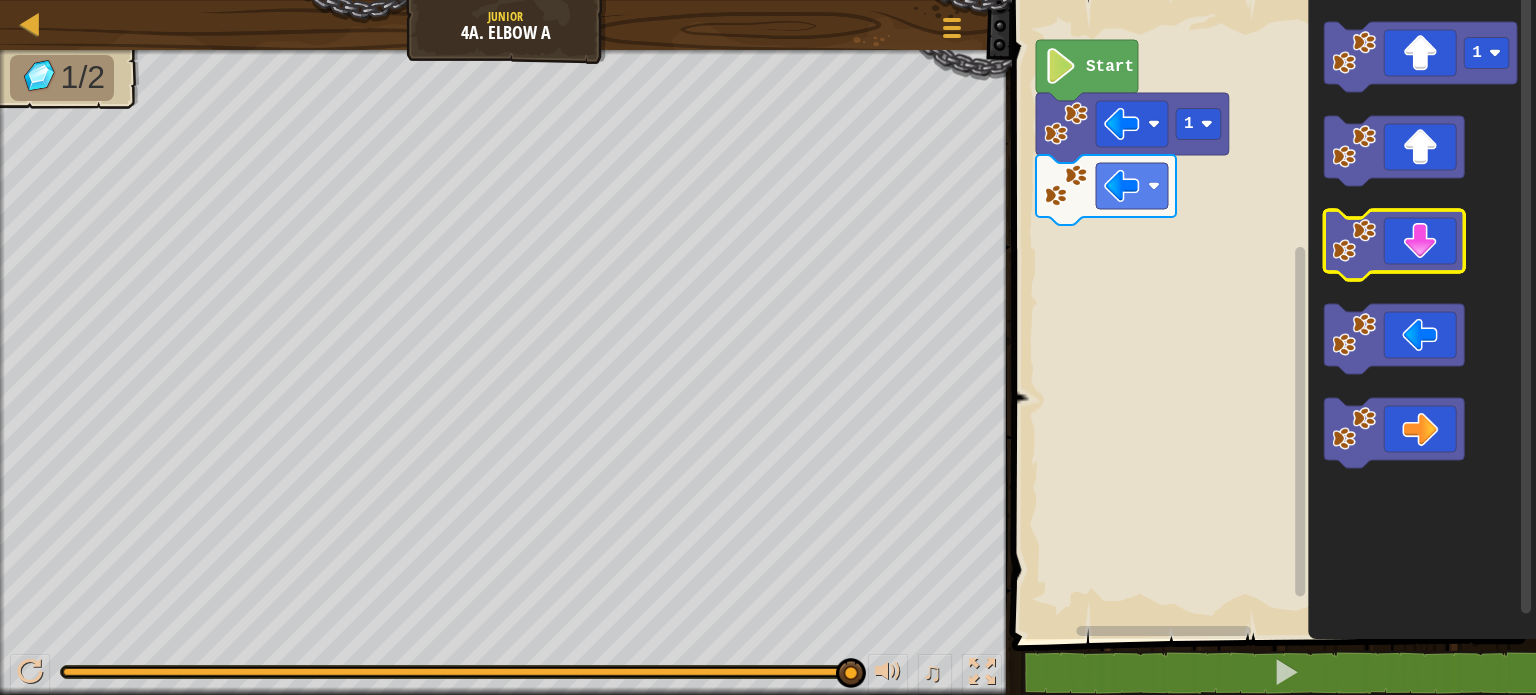 click 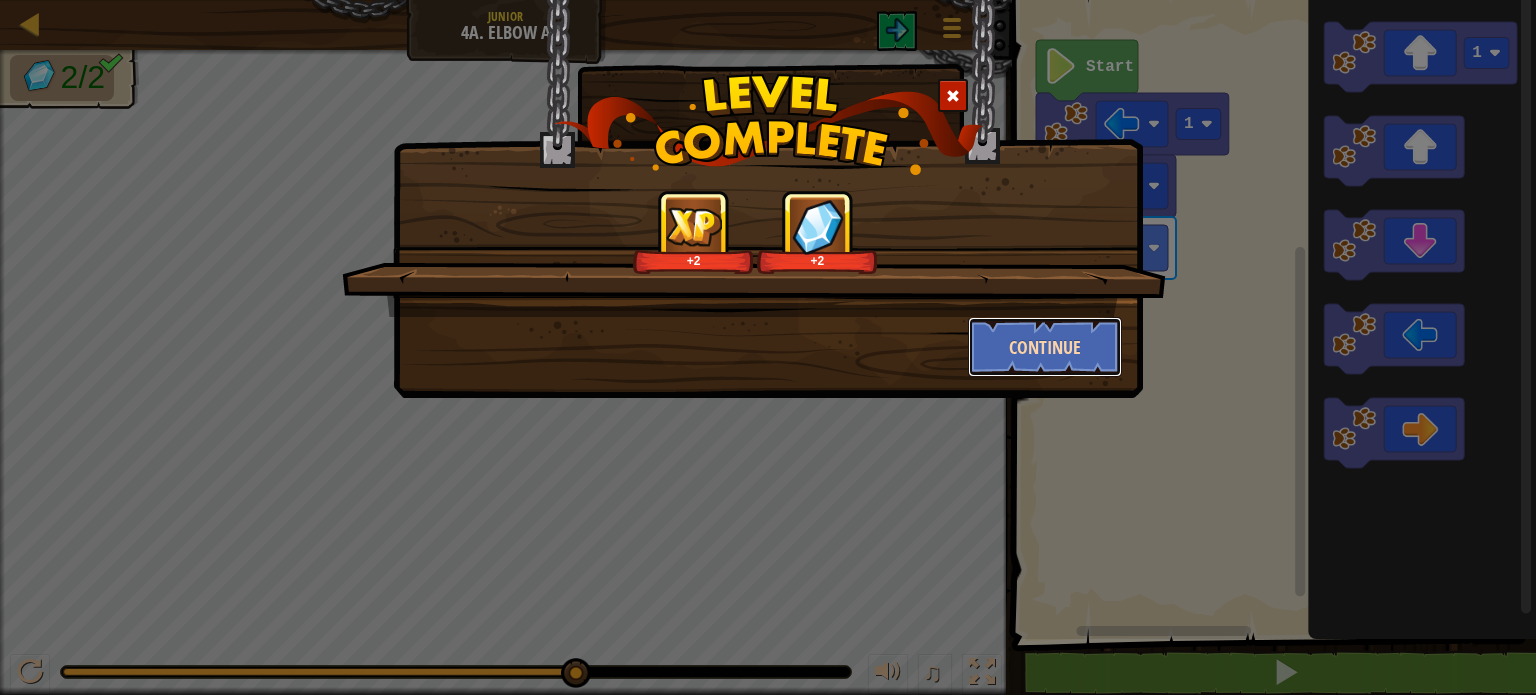 click on "Continue" at bounding box center (1045, 347) 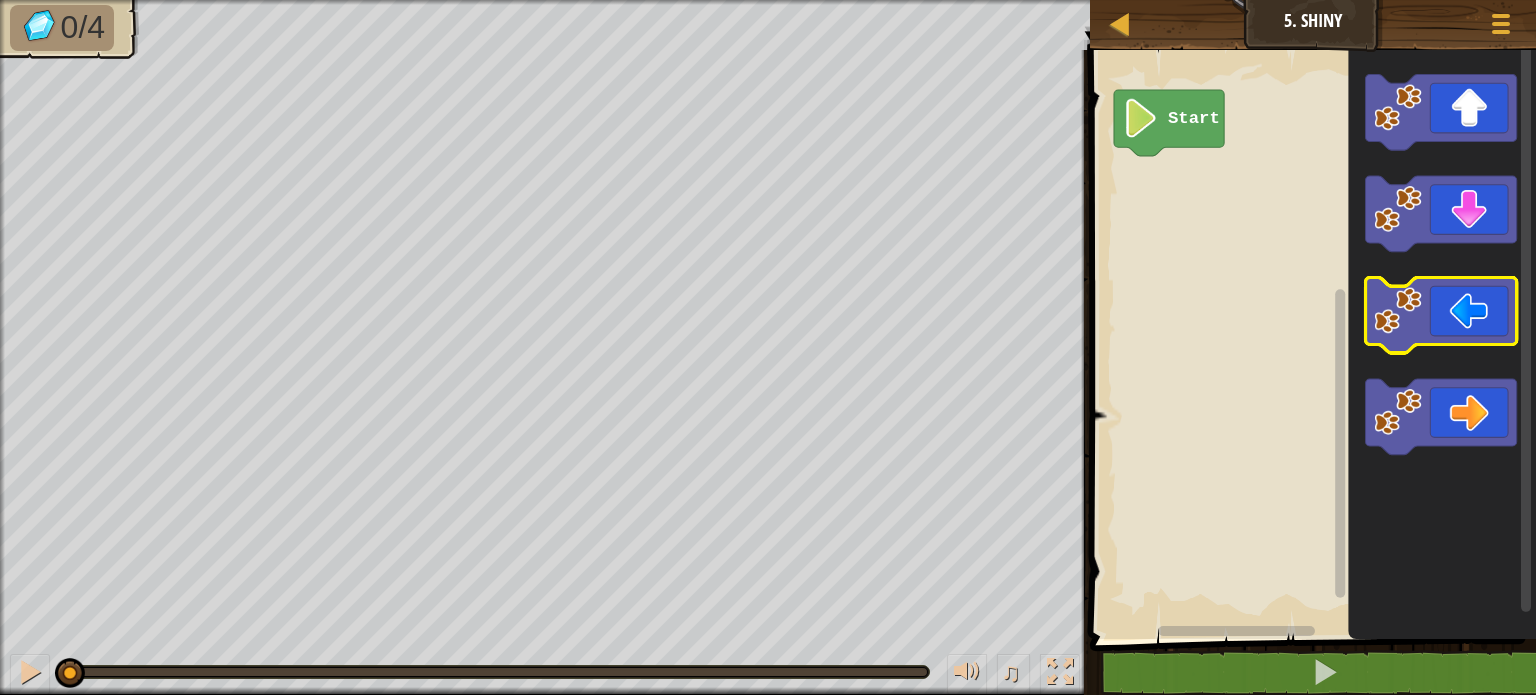 click 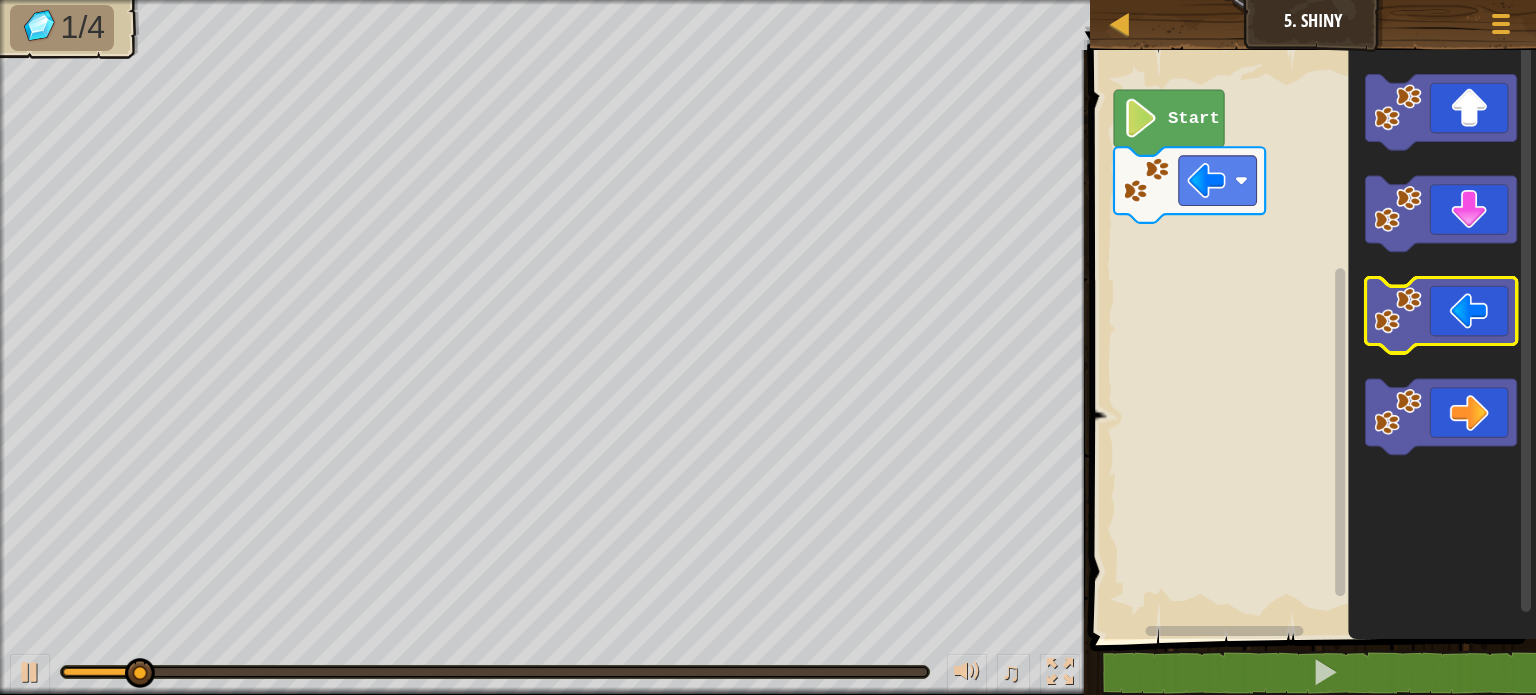 click 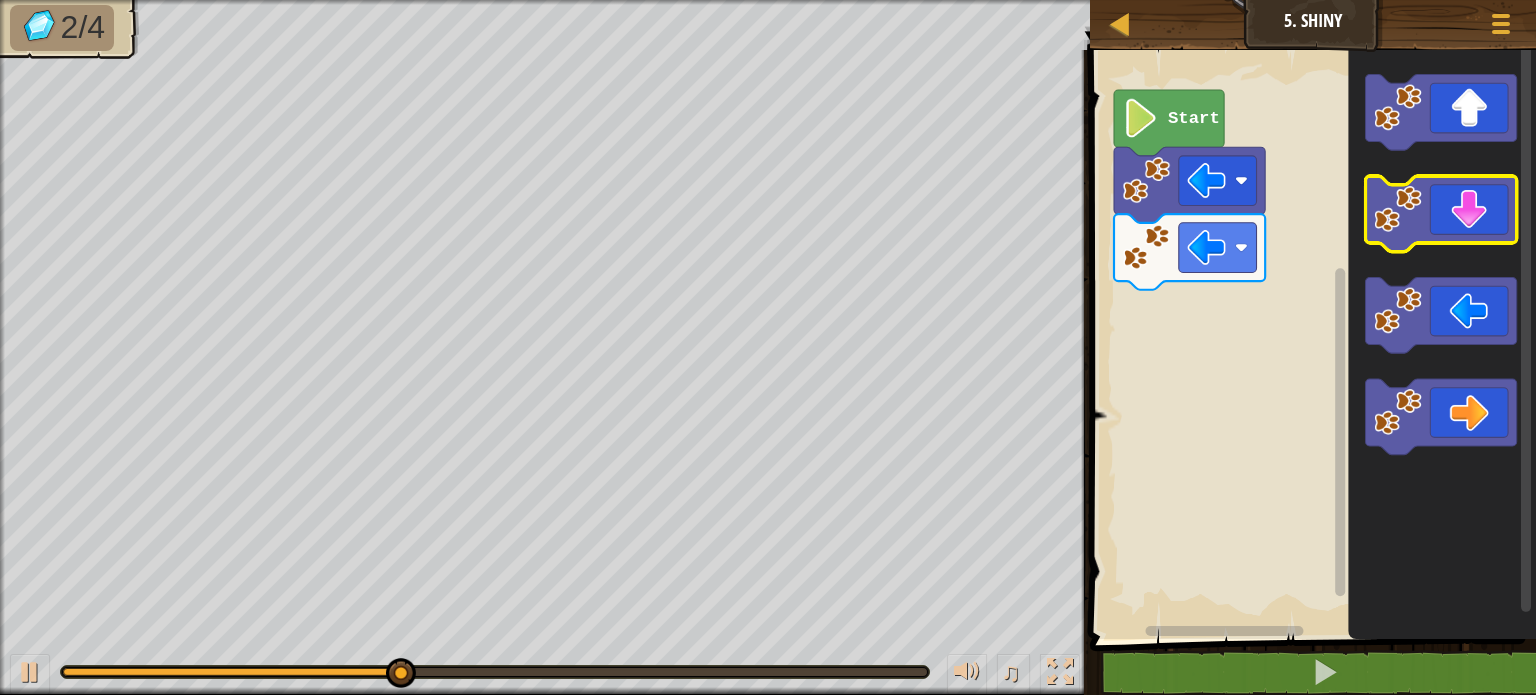 click 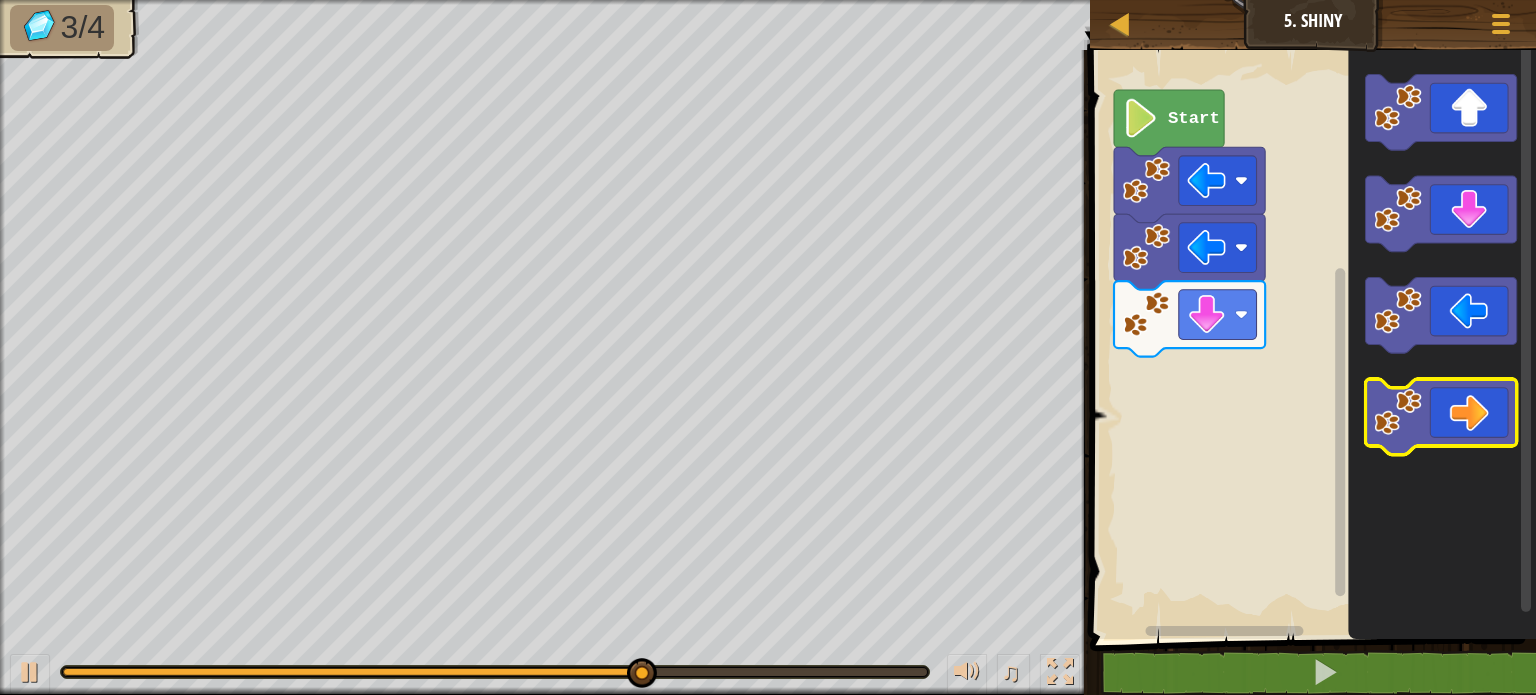 click 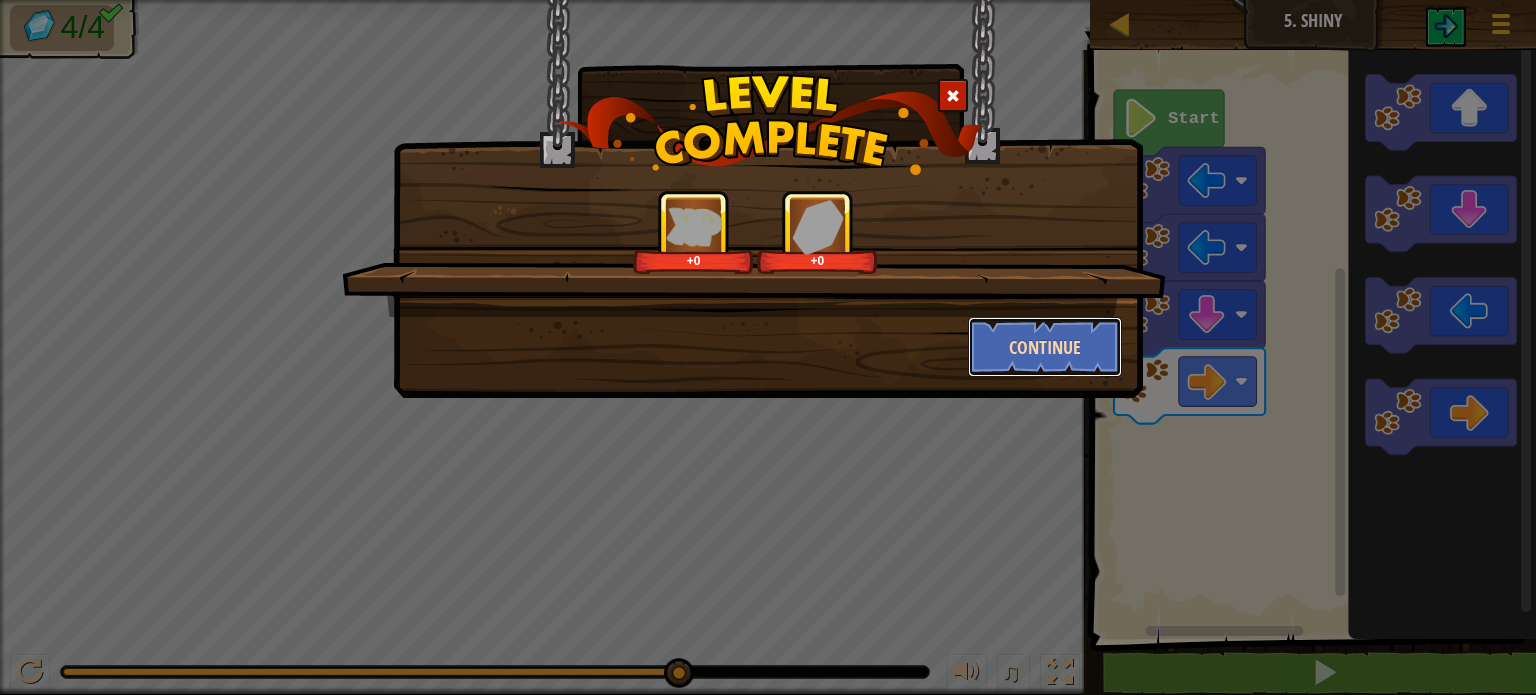 click on "Continue" at bounding box center [1045, 347] 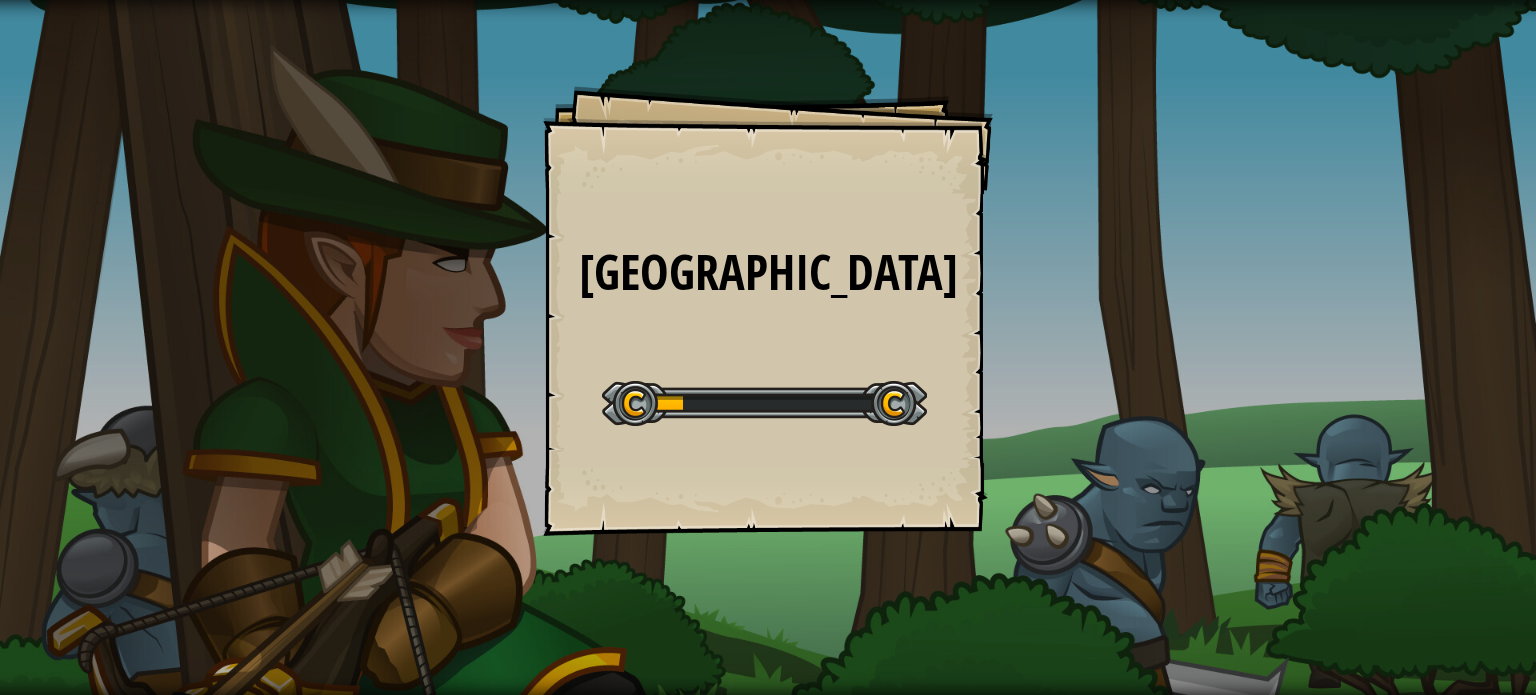 drag, startPoint x: 976, startPoint y: 311, endPoint x: 905, endPoint y: 675, distance: 370.8598 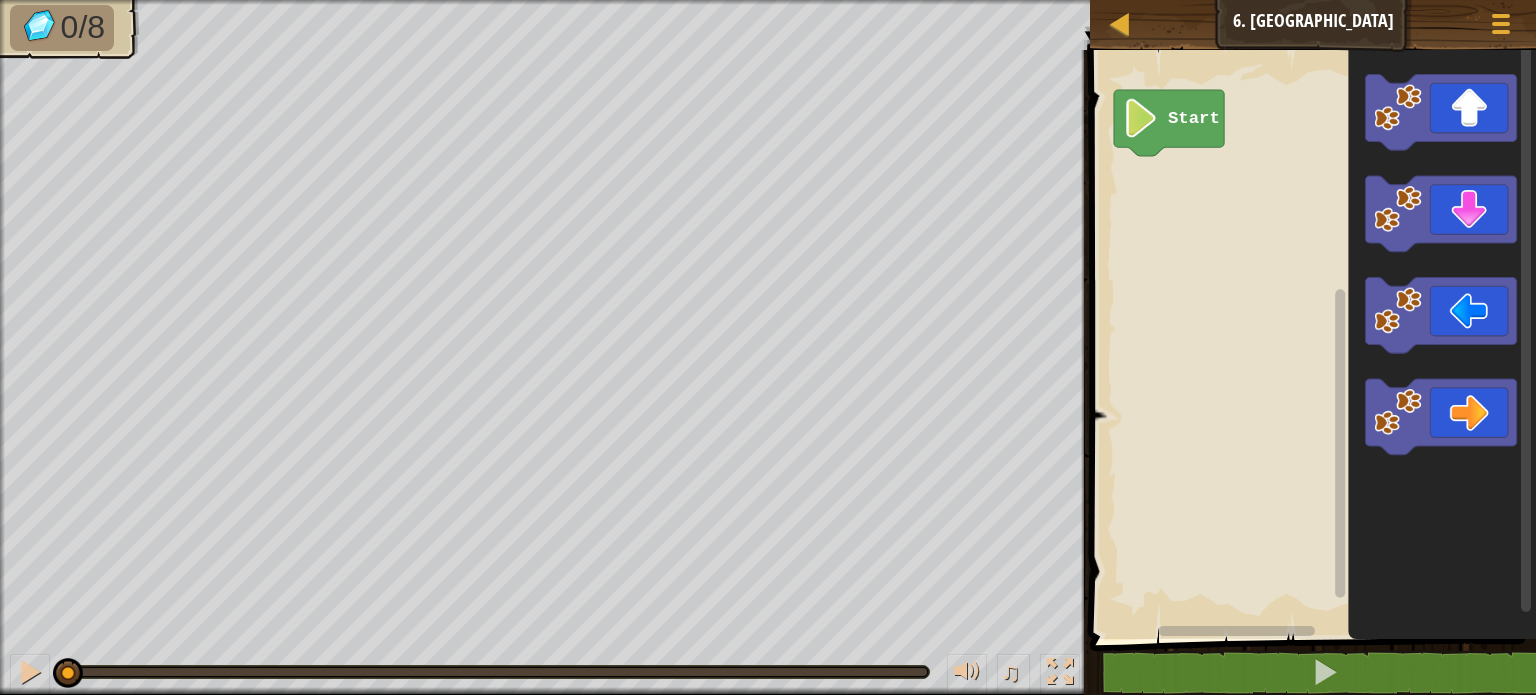 click on "0/8 ♫ Yetibab" at bounding box center (768, 347) 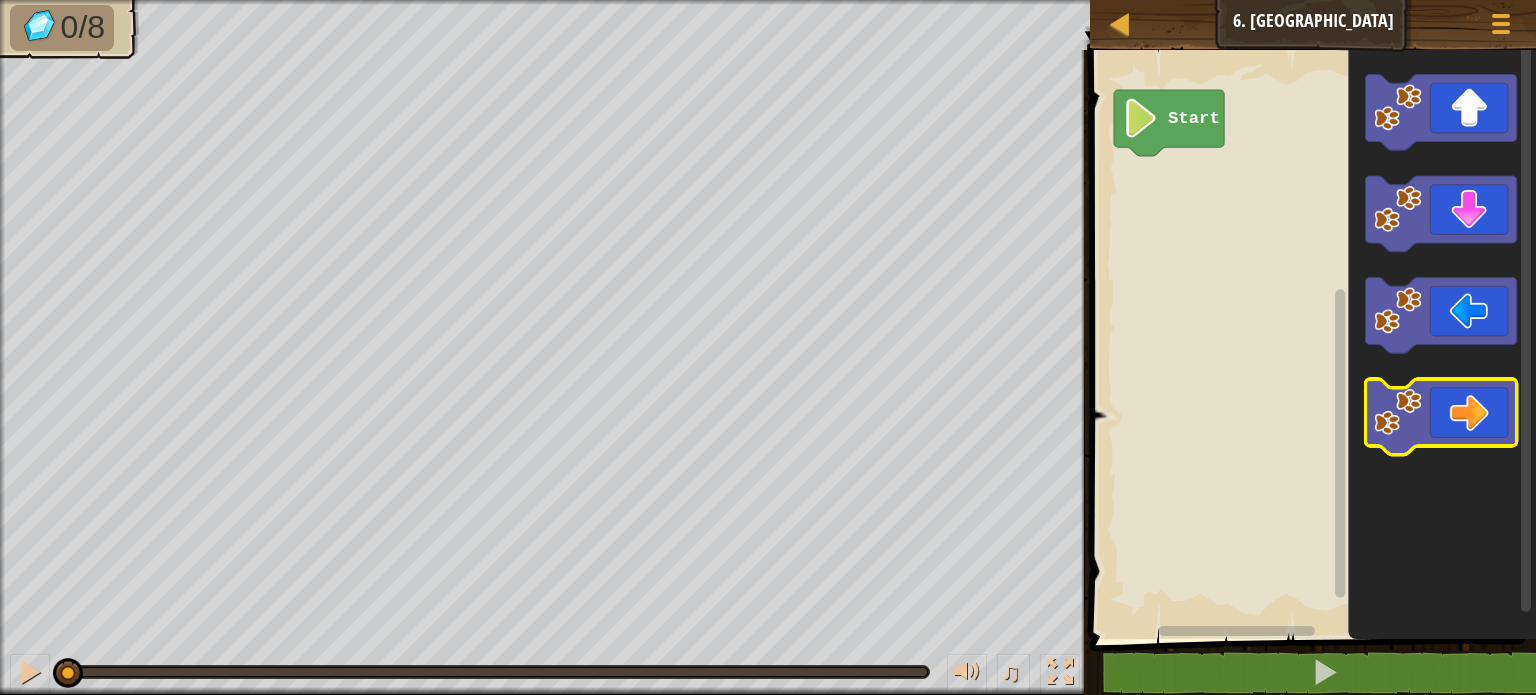 click 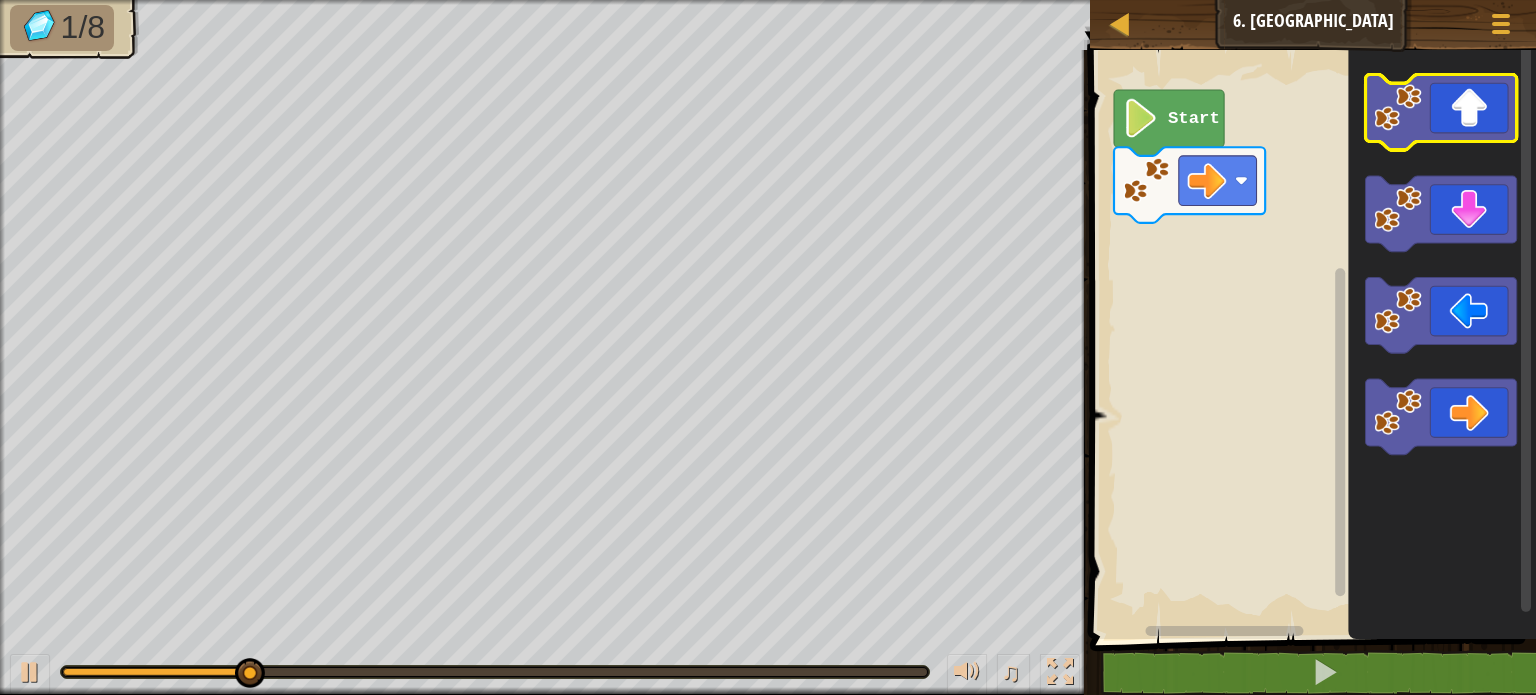 click 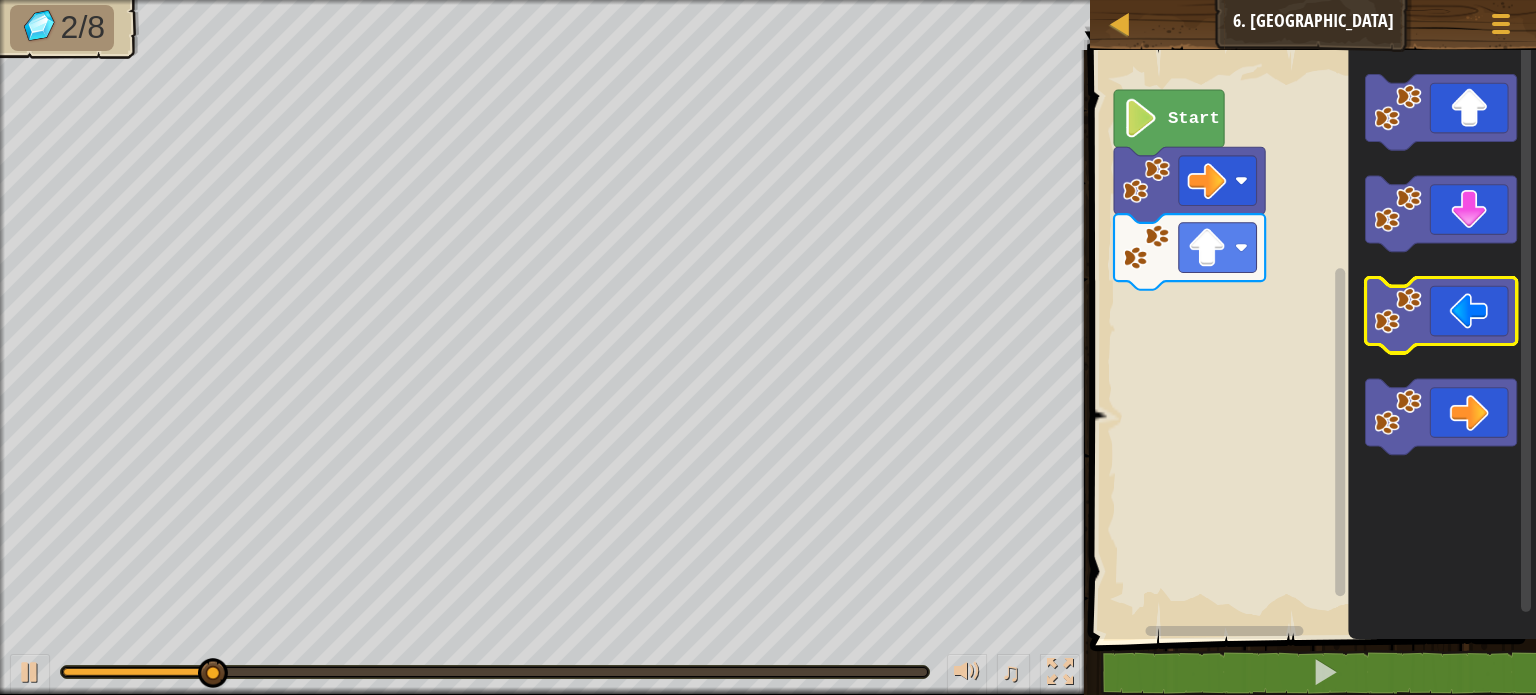 click 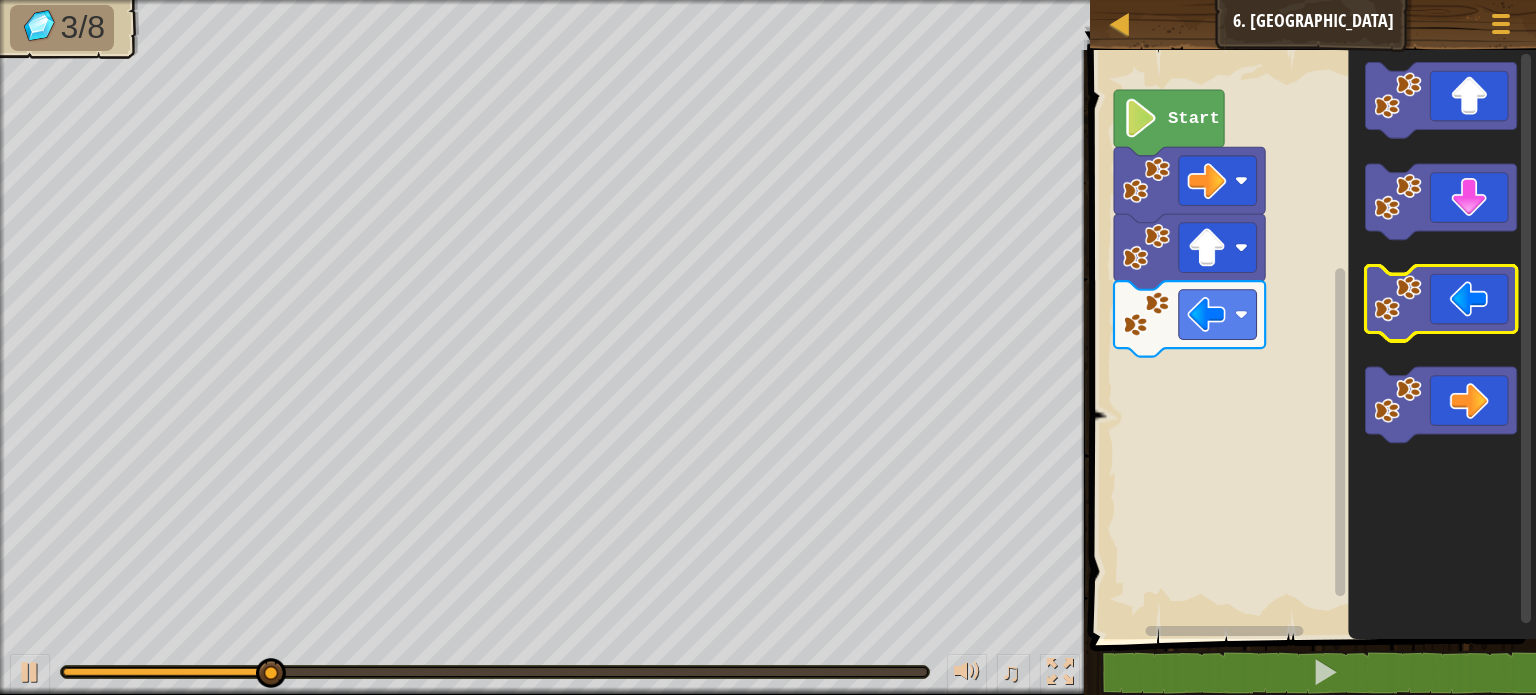 click 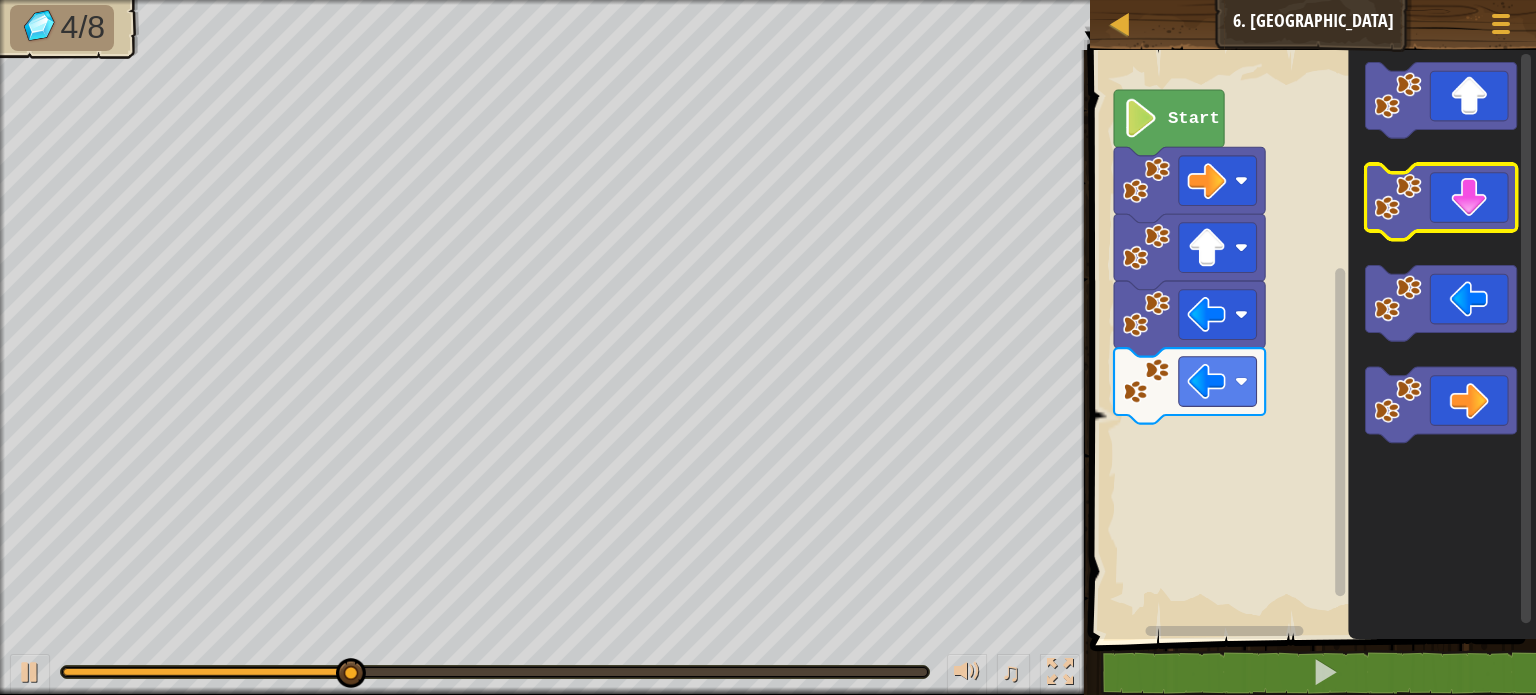 click 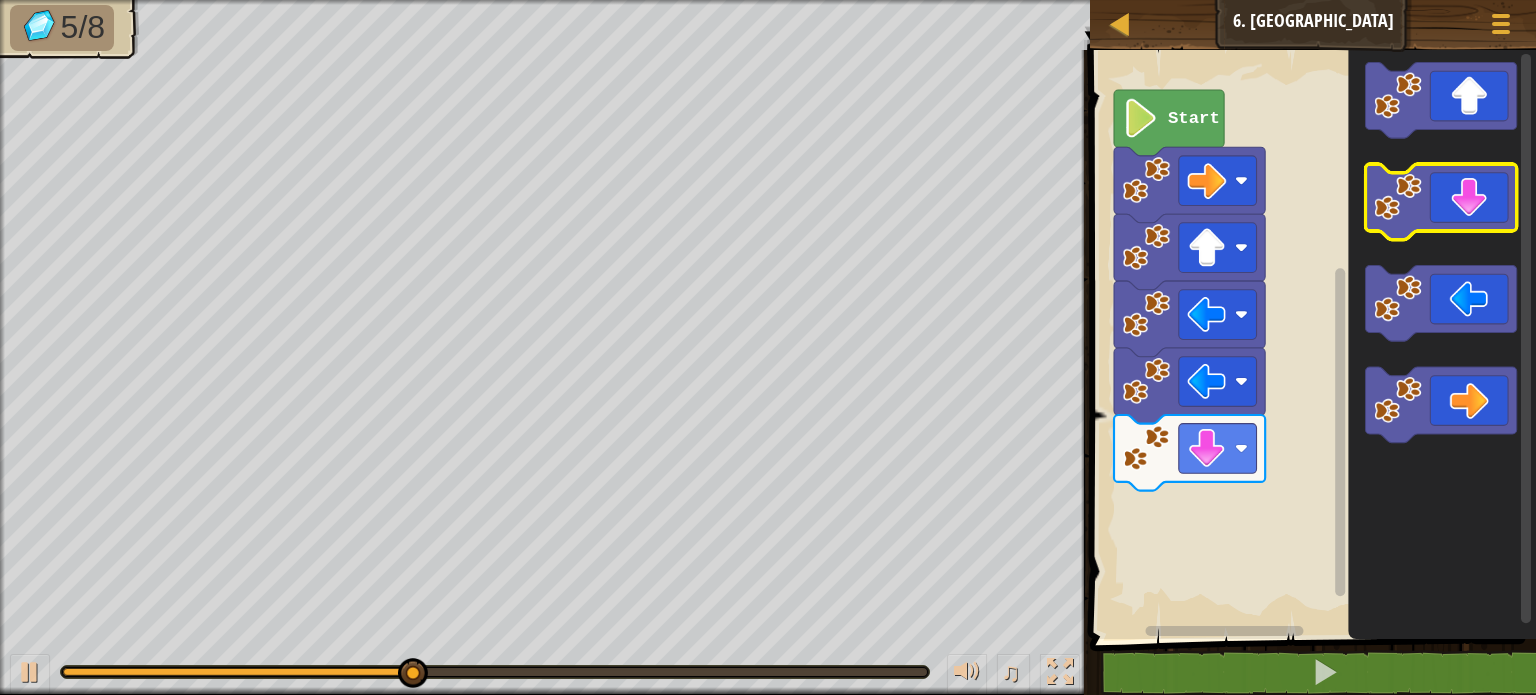 click 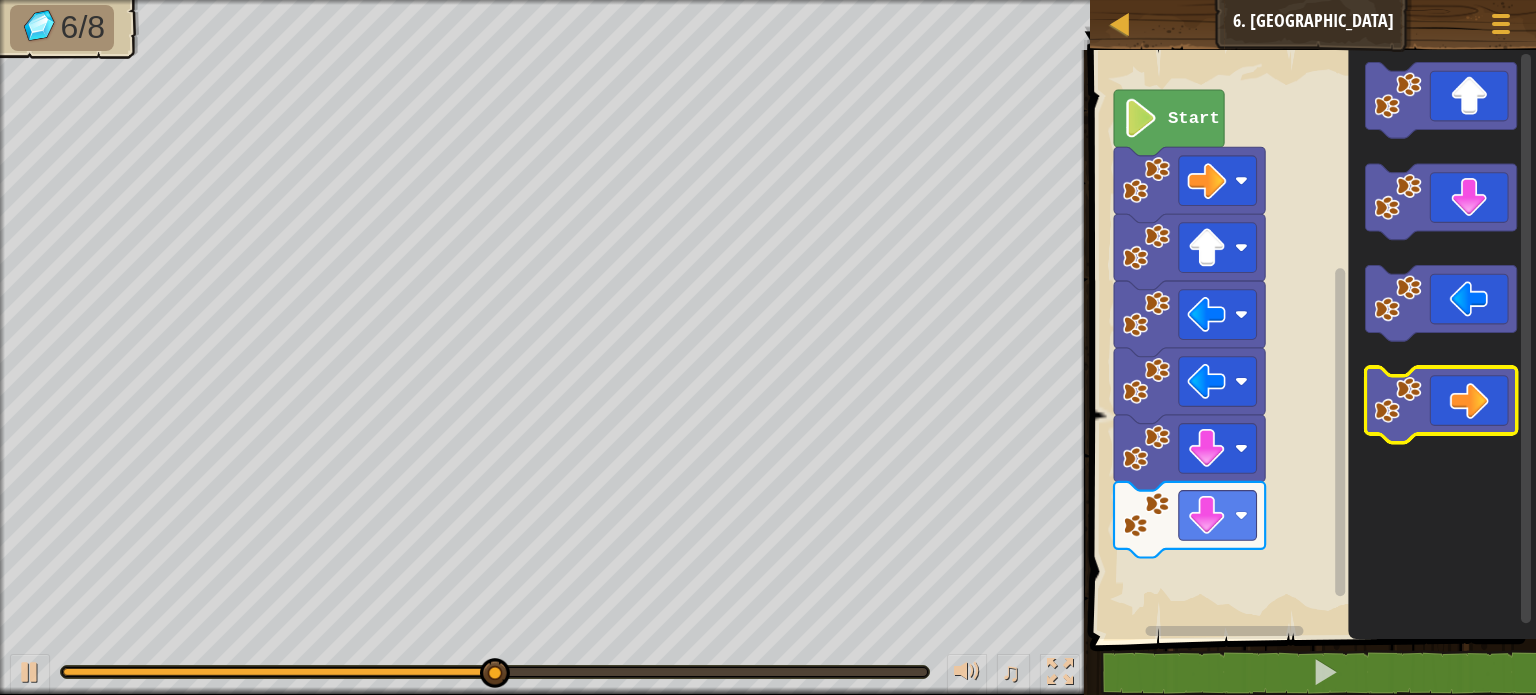 click 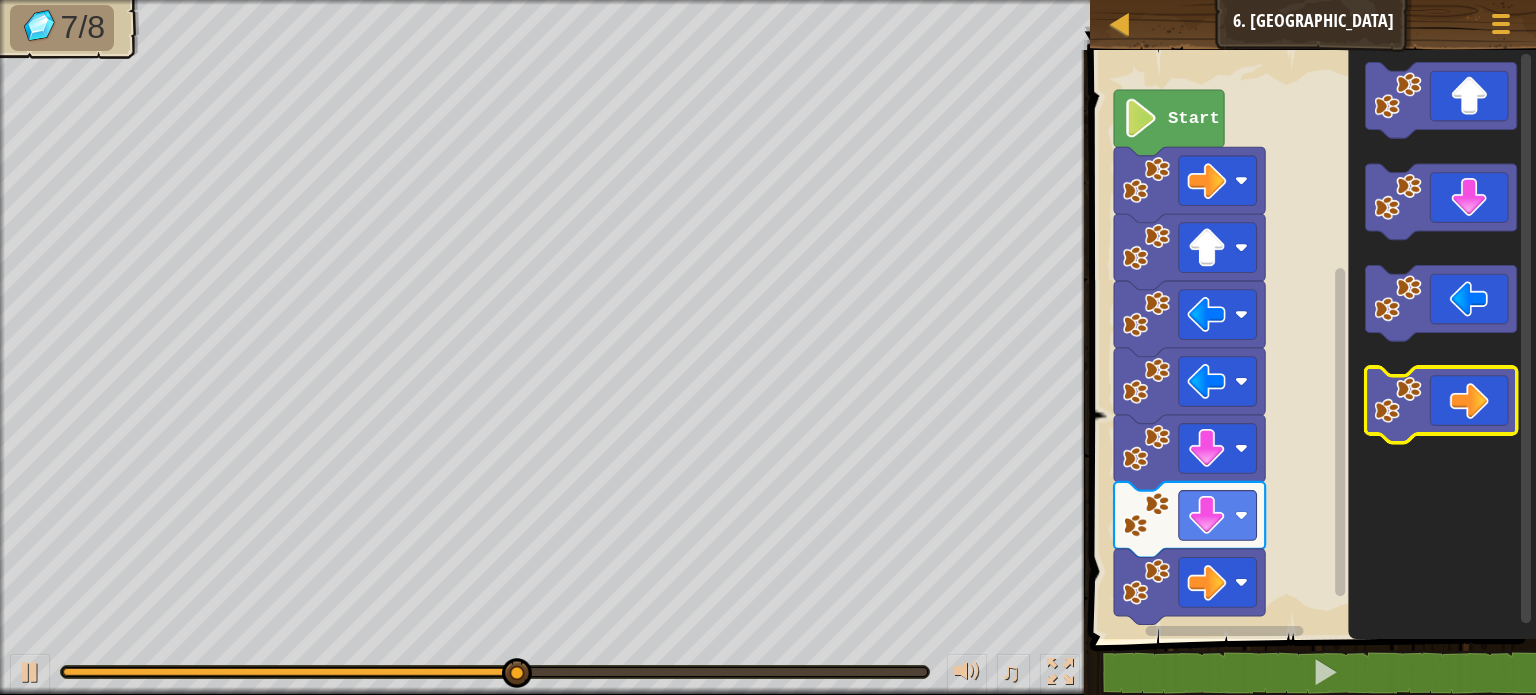click 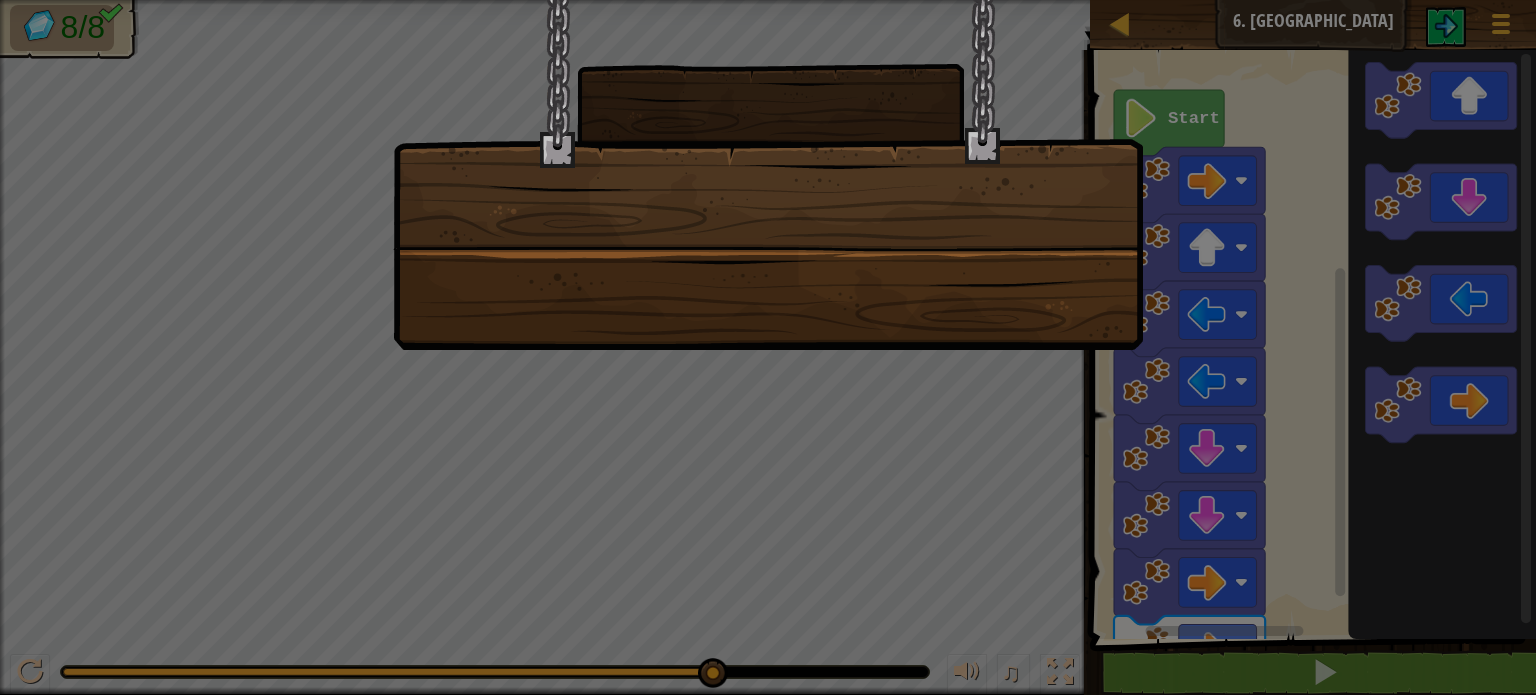 click at bounding box center [768, 347] 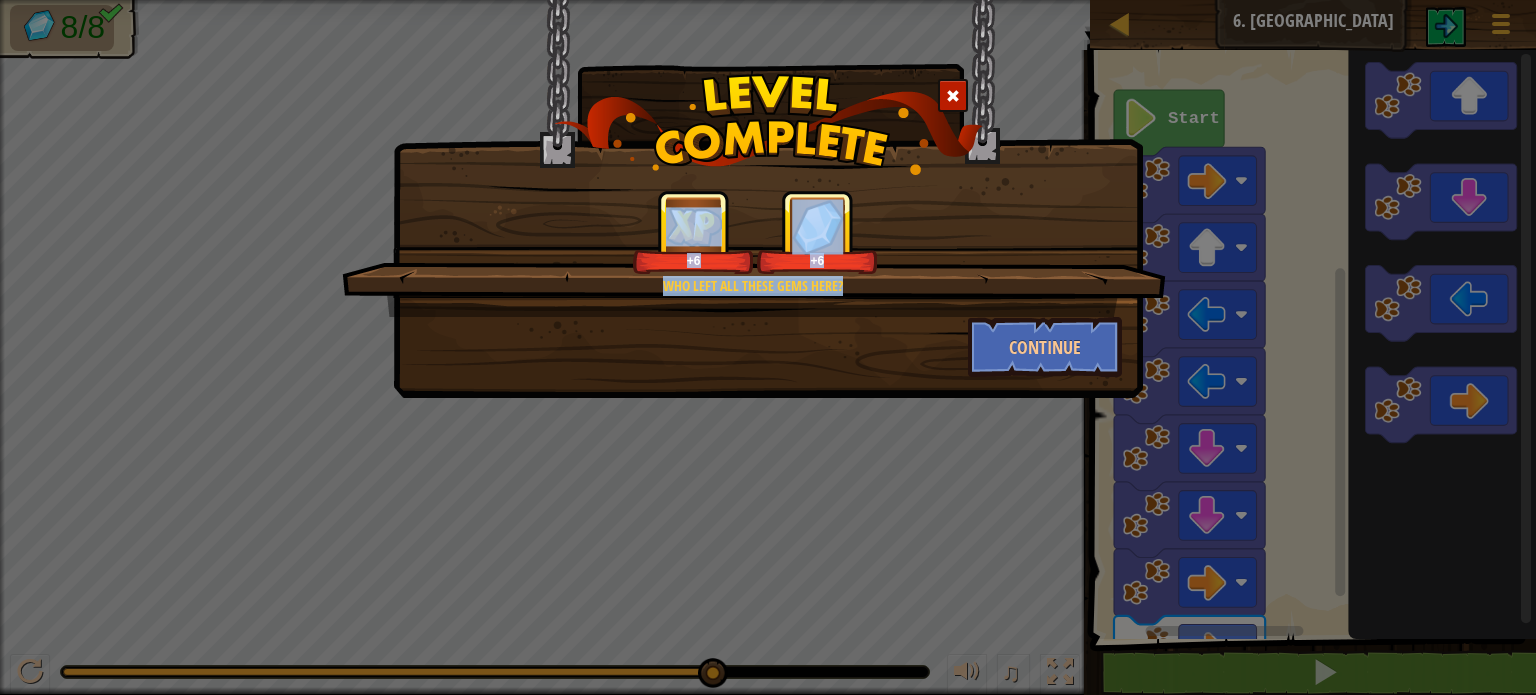 drag, startPoint x: 514, startPoint y: 454, endPoint x: 743, endPoint y: 259, distance: 300.77567 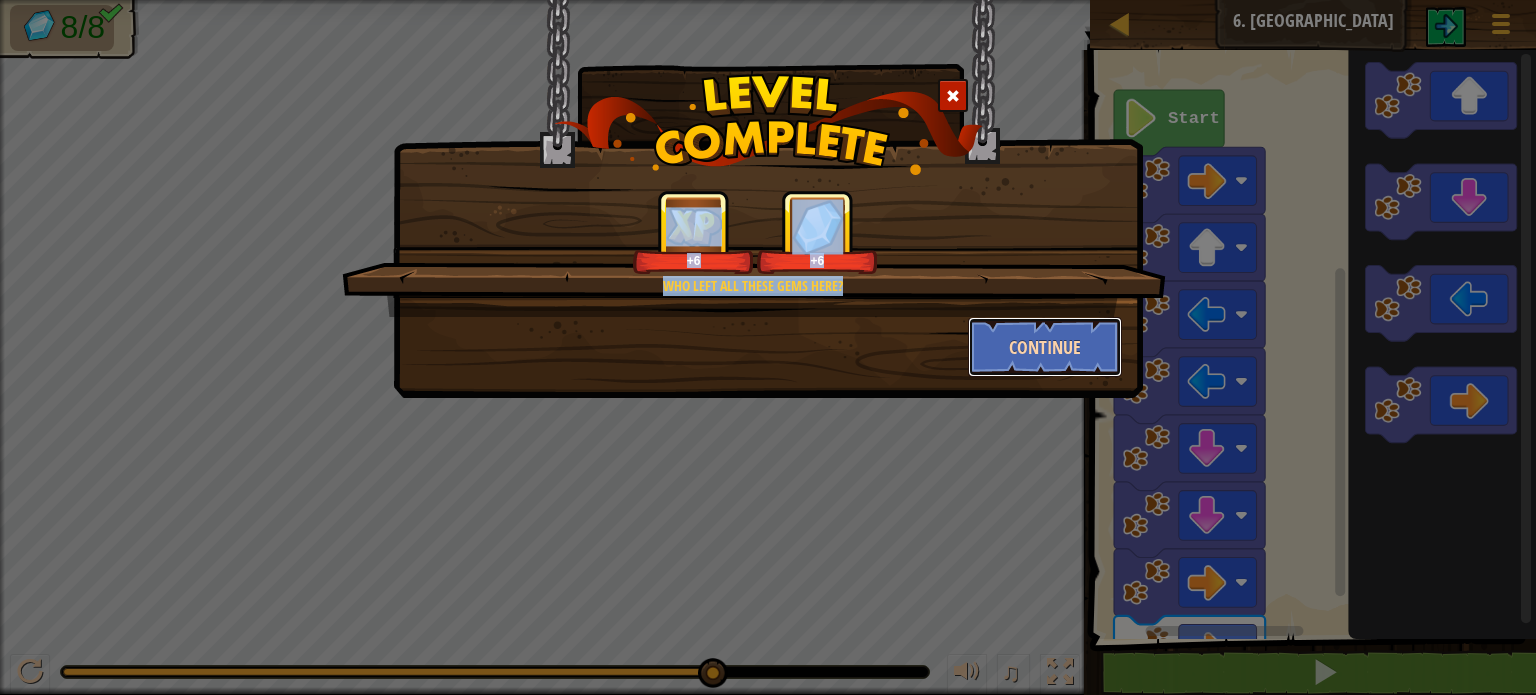 click on "Continue" at bounding box center (1045, 347) 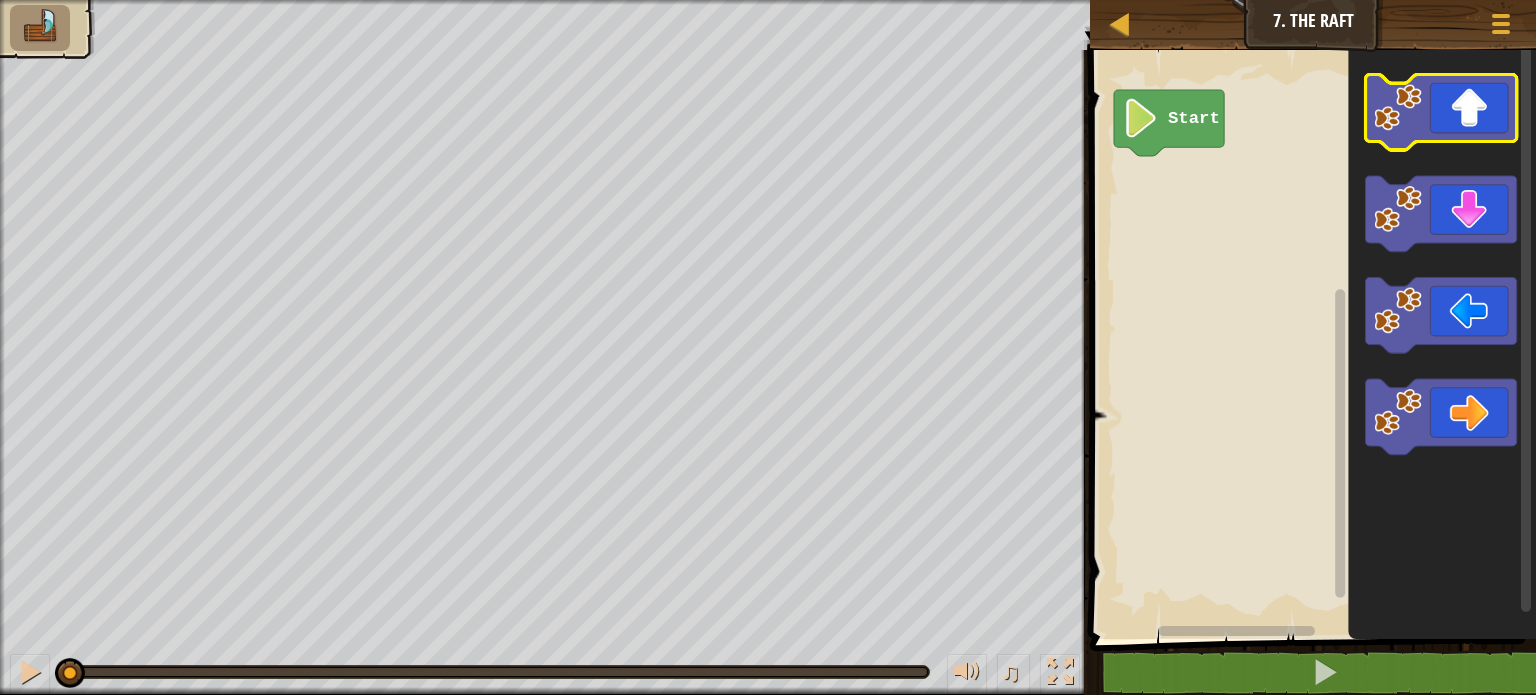 click 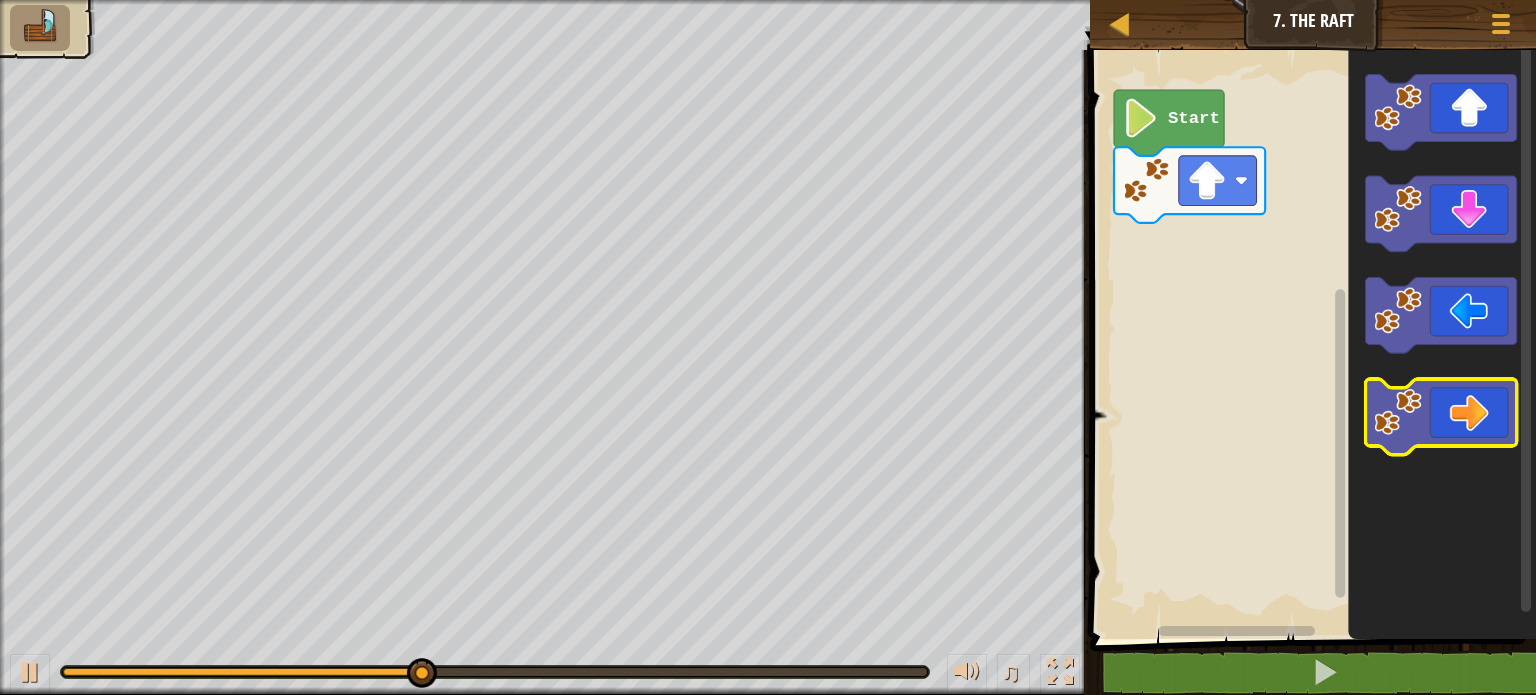 click 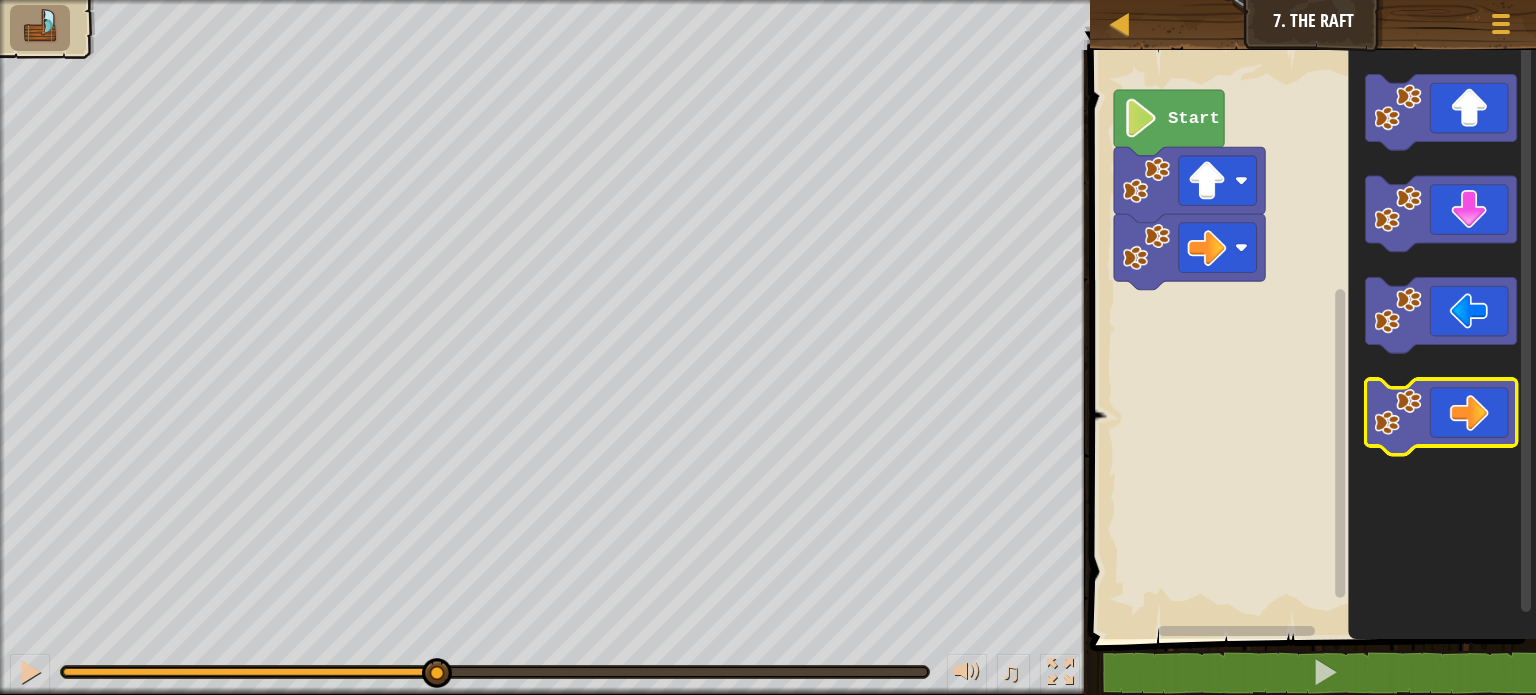 click 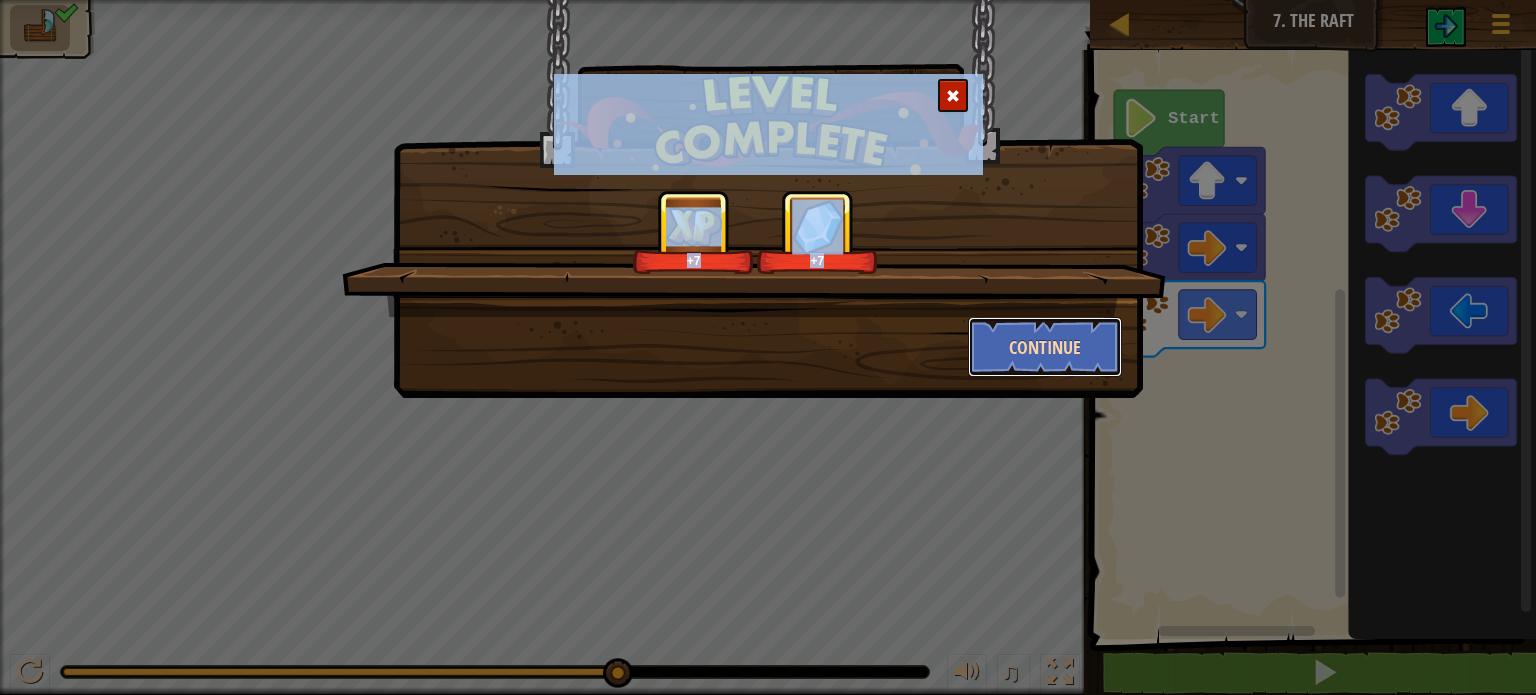 click on "Continue" at bounding box center (1045, 347) 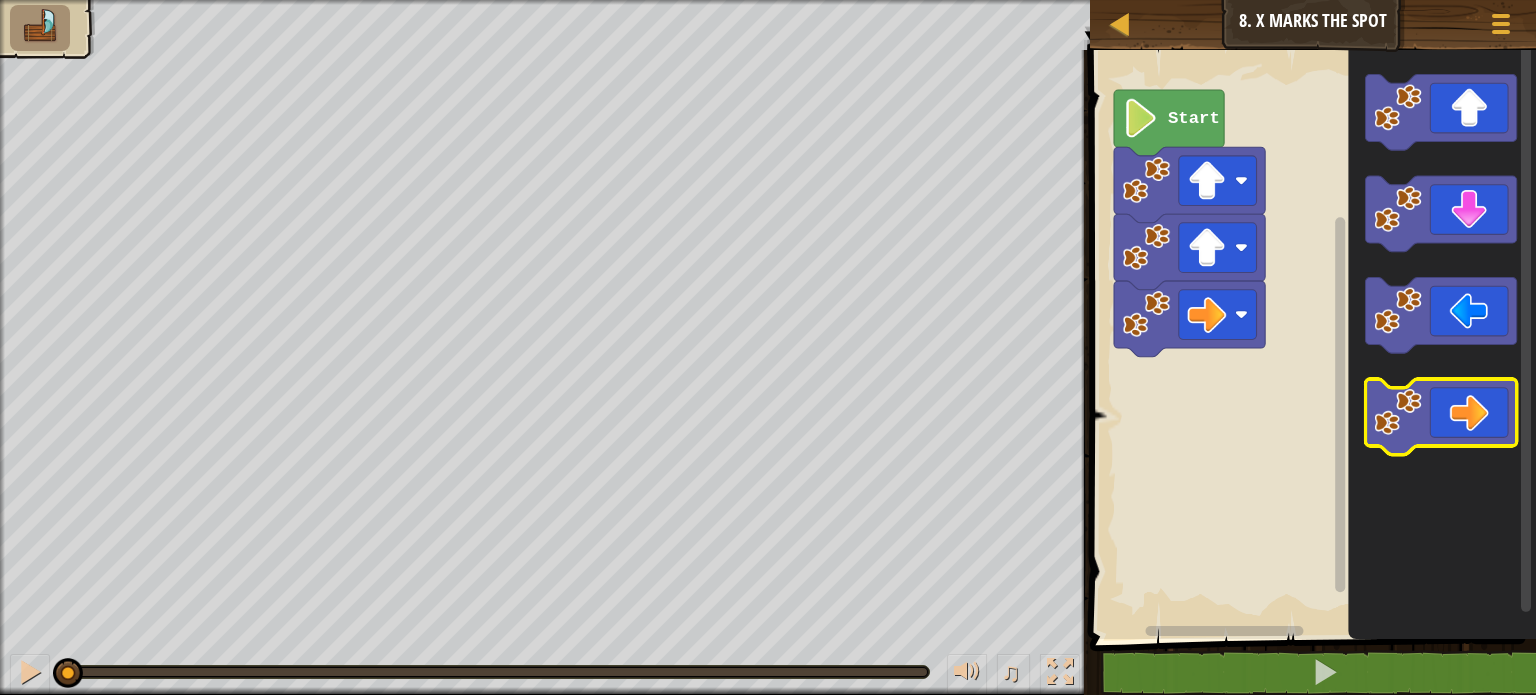 click 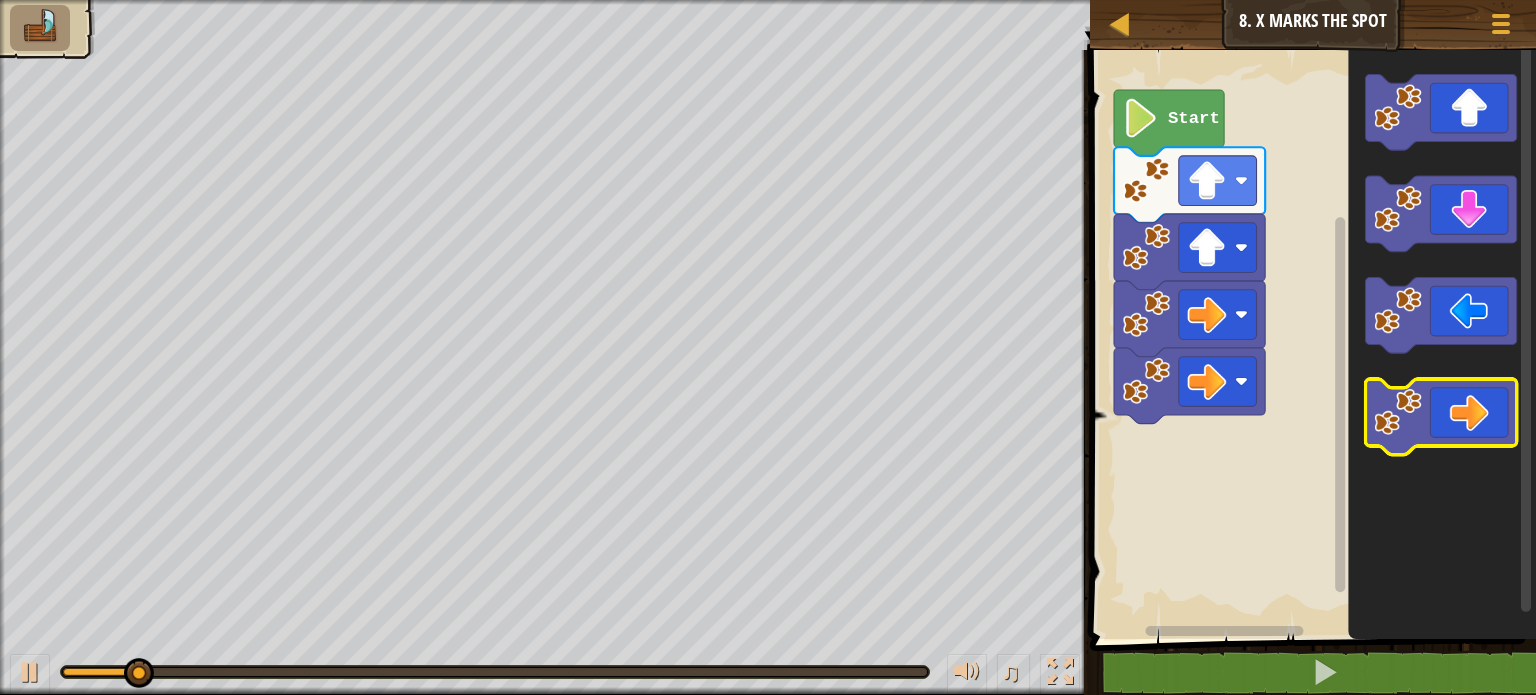 click 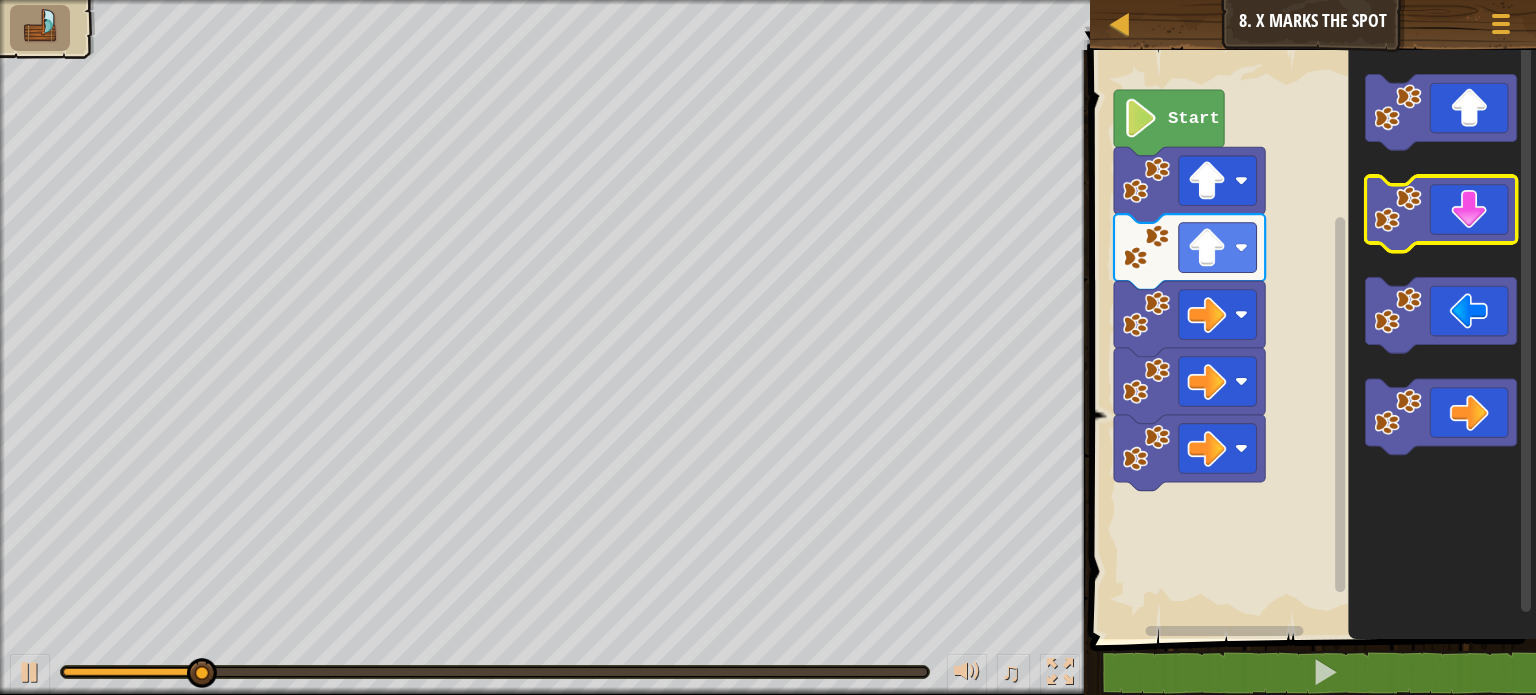 click 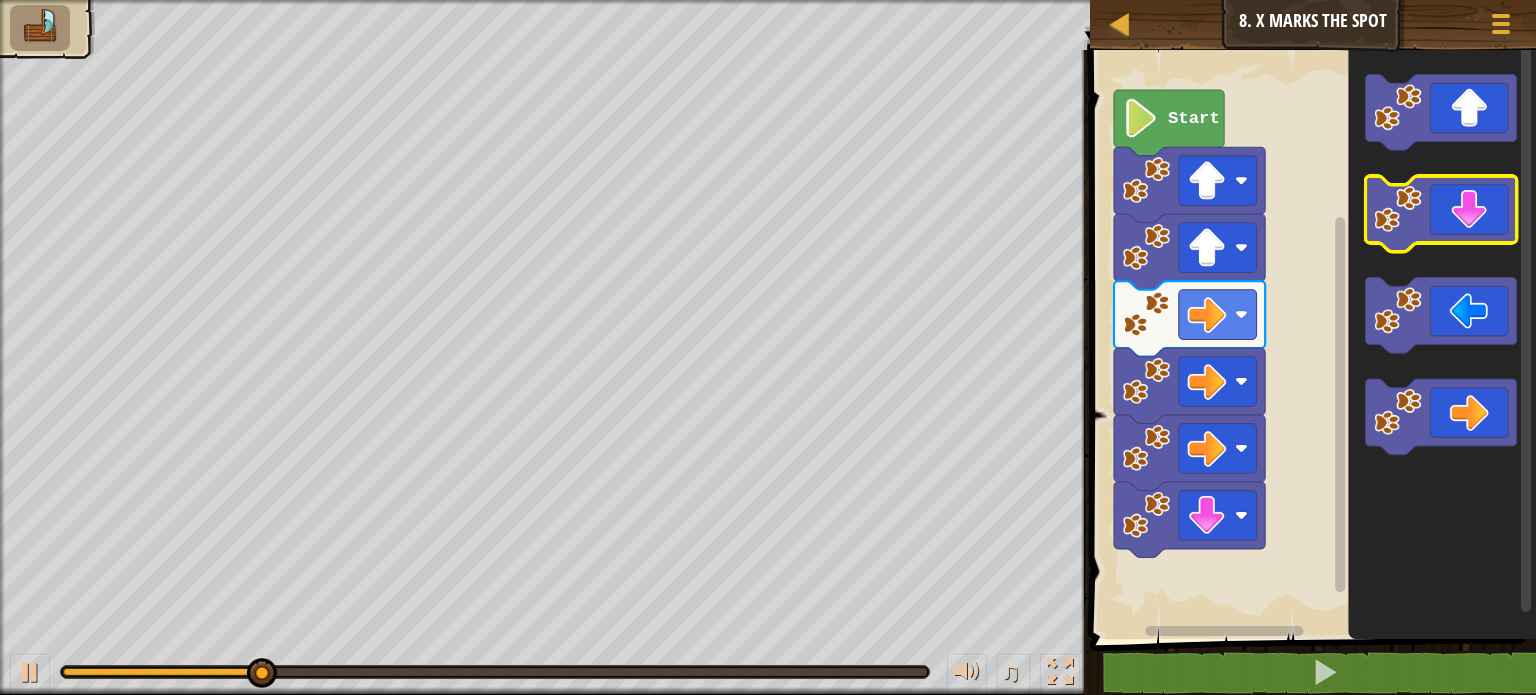 click 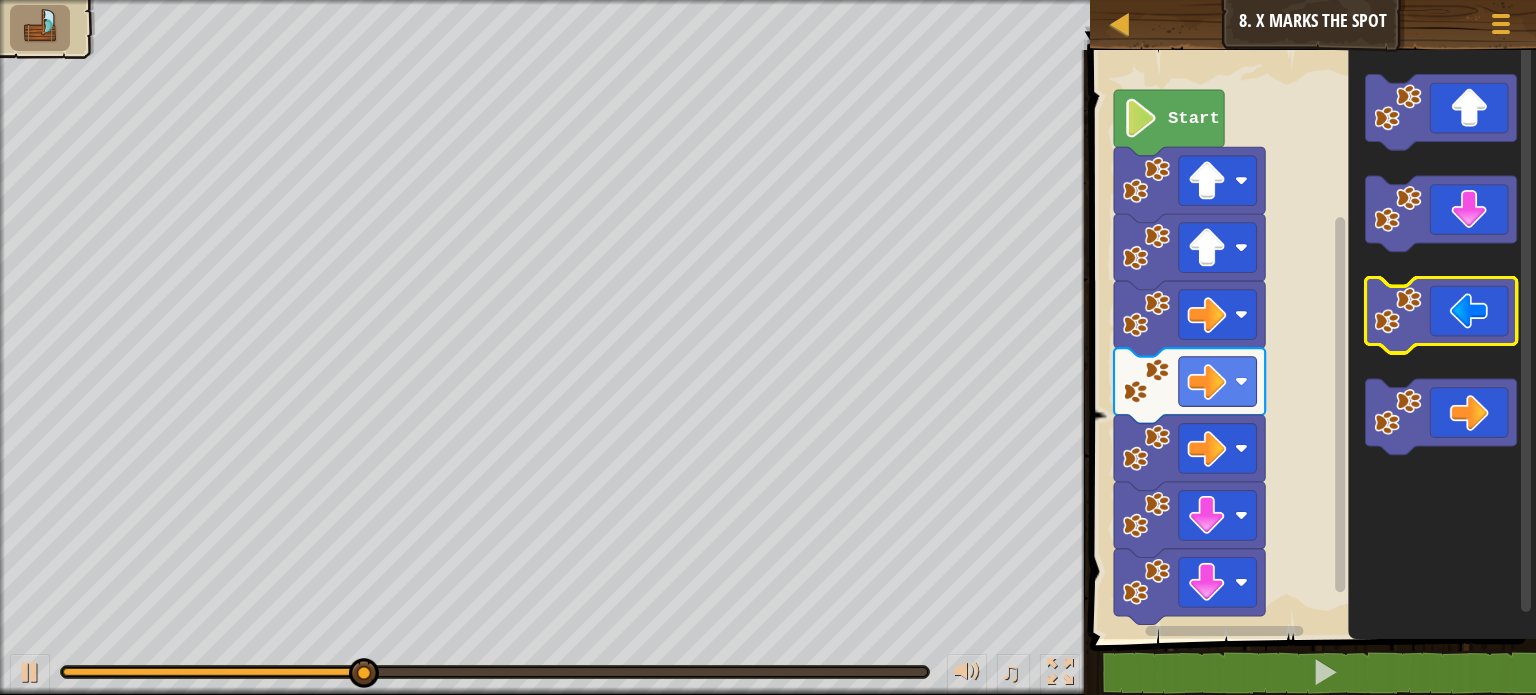 click 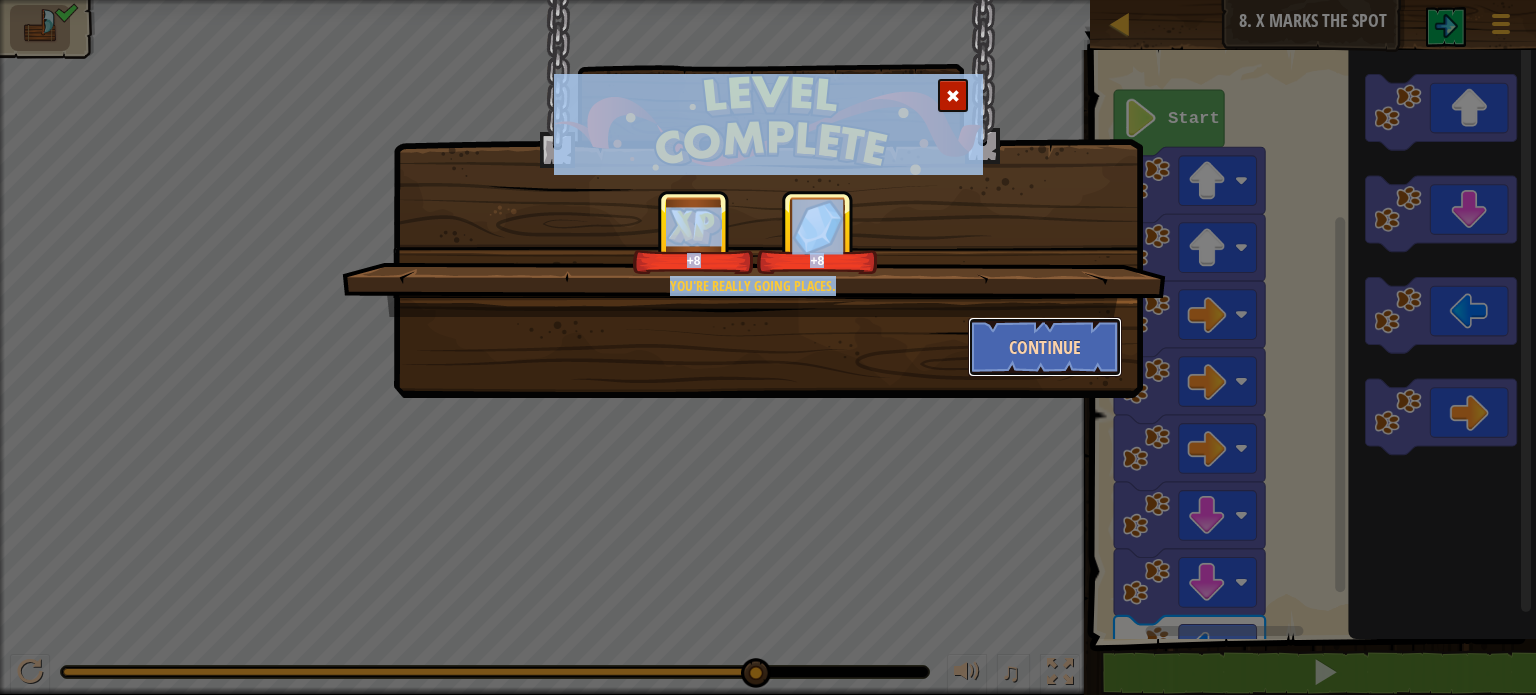 click on "Continue" at bounding box center [1045, 347] 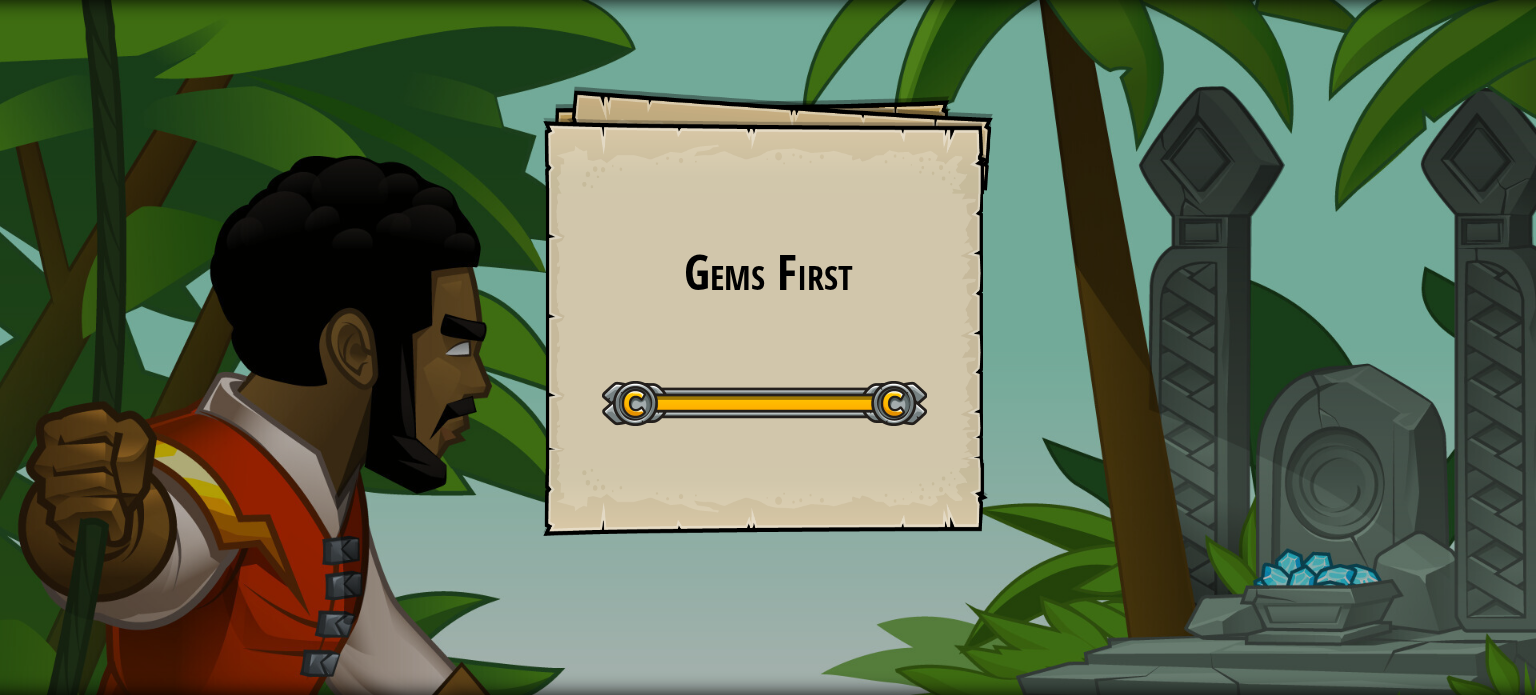 drag, startPoint x: 805, startPoint y: 214, endPoint x: 785, endPoint y: 359, distance: 146.37282 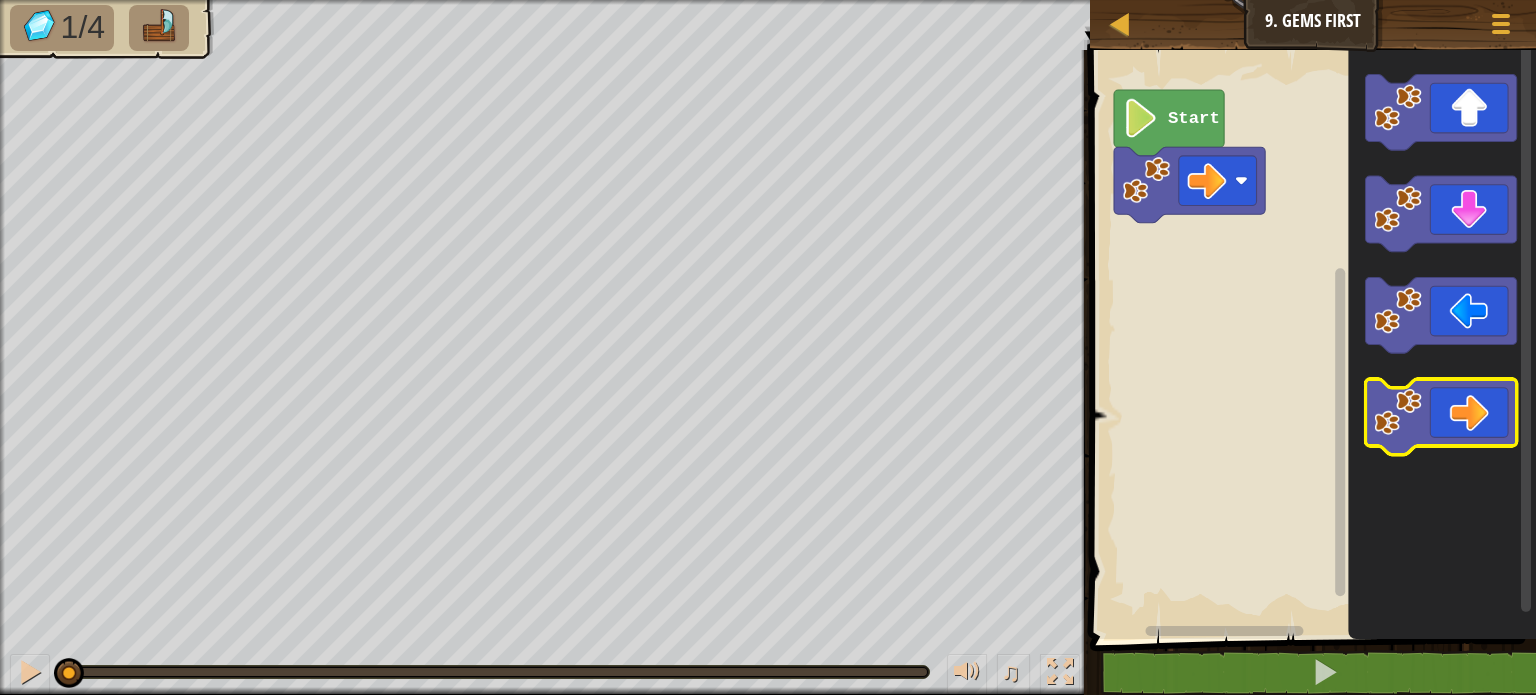 click 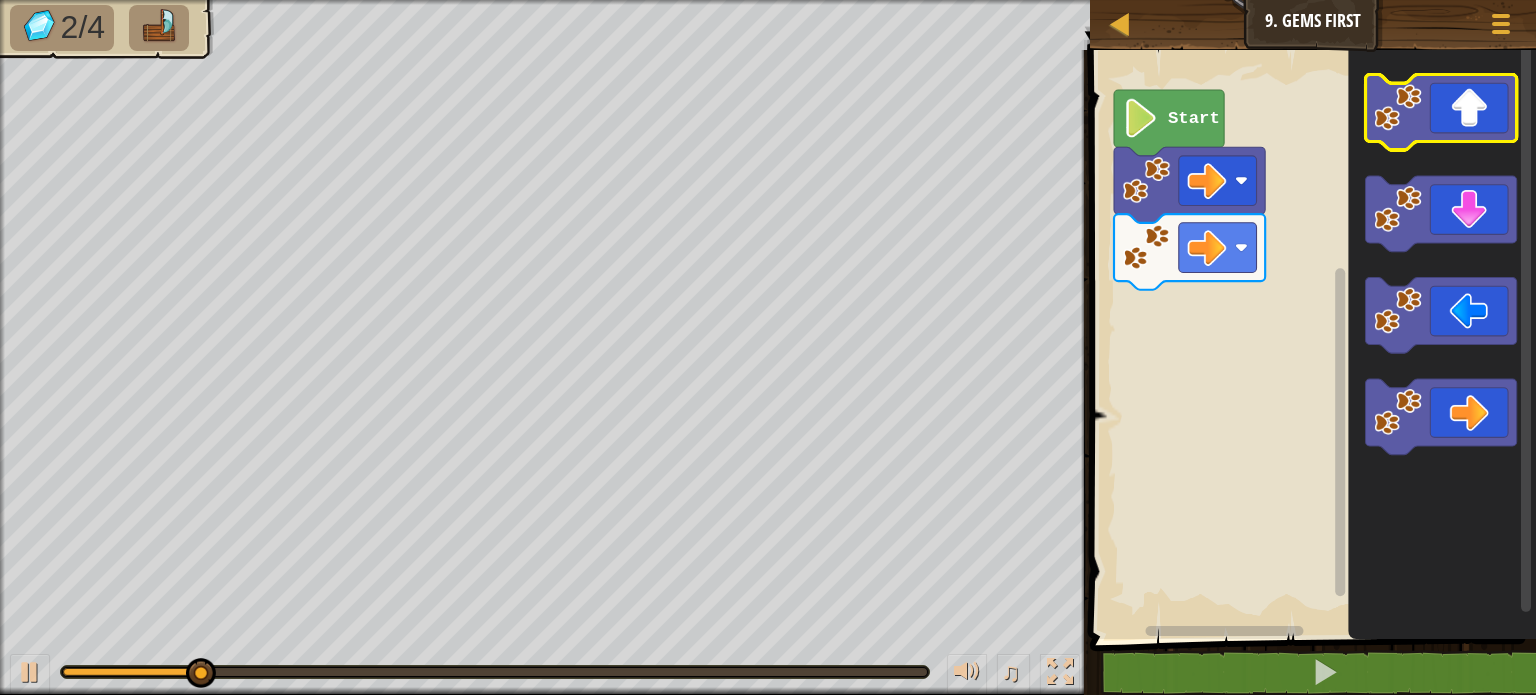 click 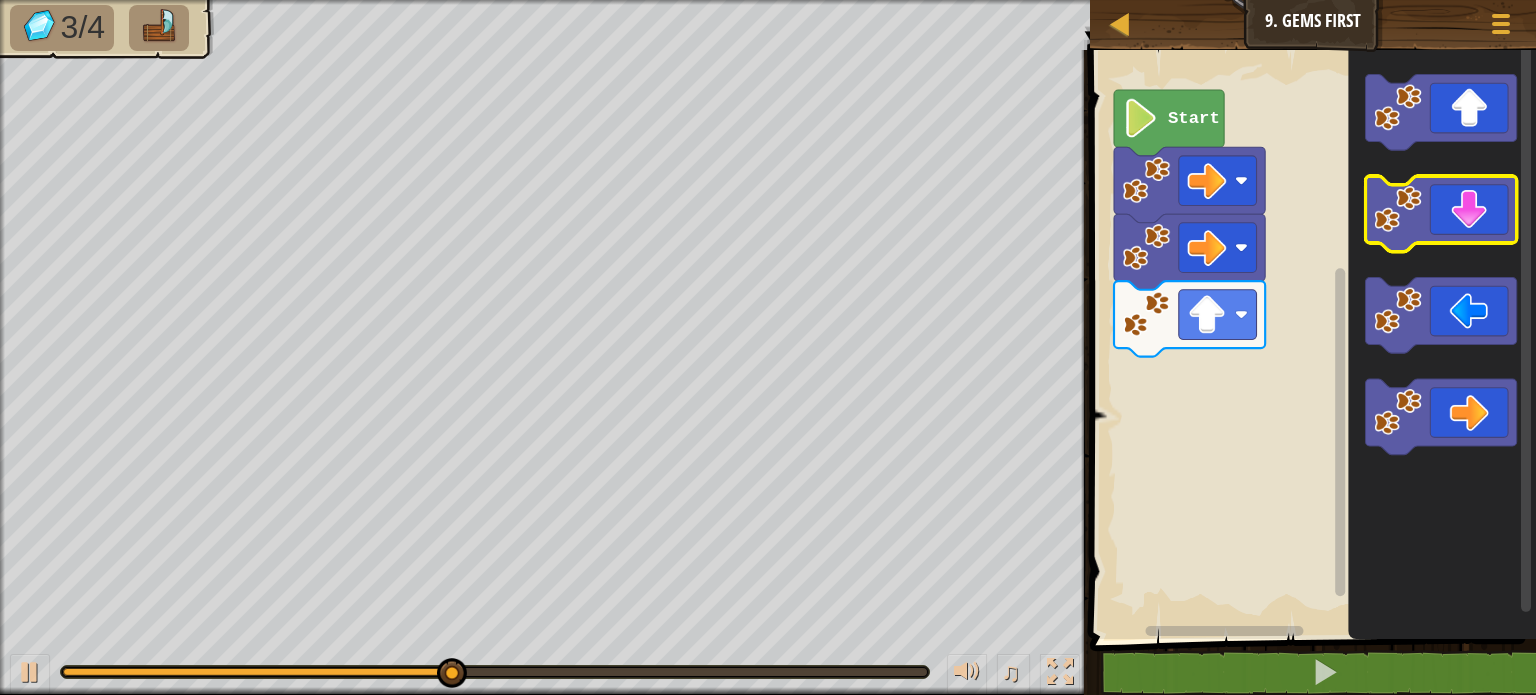 click 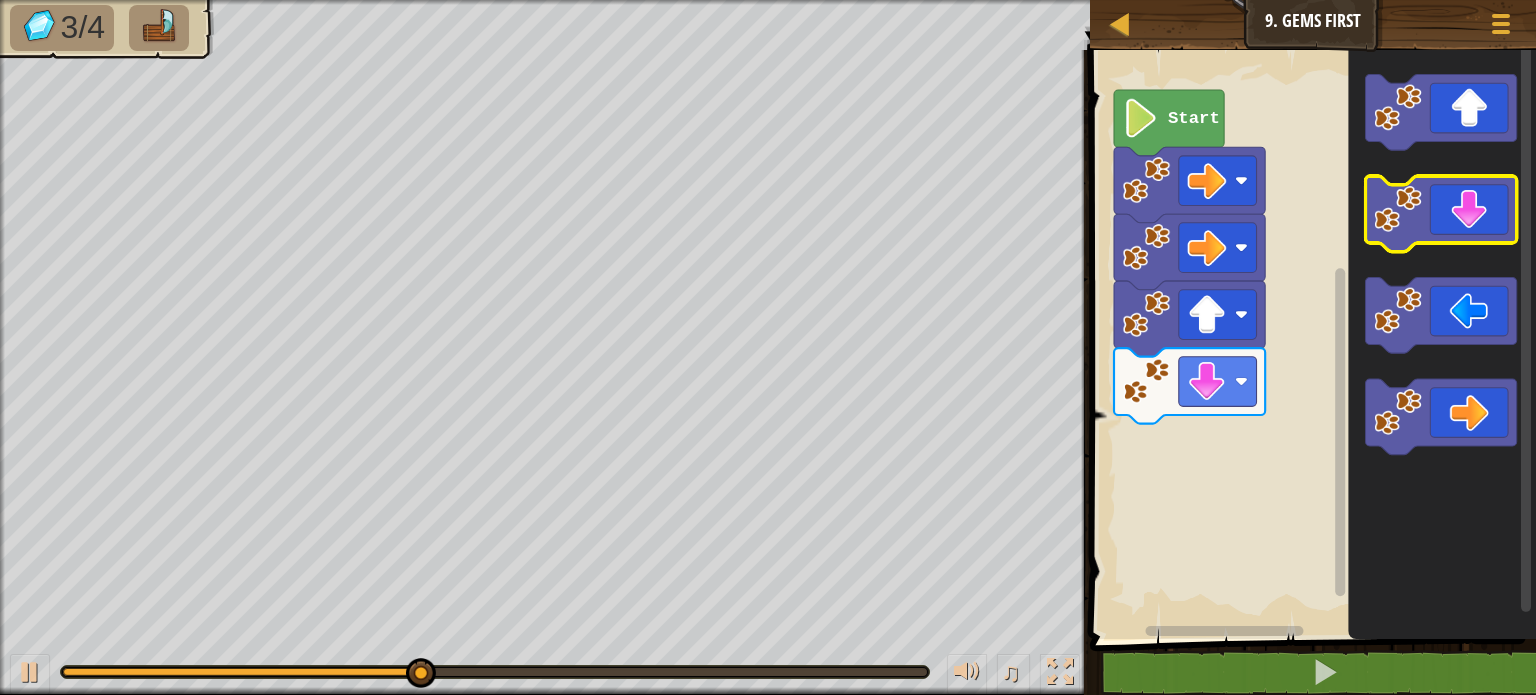 click 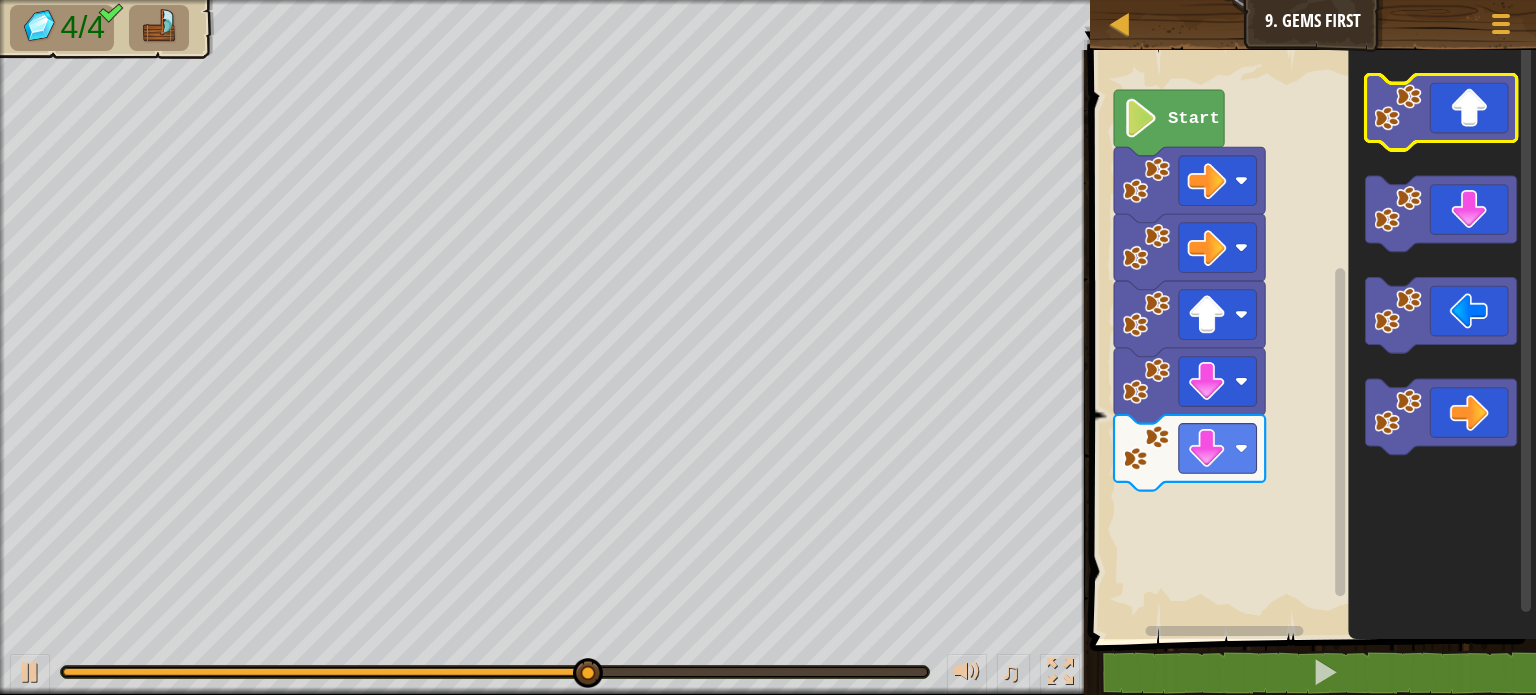 click 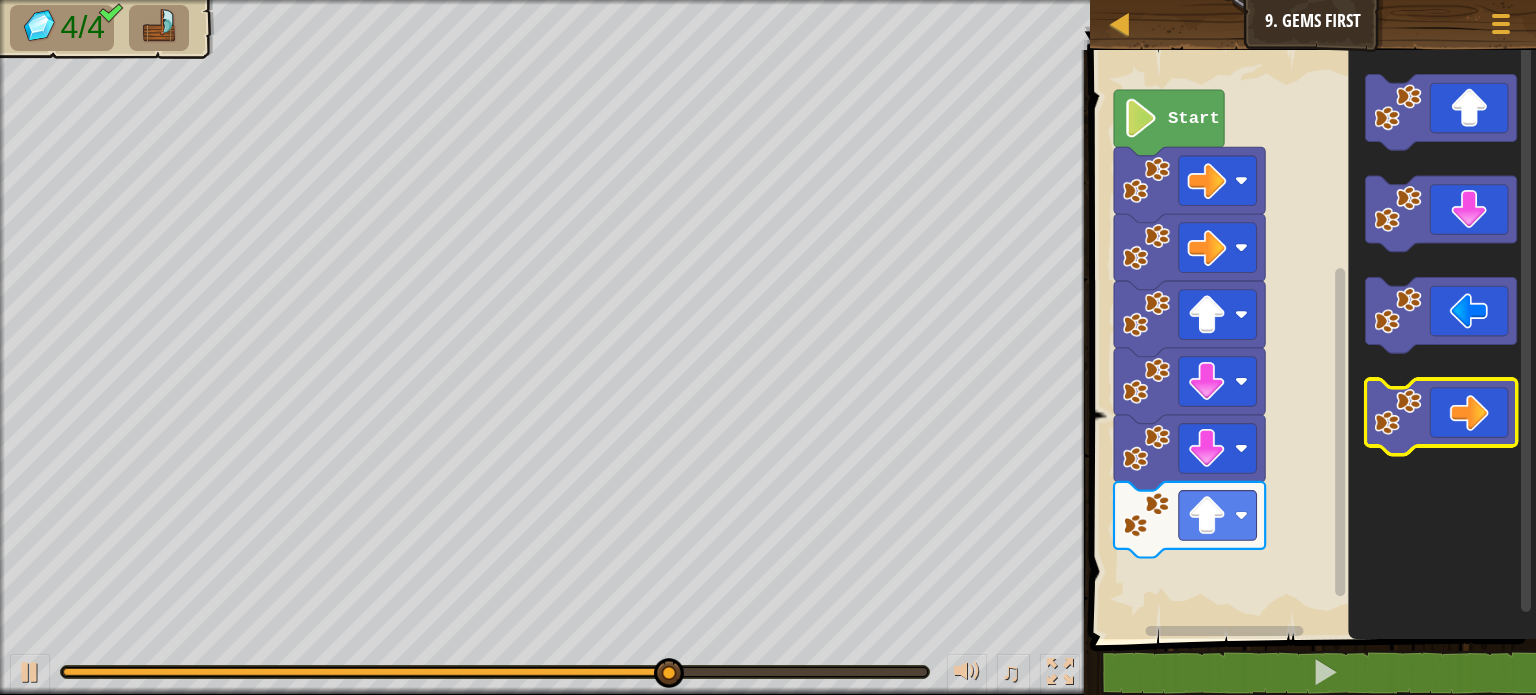 click 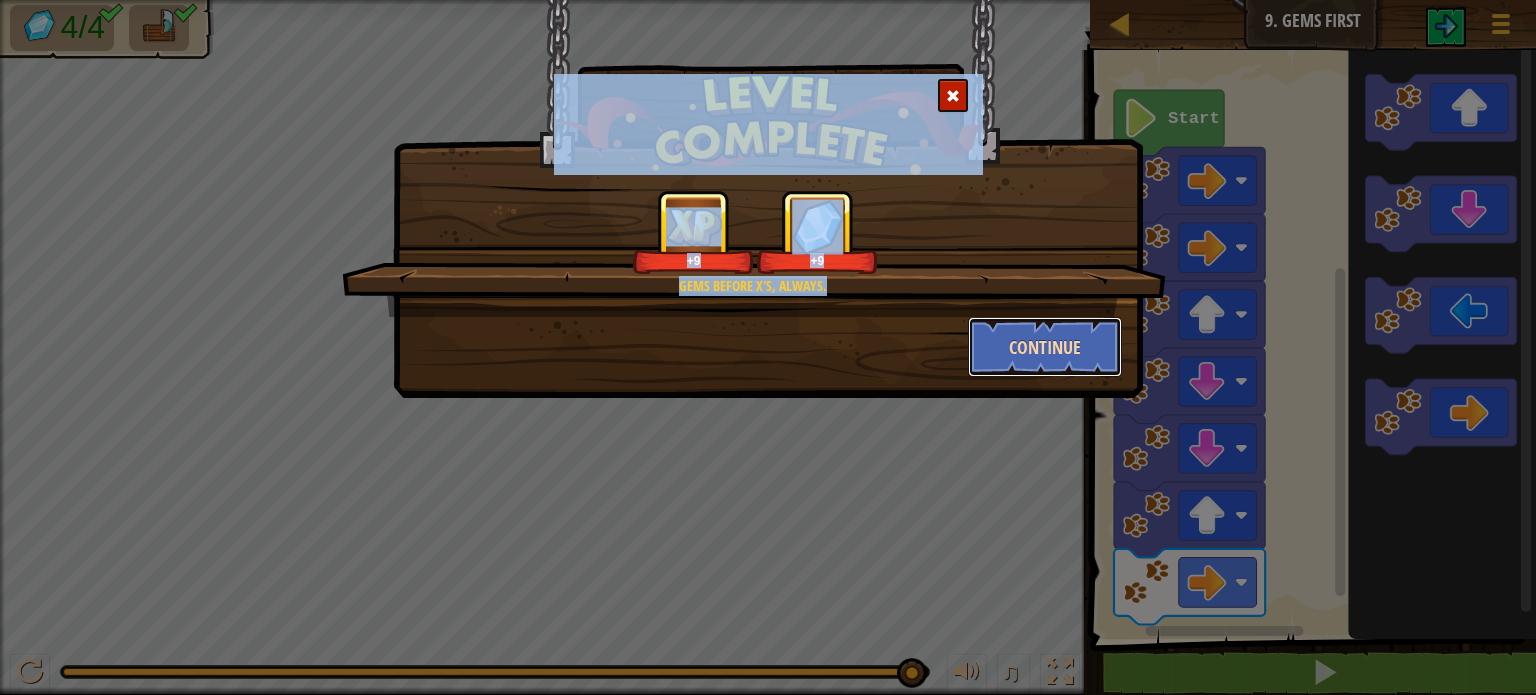 click on "Continue" at bounding box center [1045, 347] 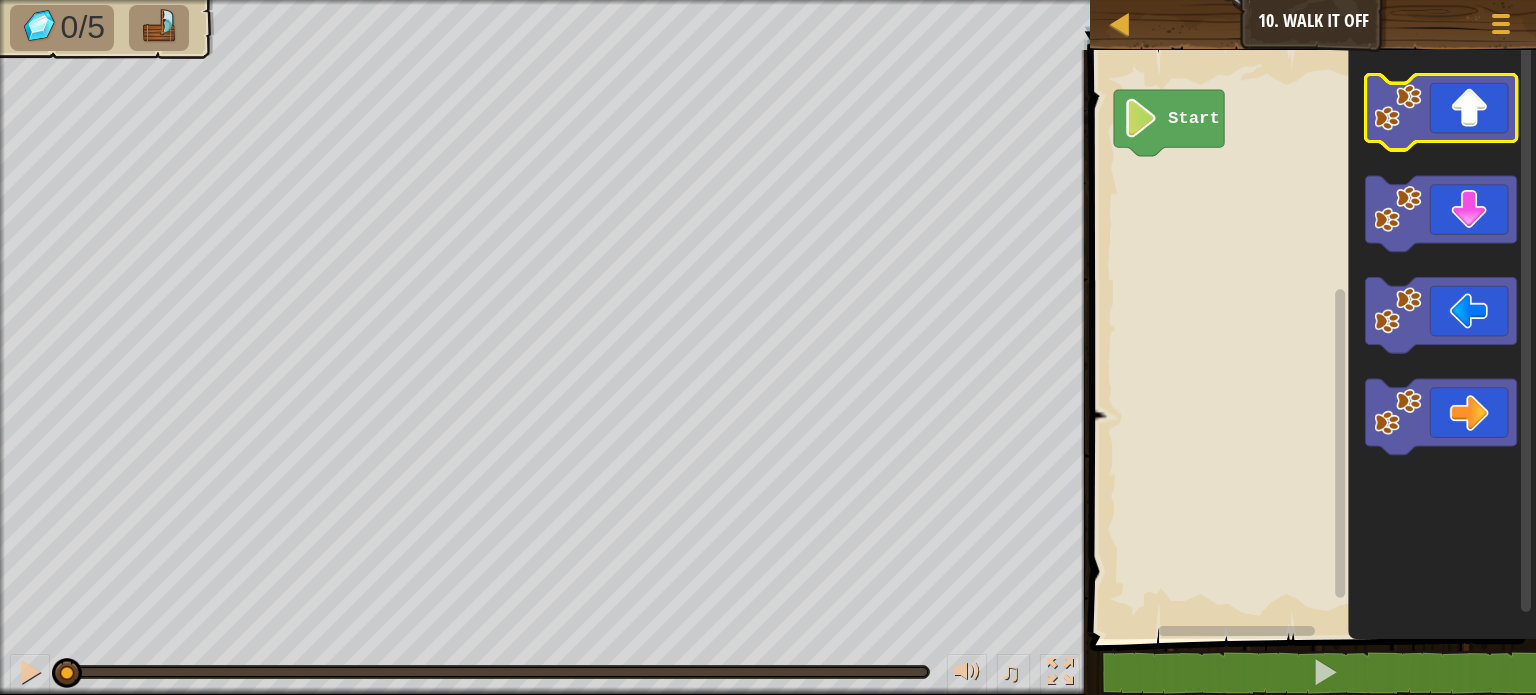 click 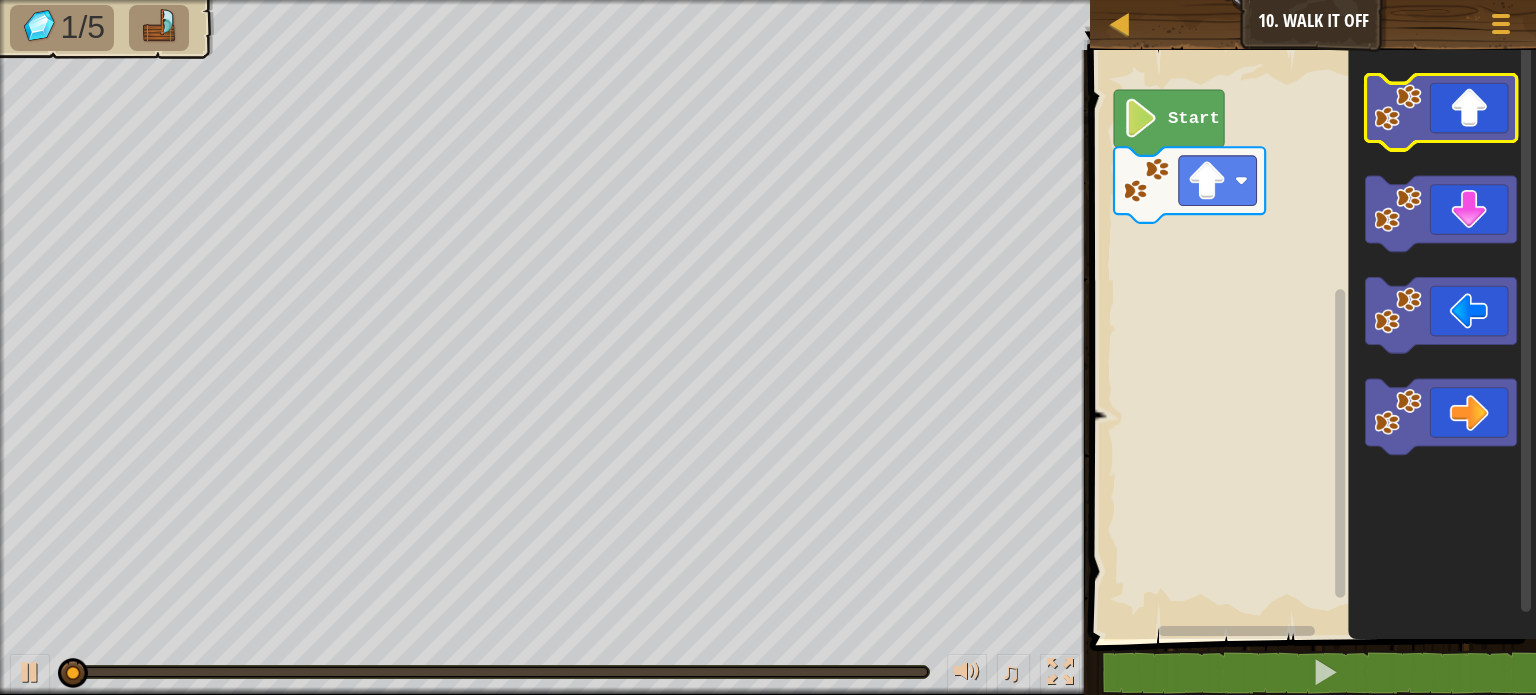 click 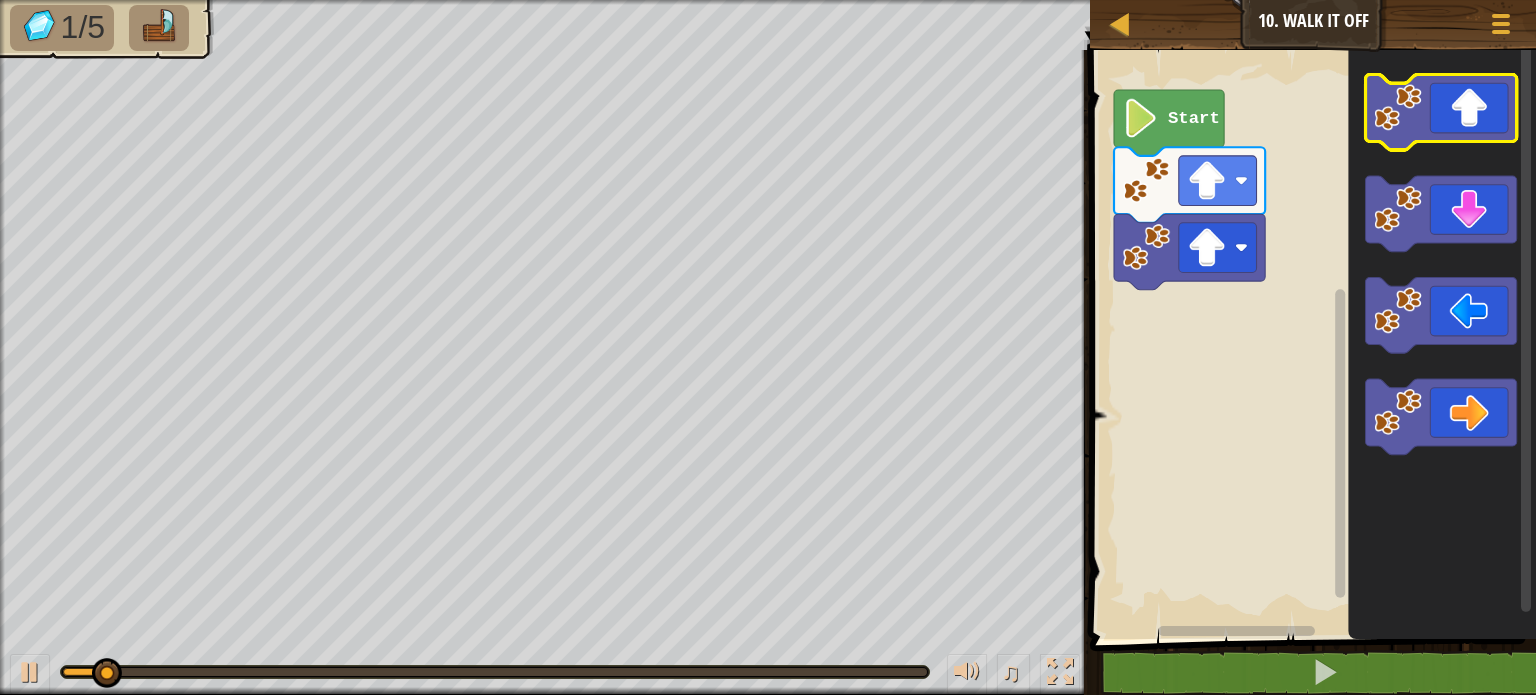 click 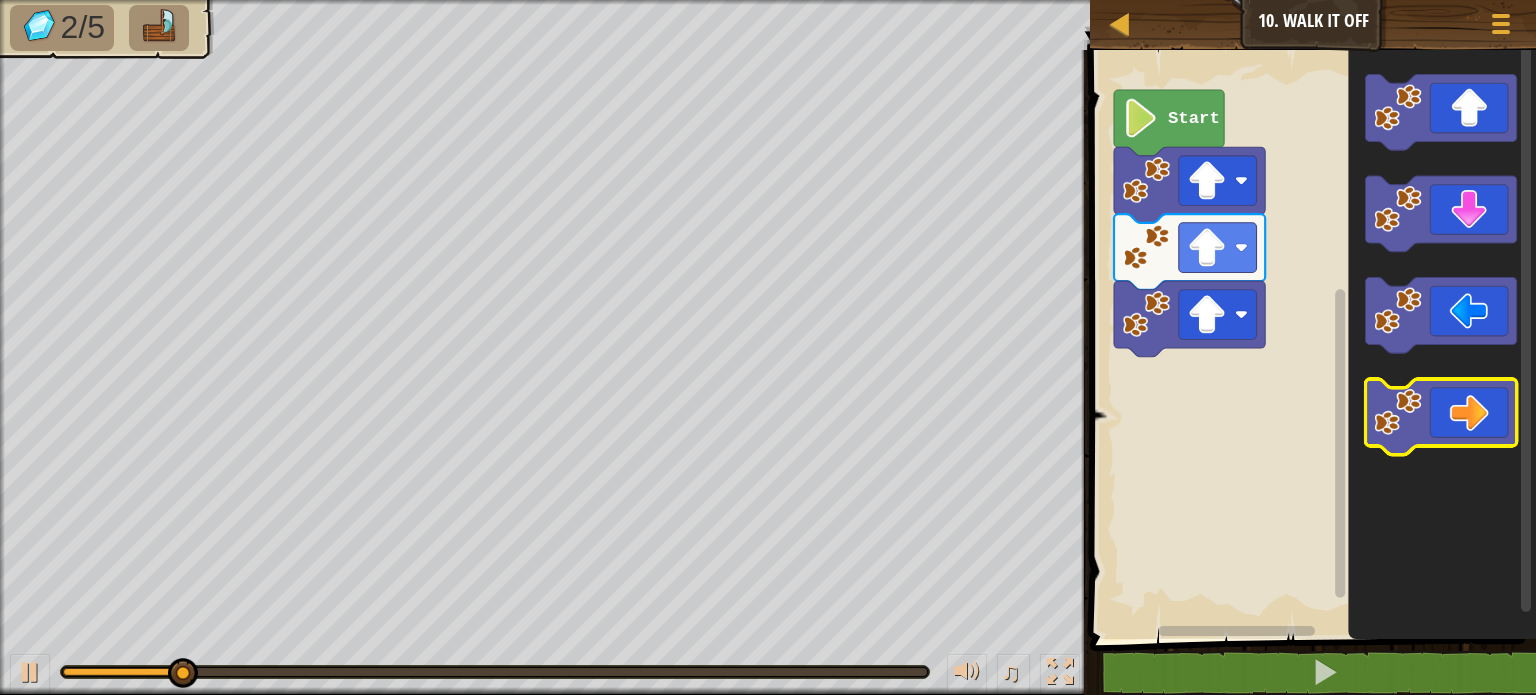 click 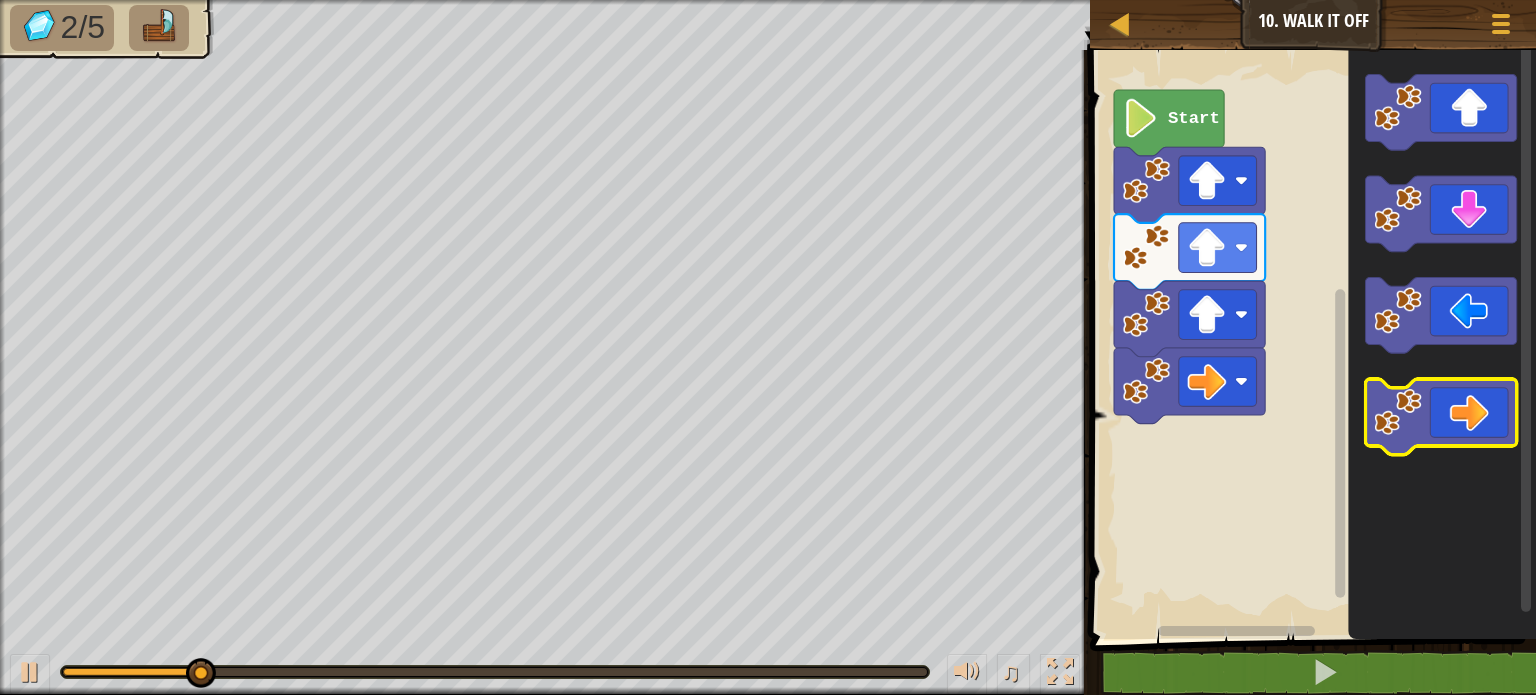 click 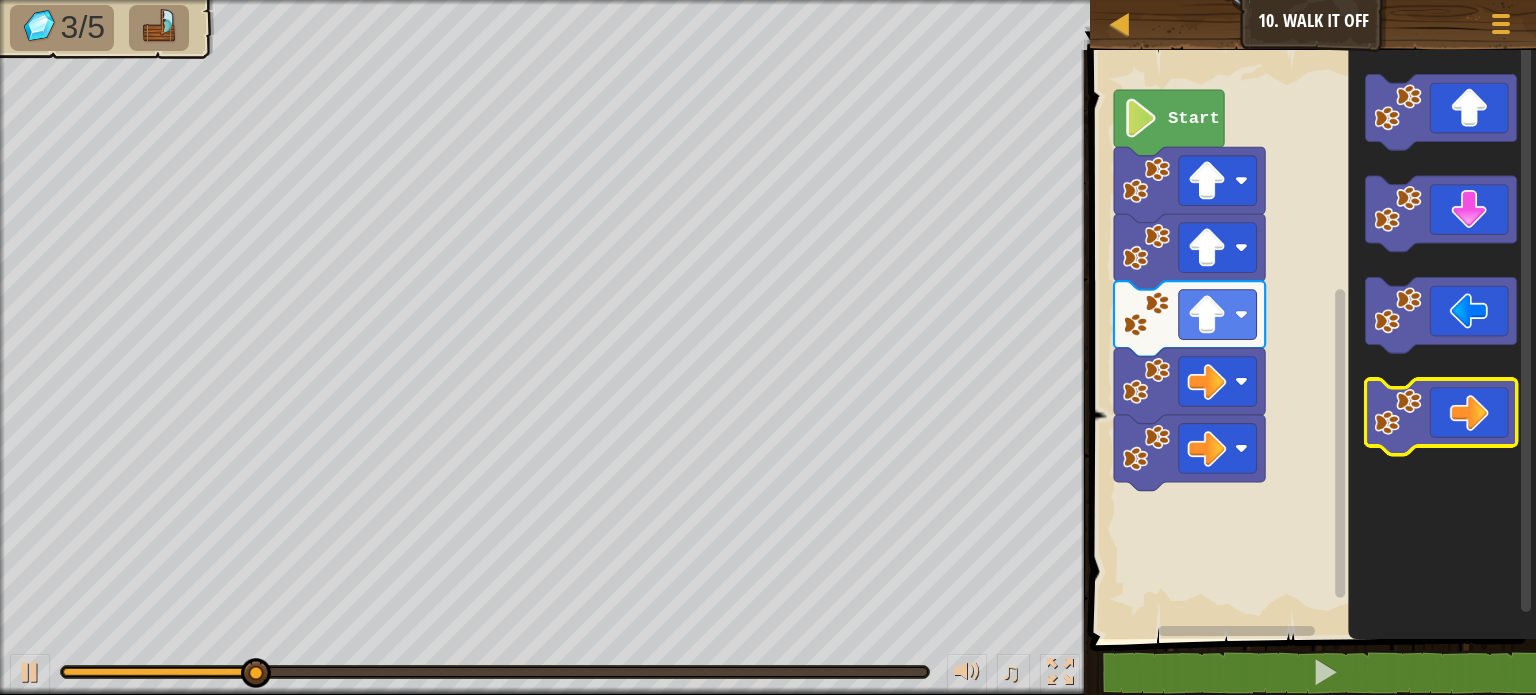 click 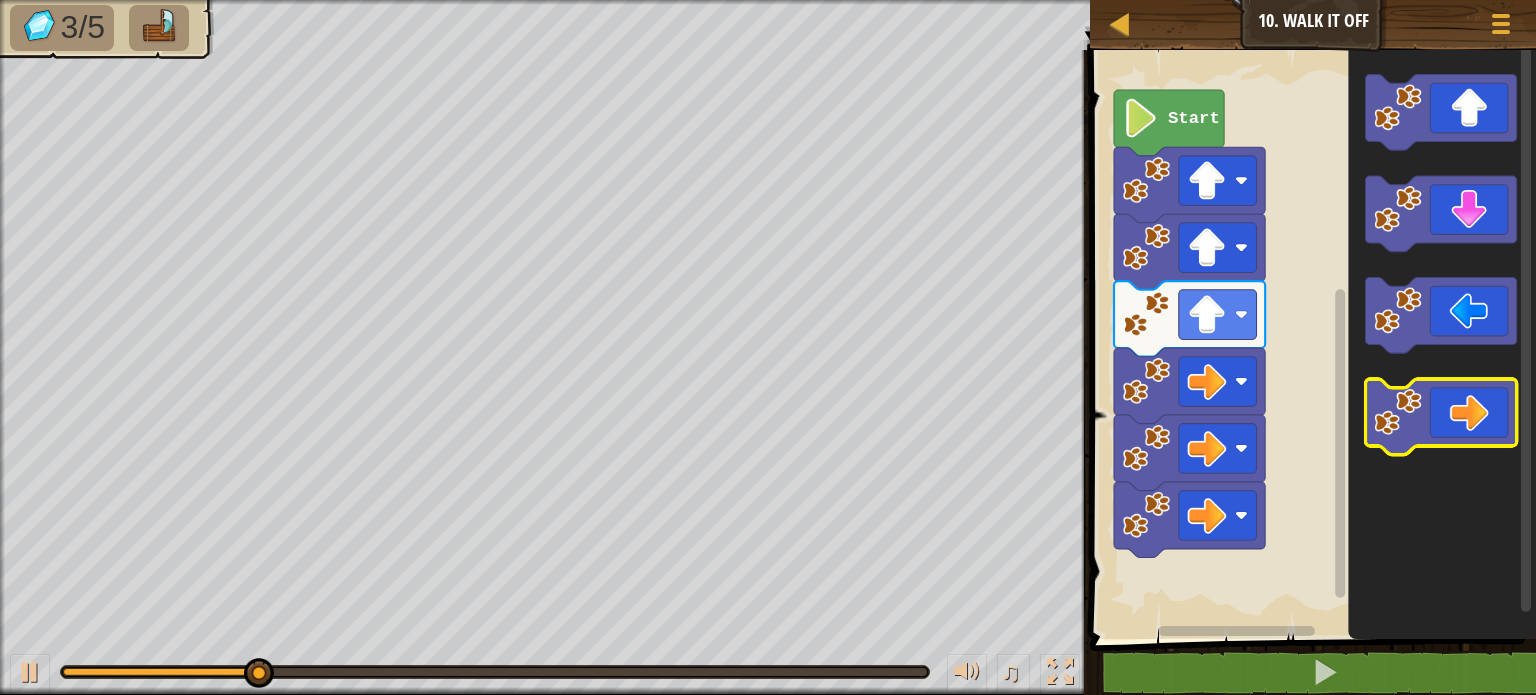 click 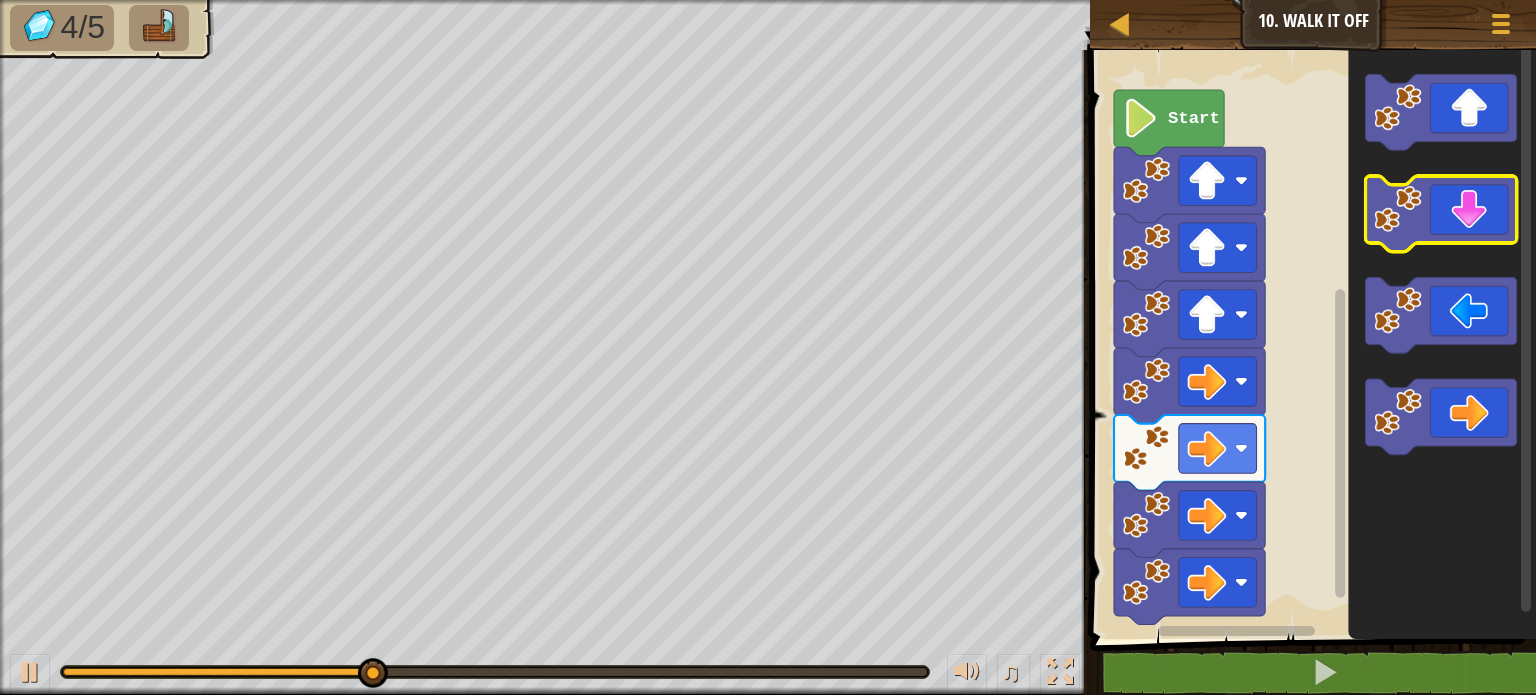 click 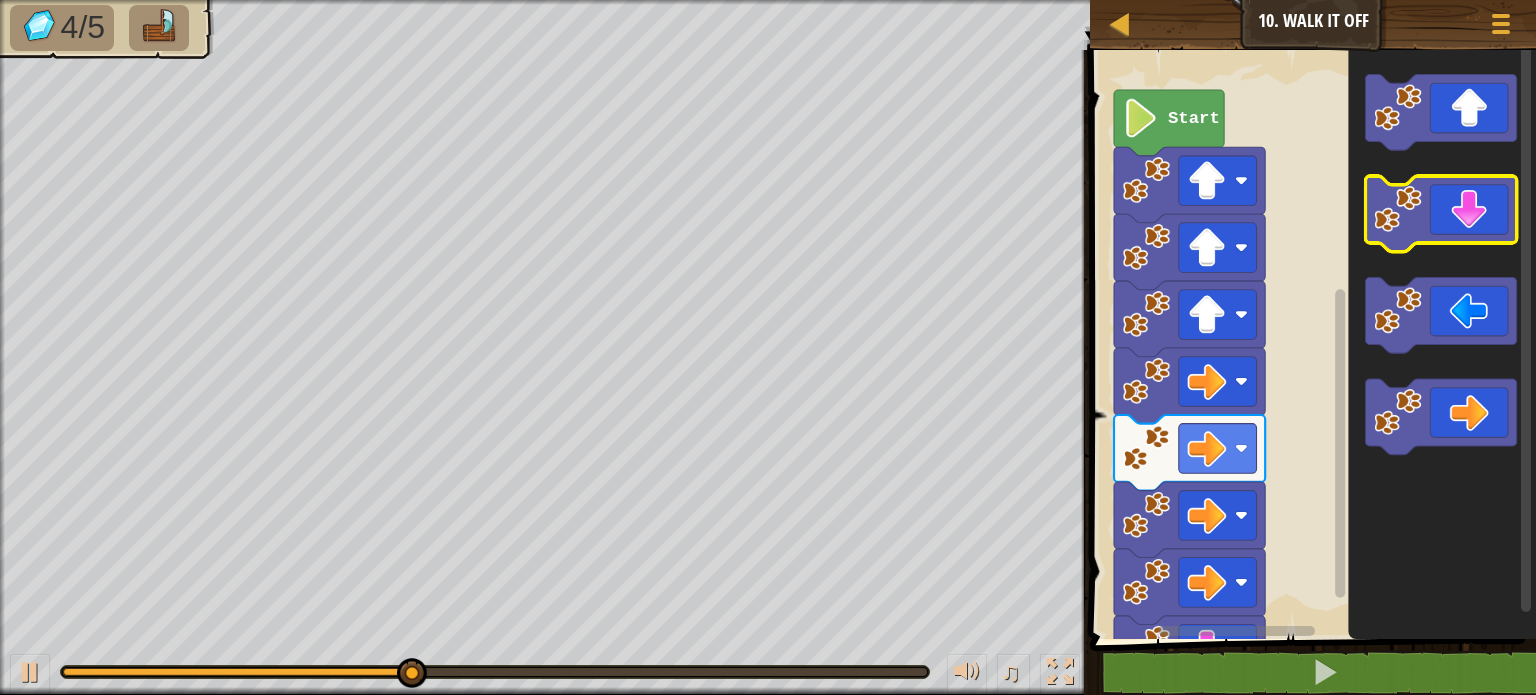 click 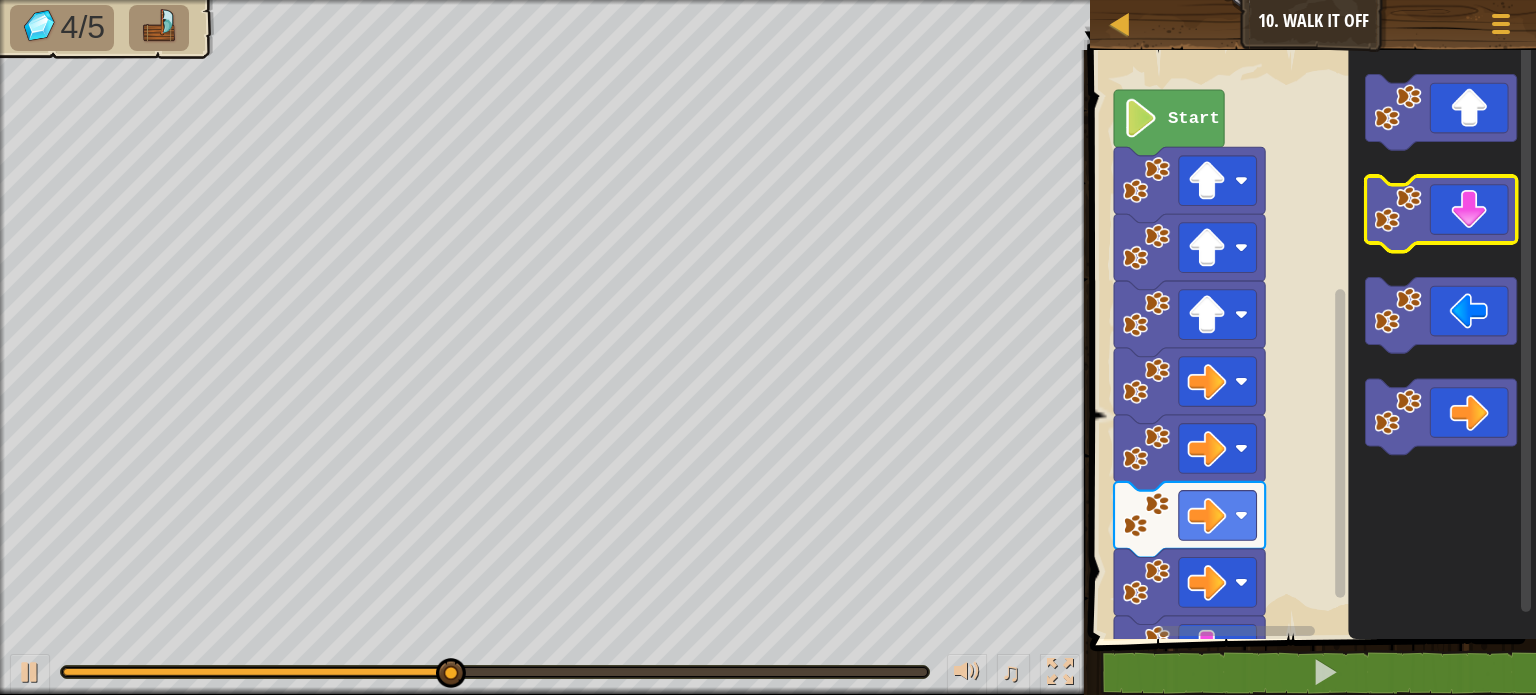 click 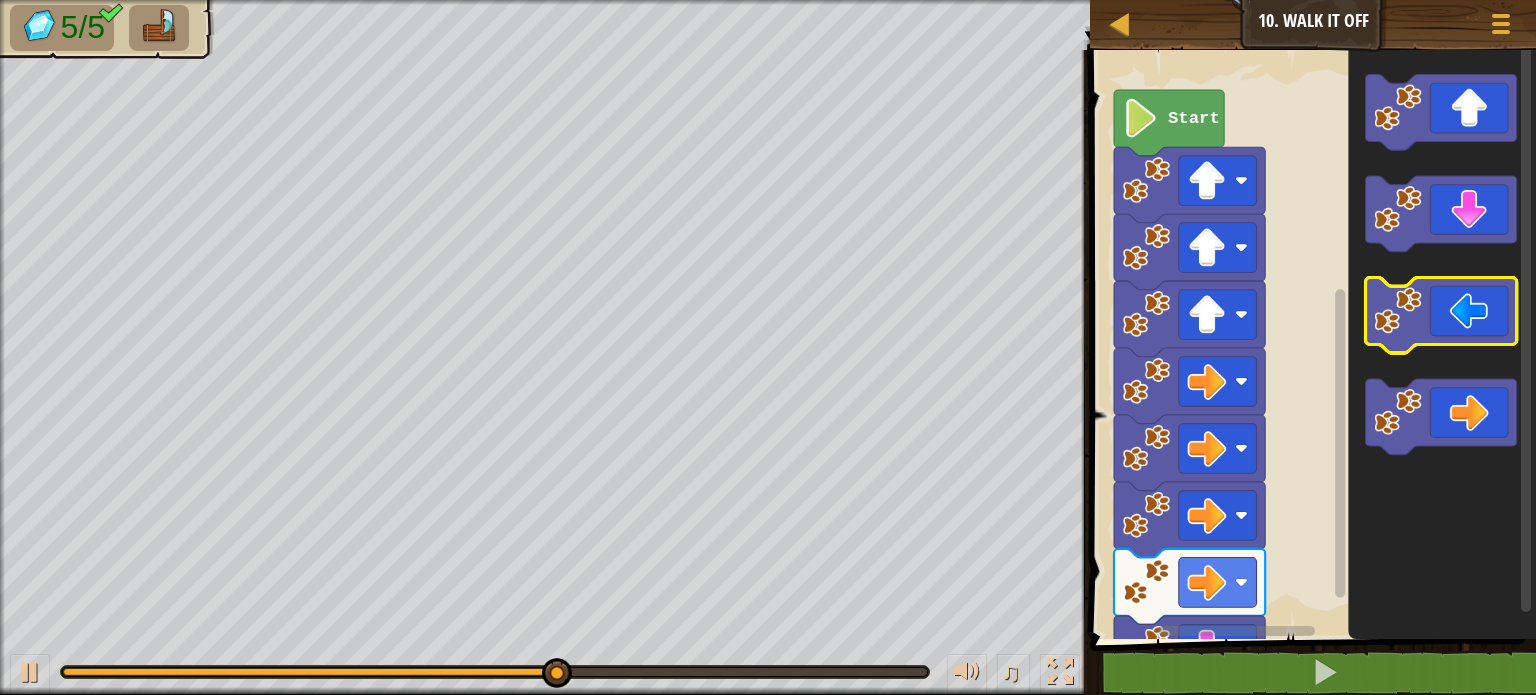 click 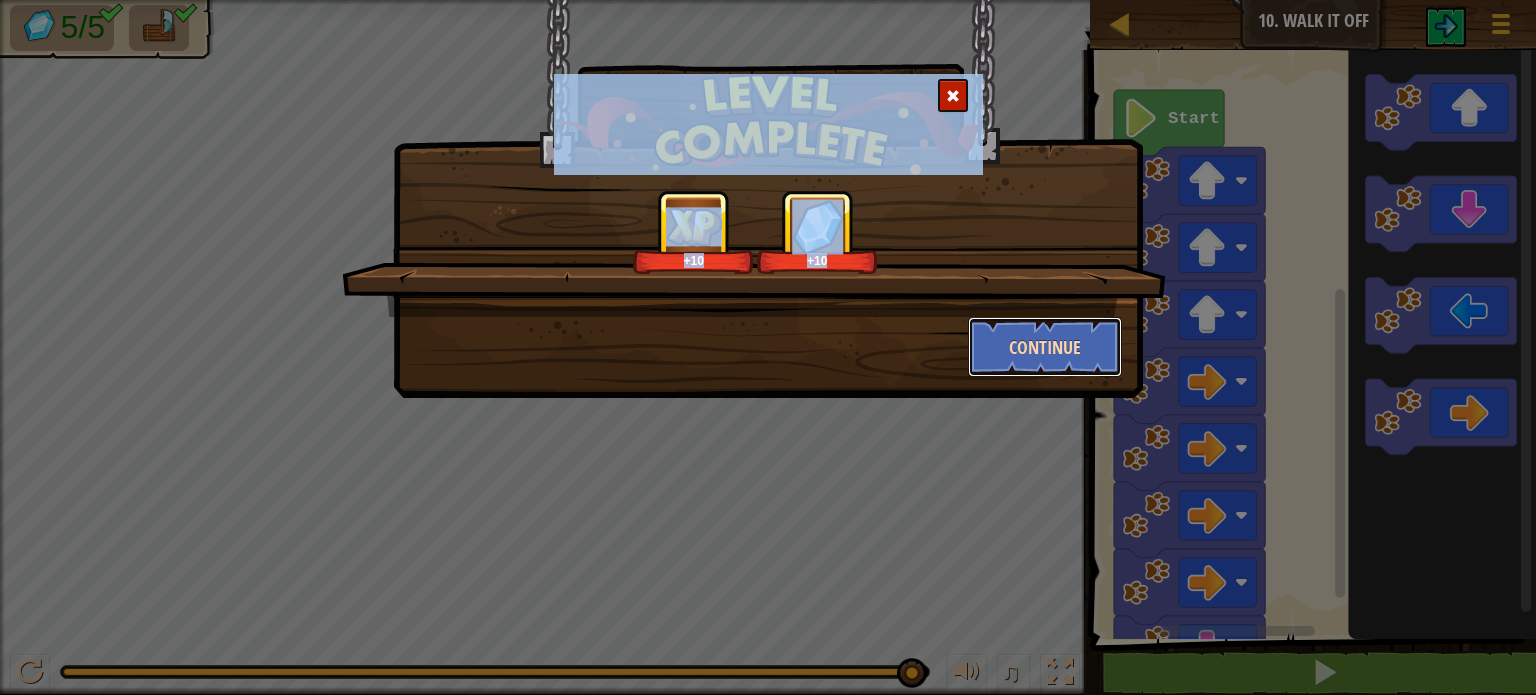 click on "Continue" at bounding box center (1045, 347) 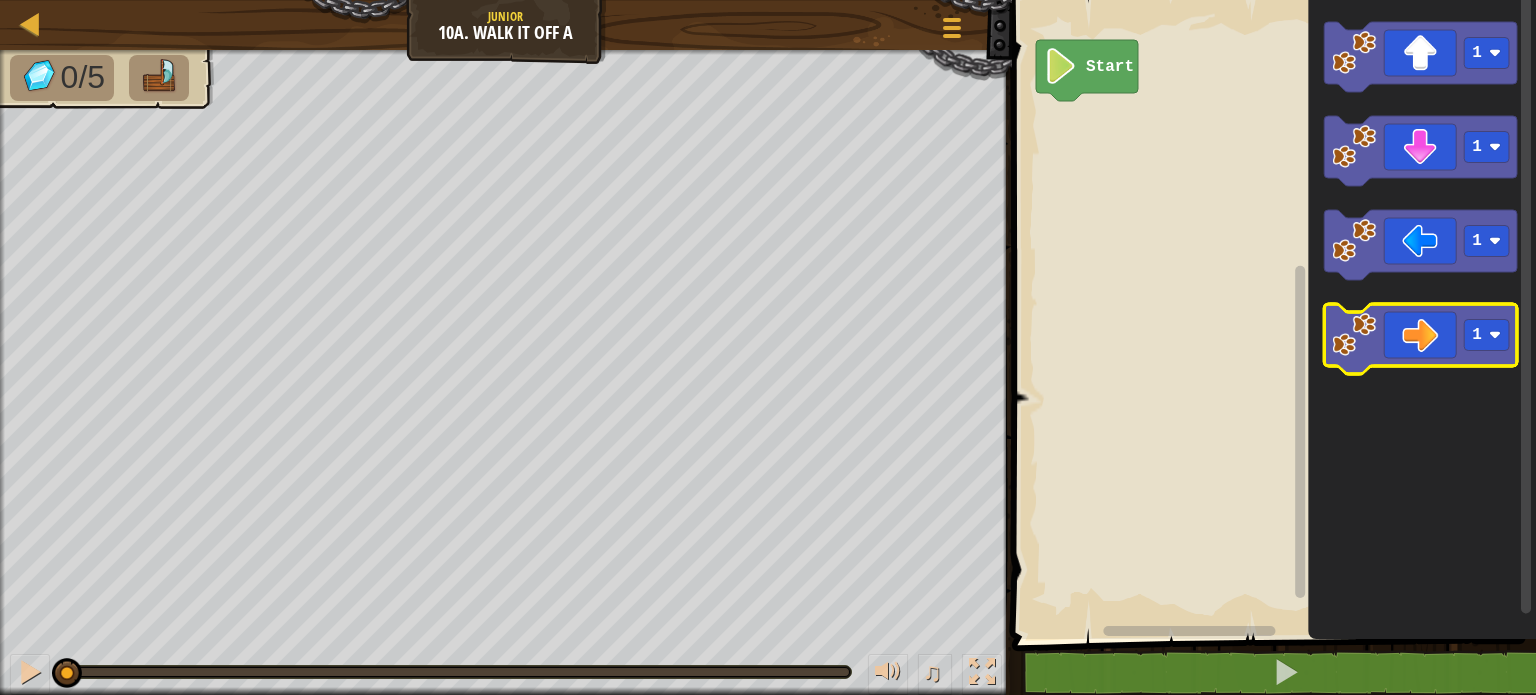 click 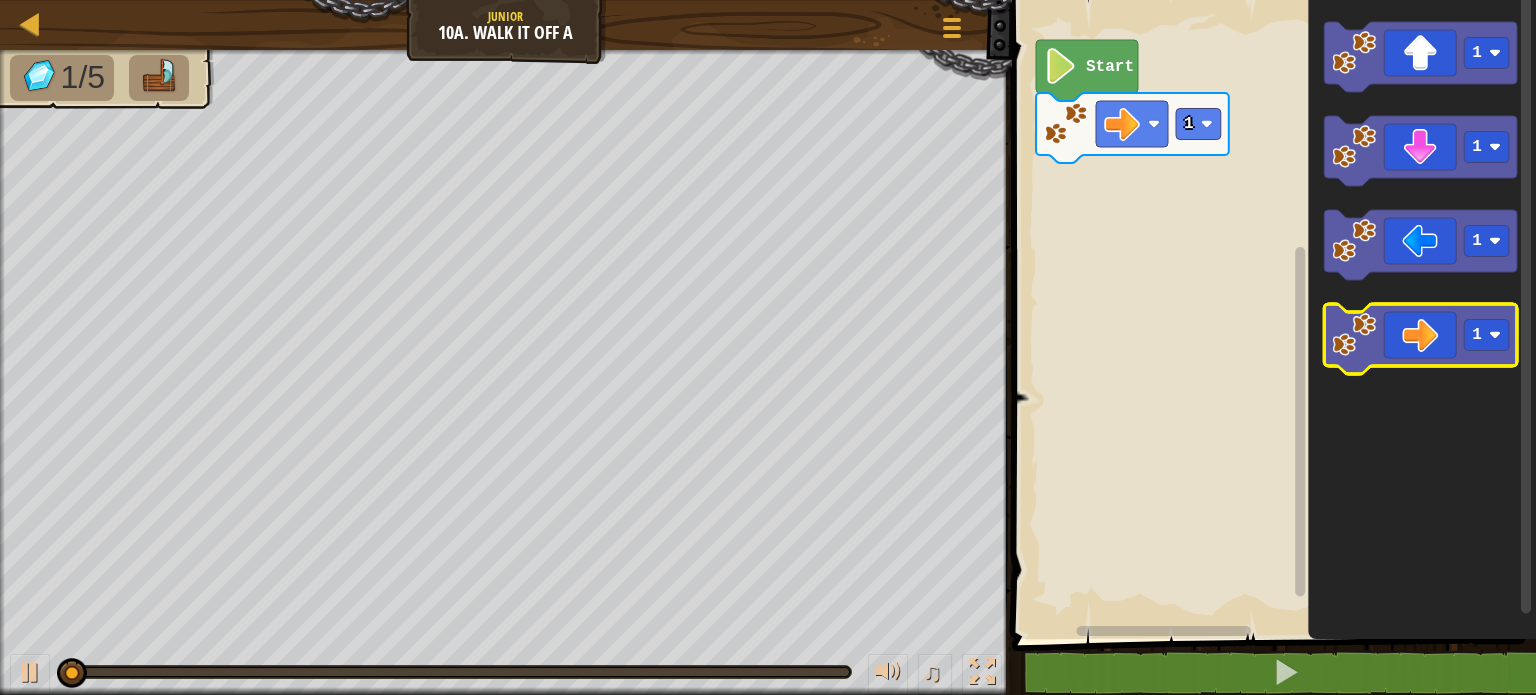 click 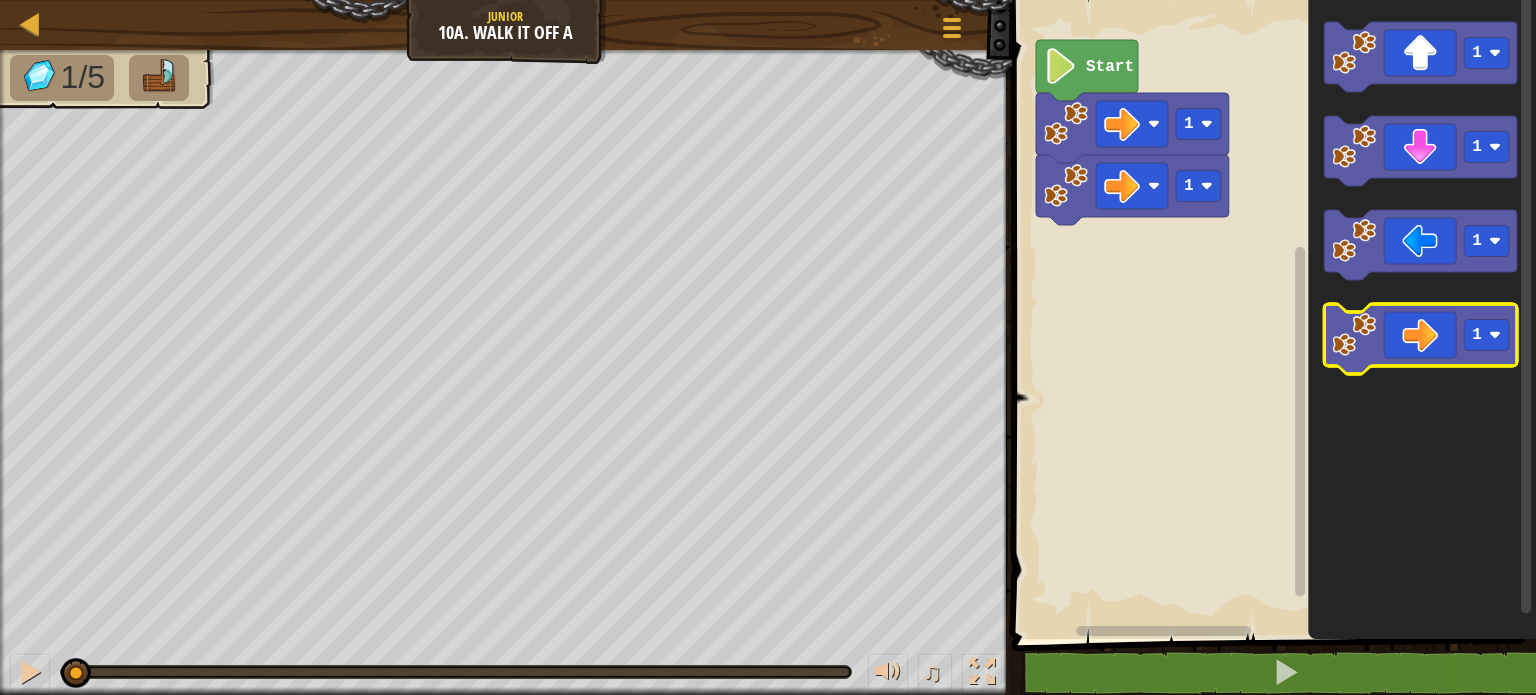 click 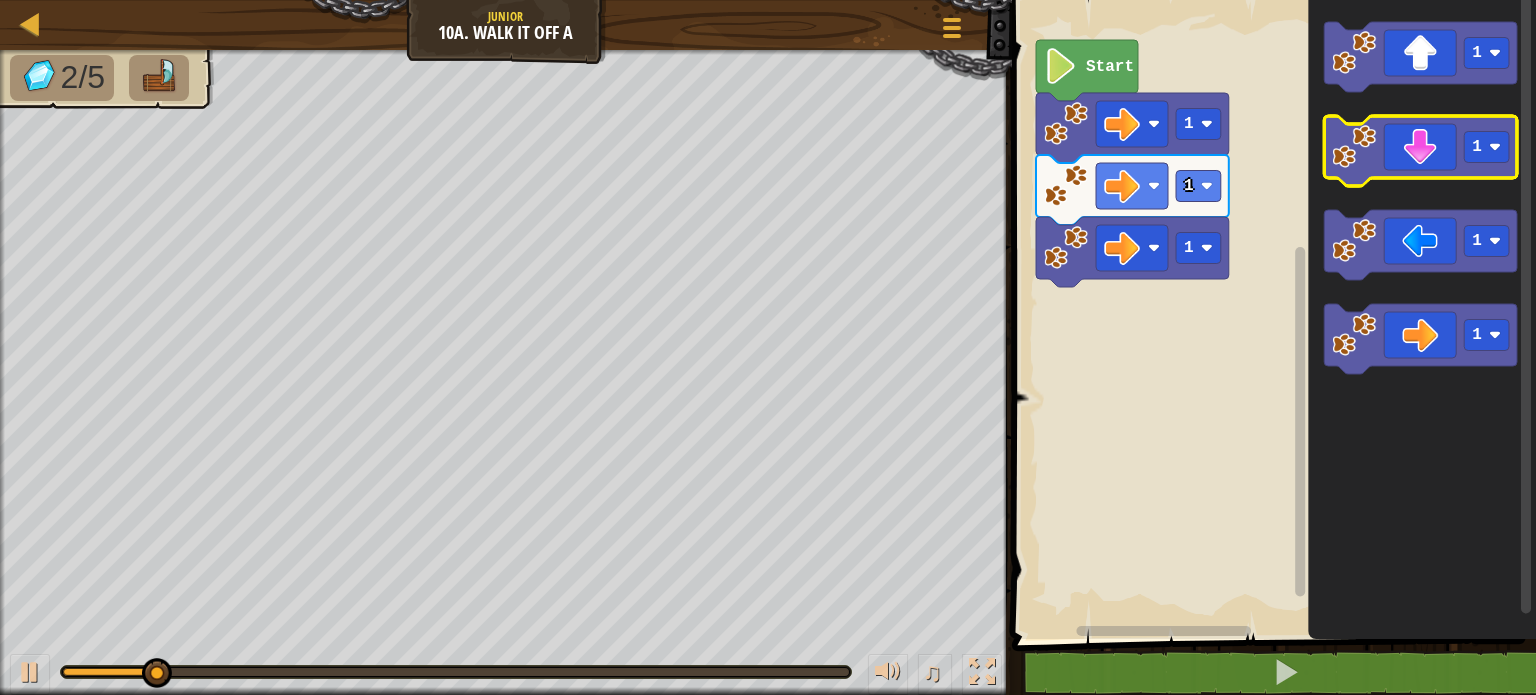click 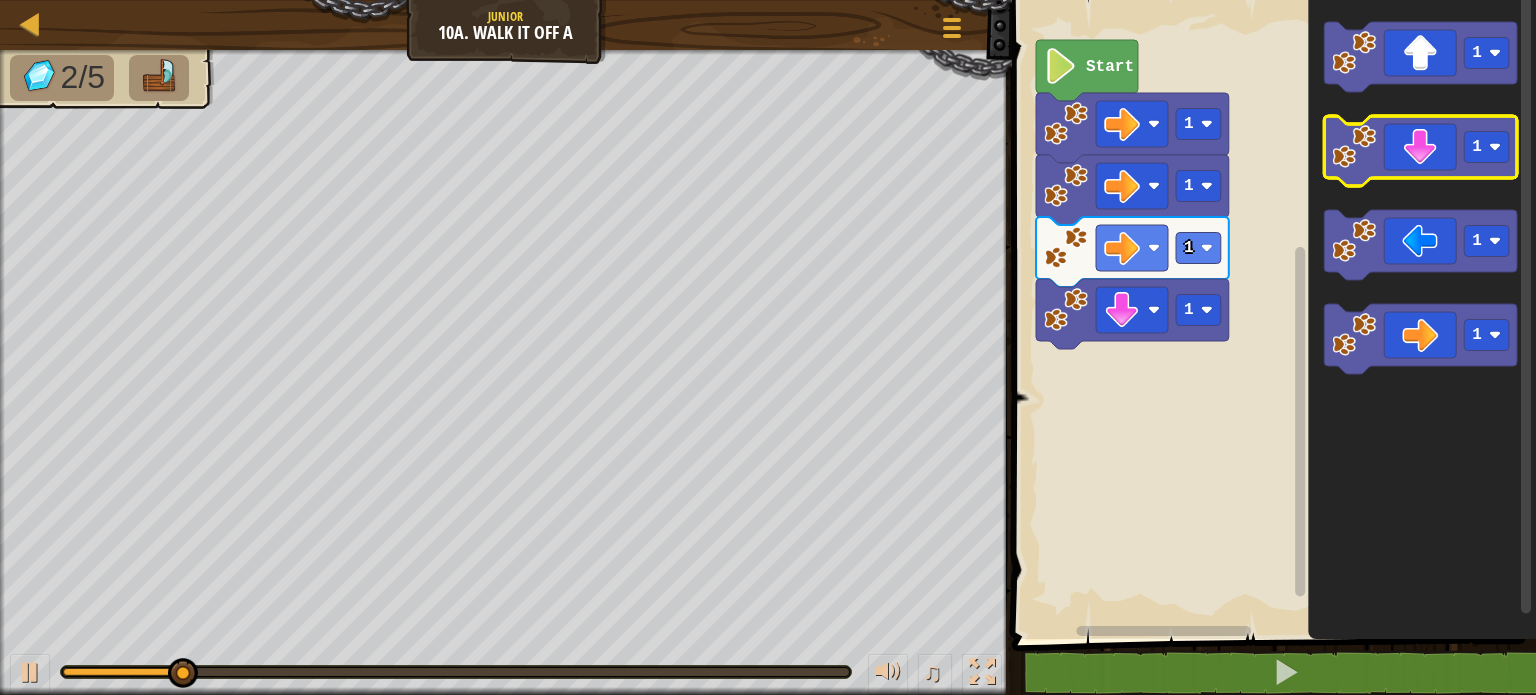 click 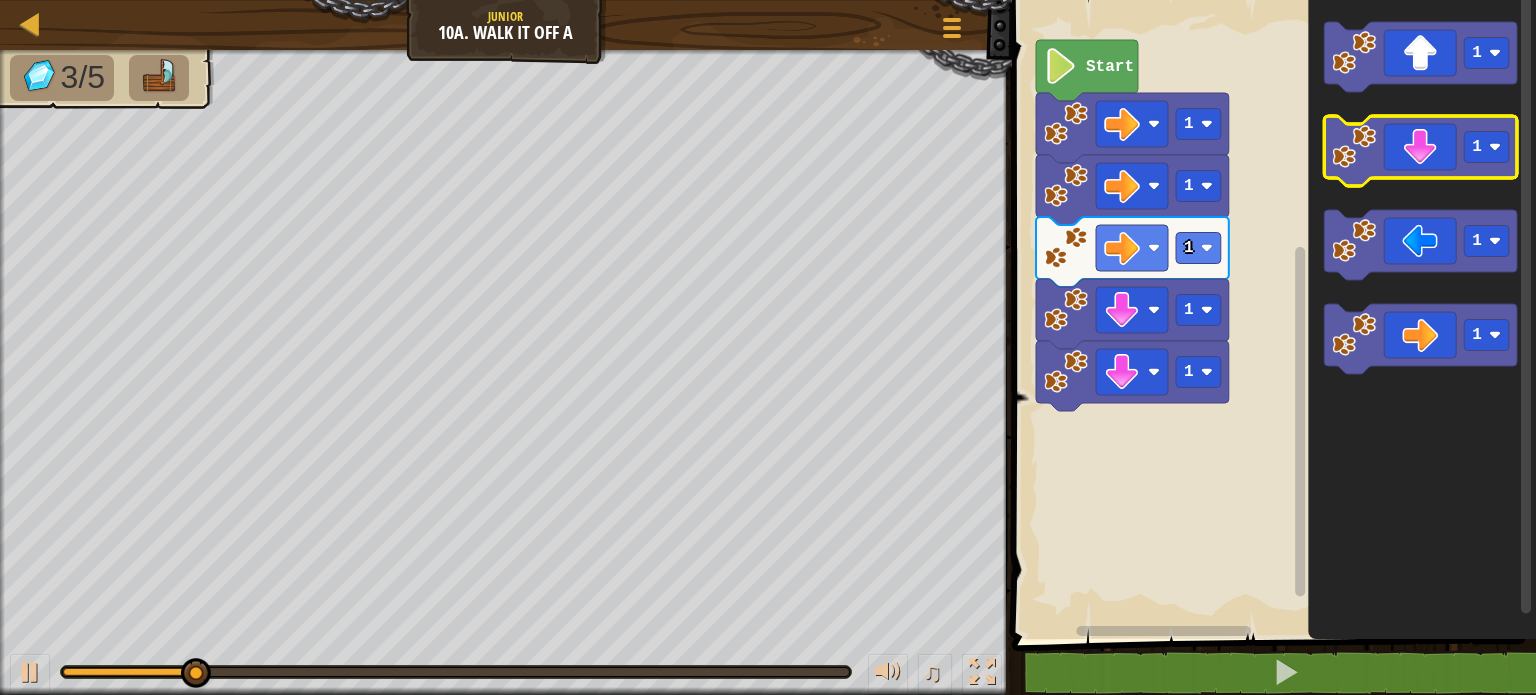 click 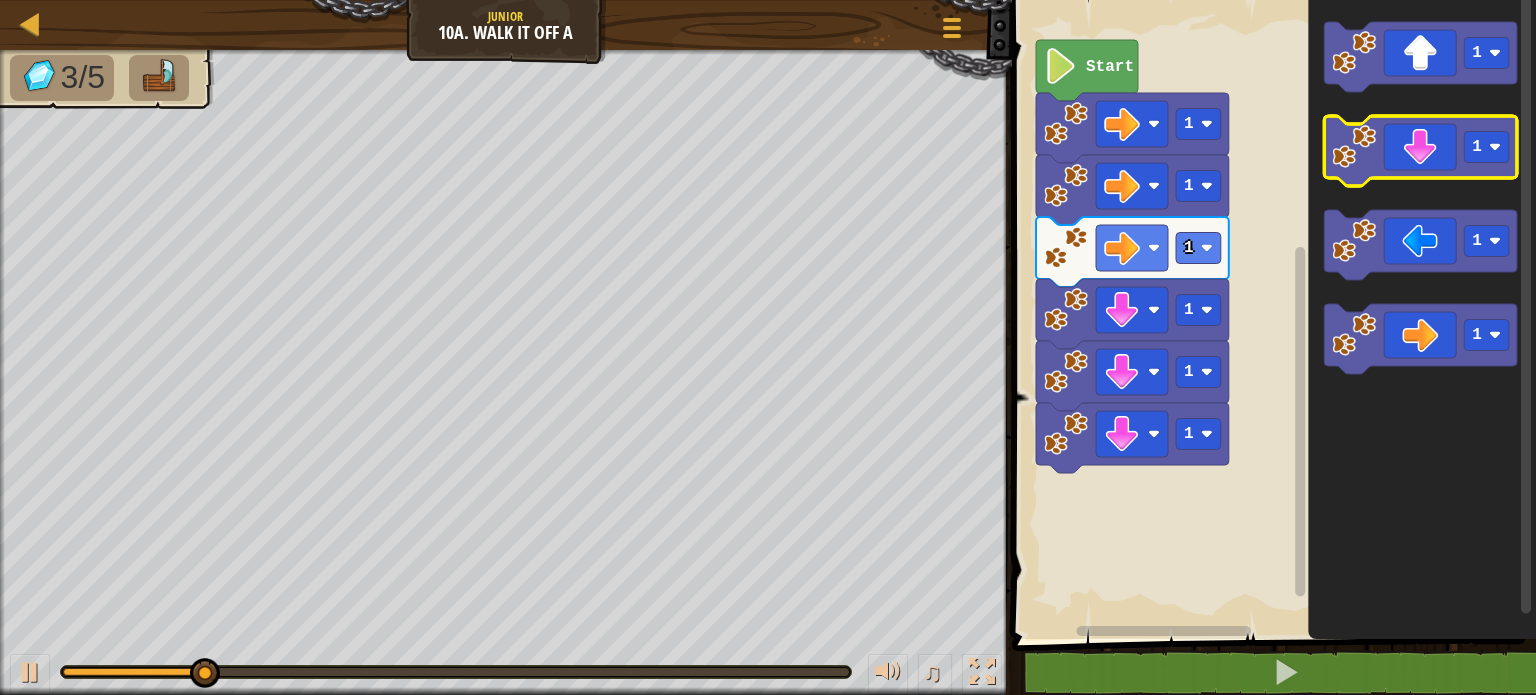 click 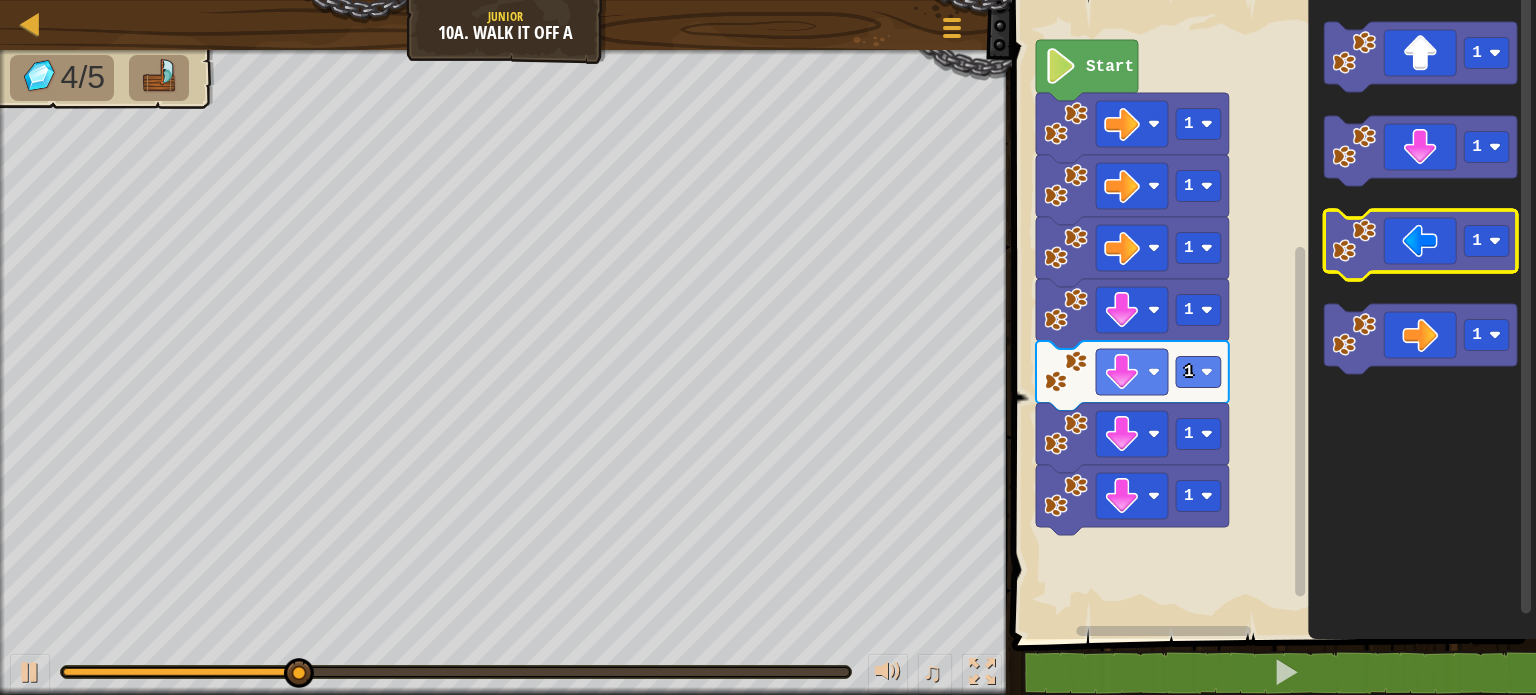 click 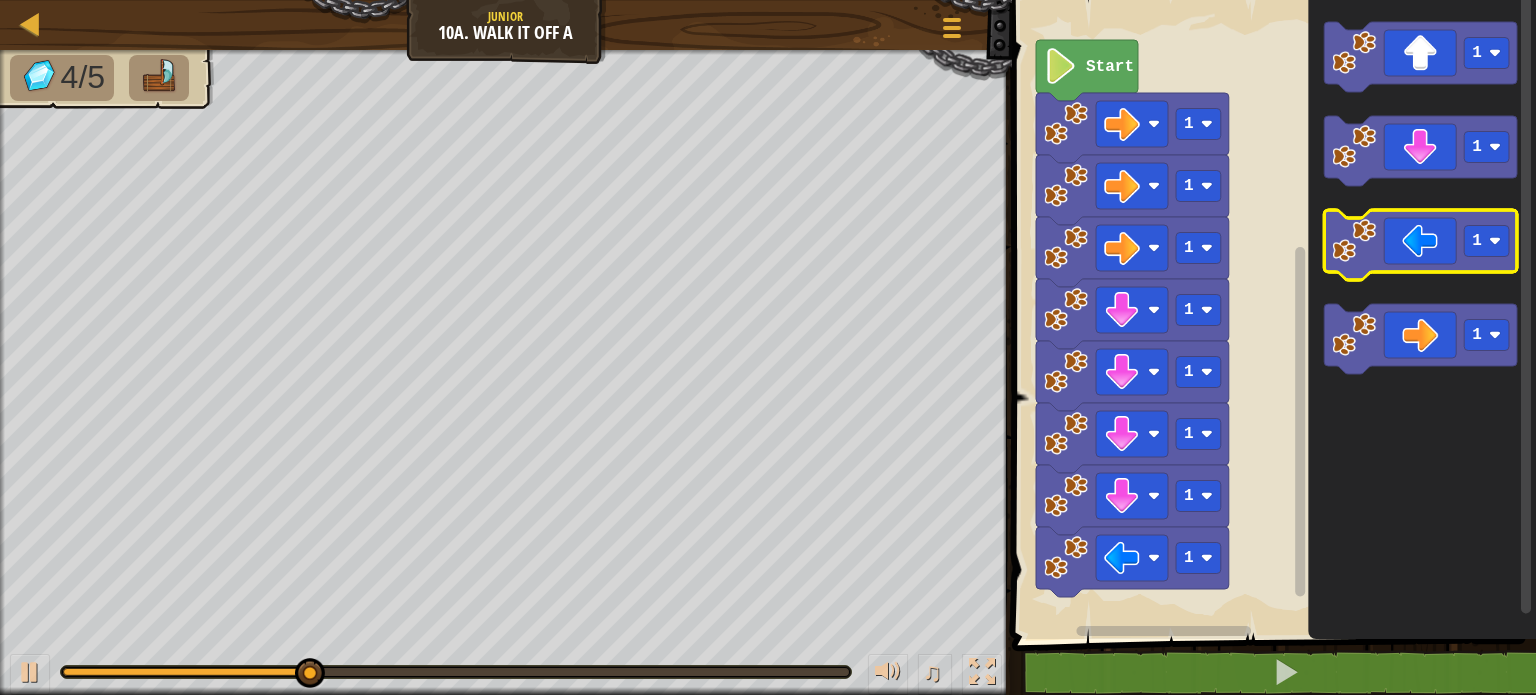 click 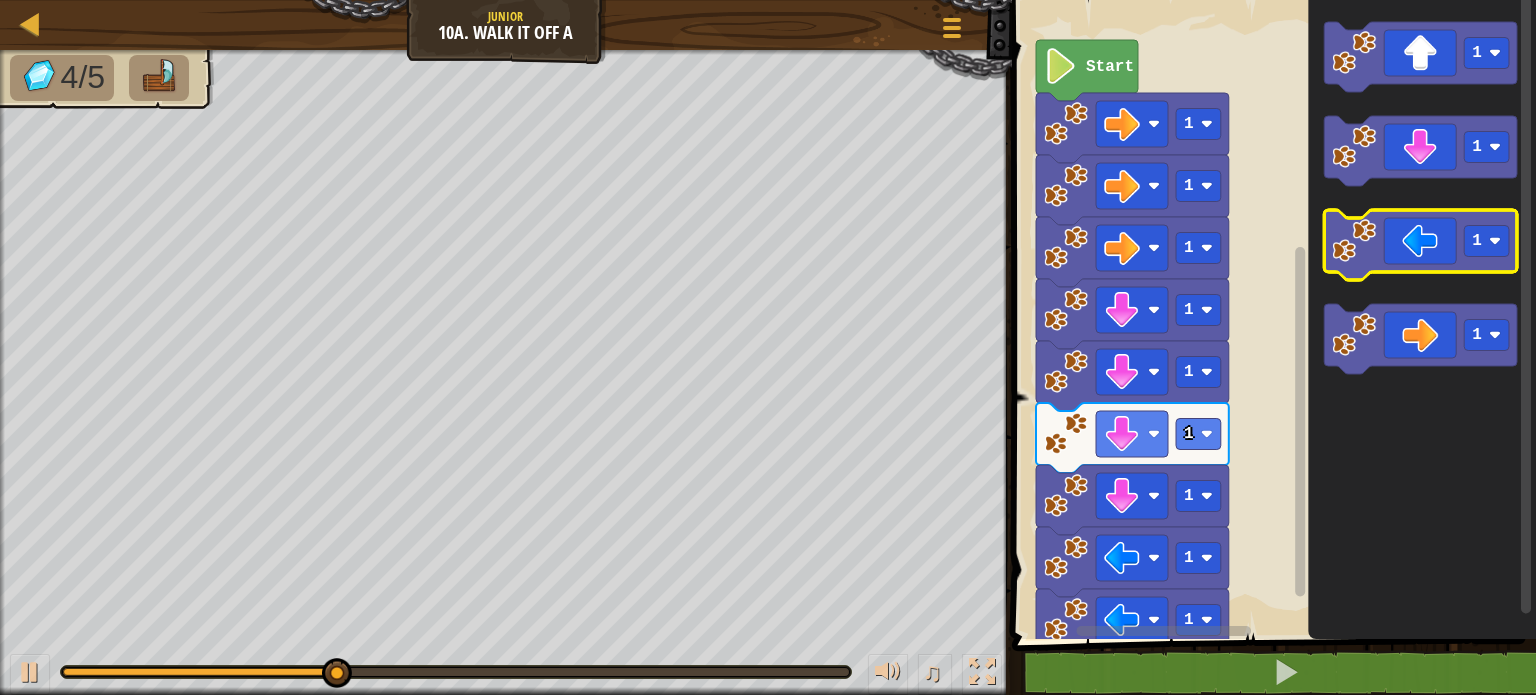 click 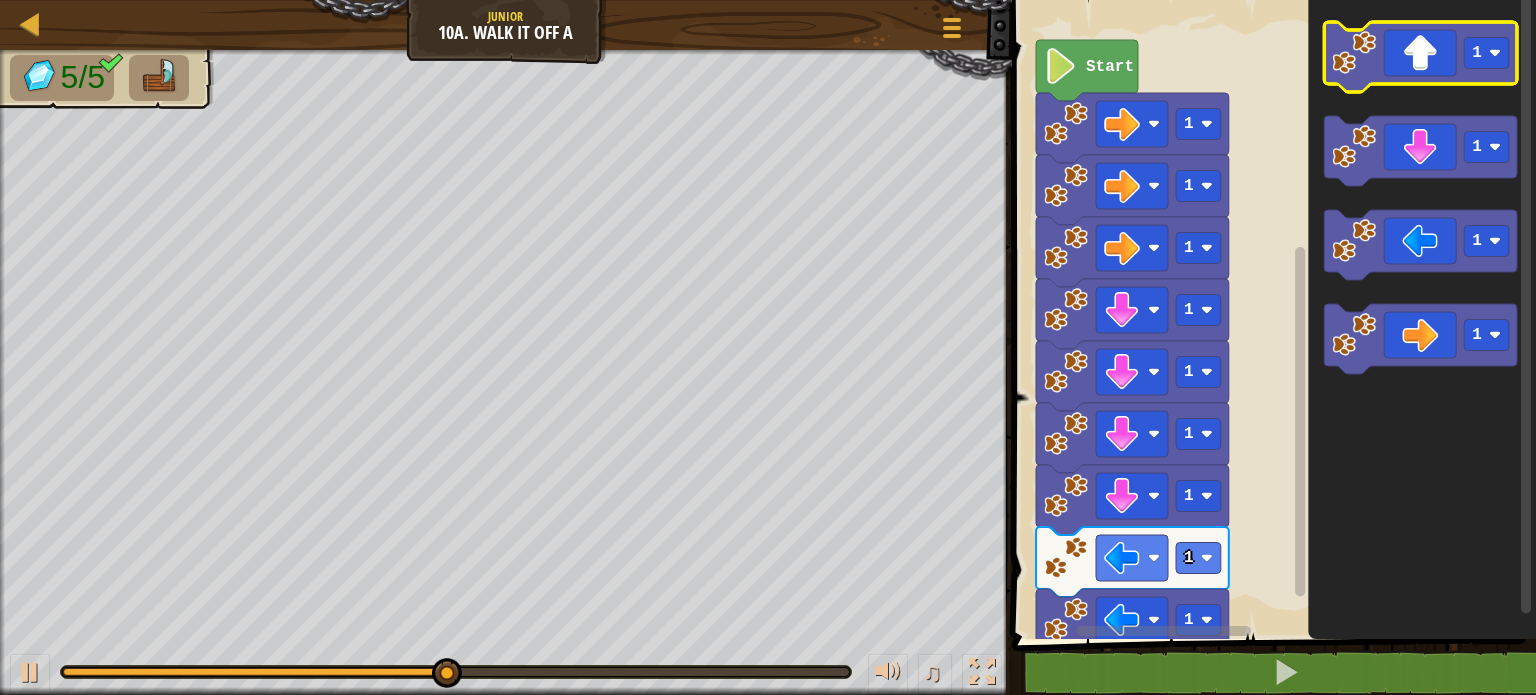 click on "1" 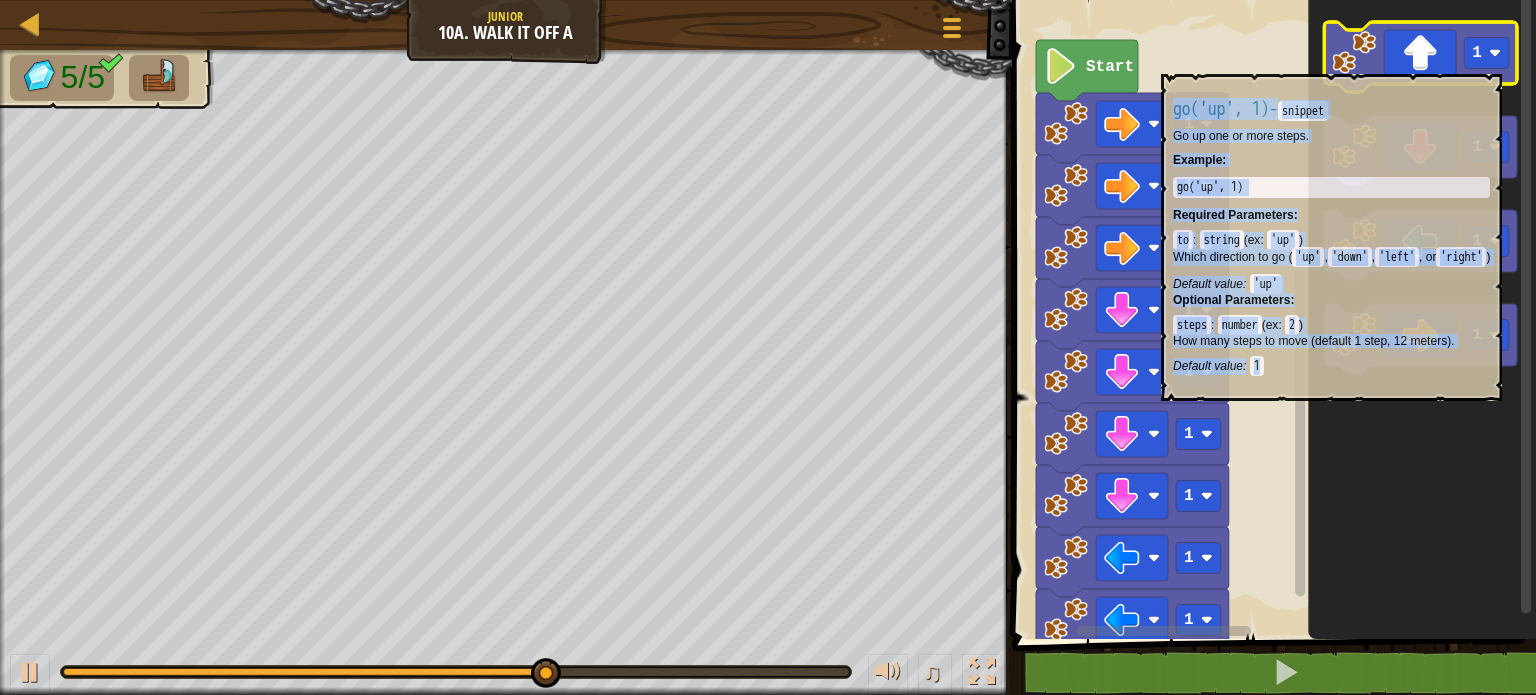 click 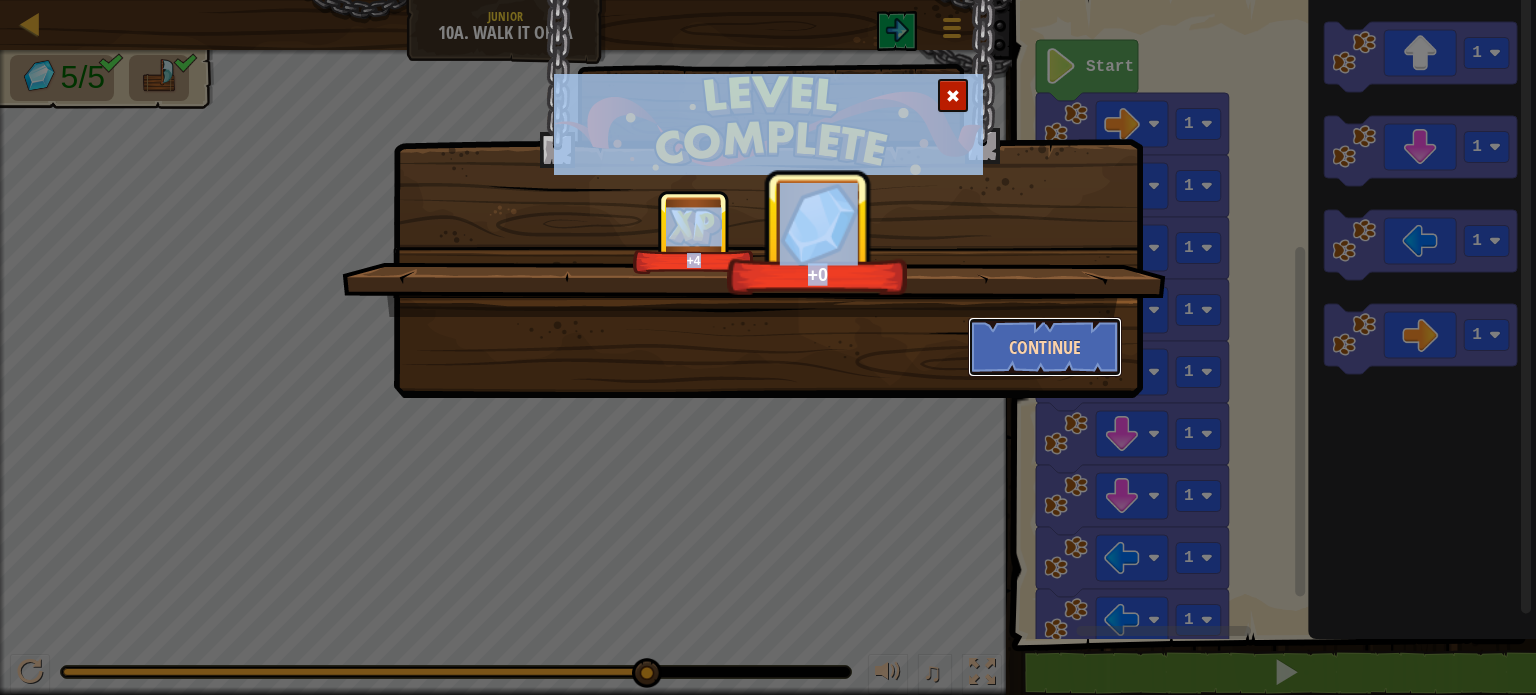 click on "Continue" at bounding box center (1045, 347) 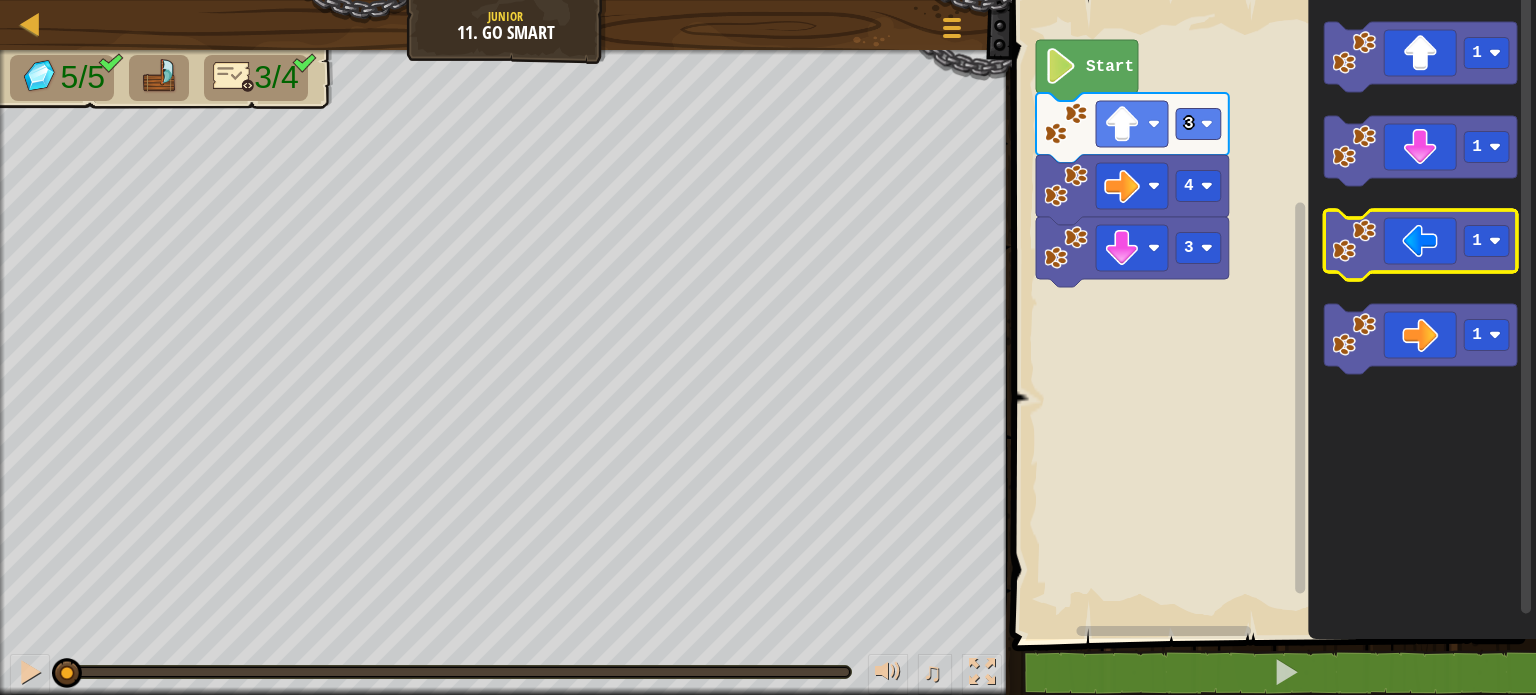 click 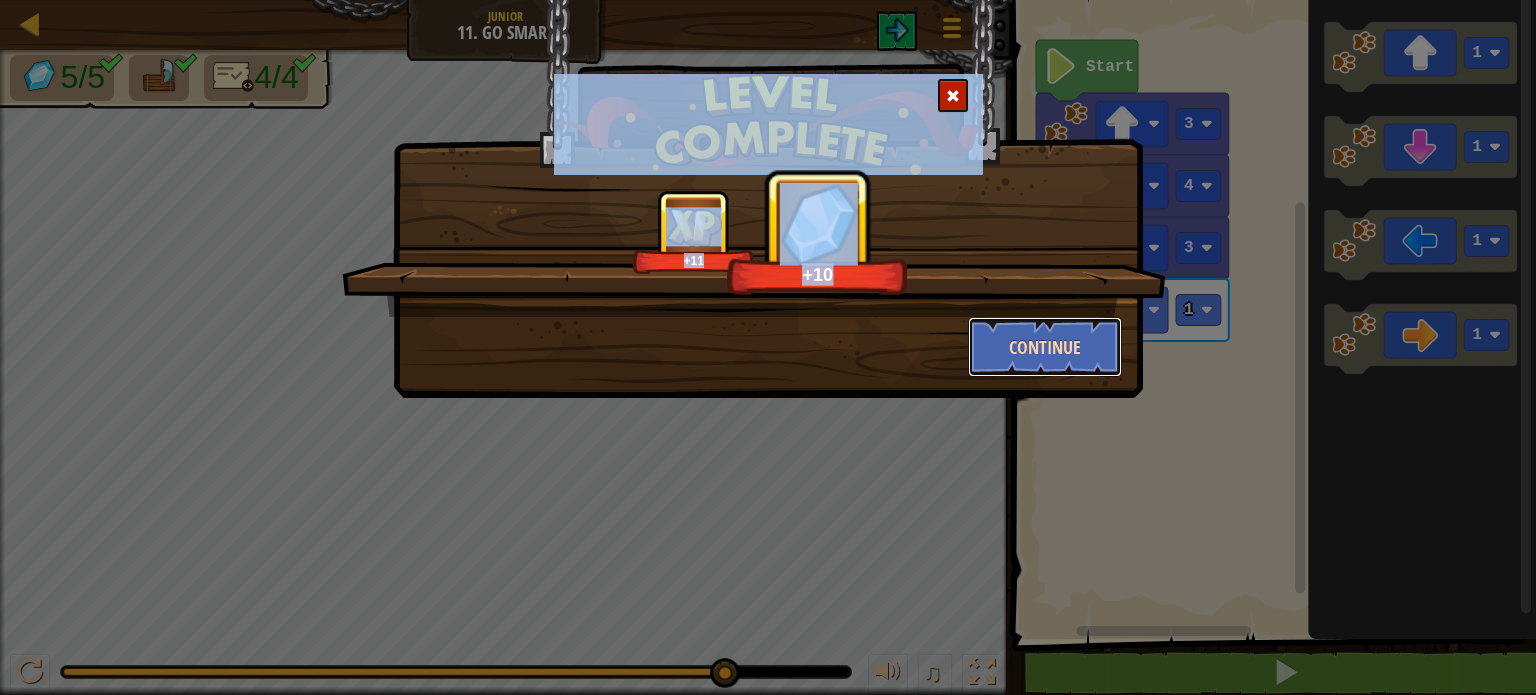 click on "Continue" at bounding box center [1045, 347] 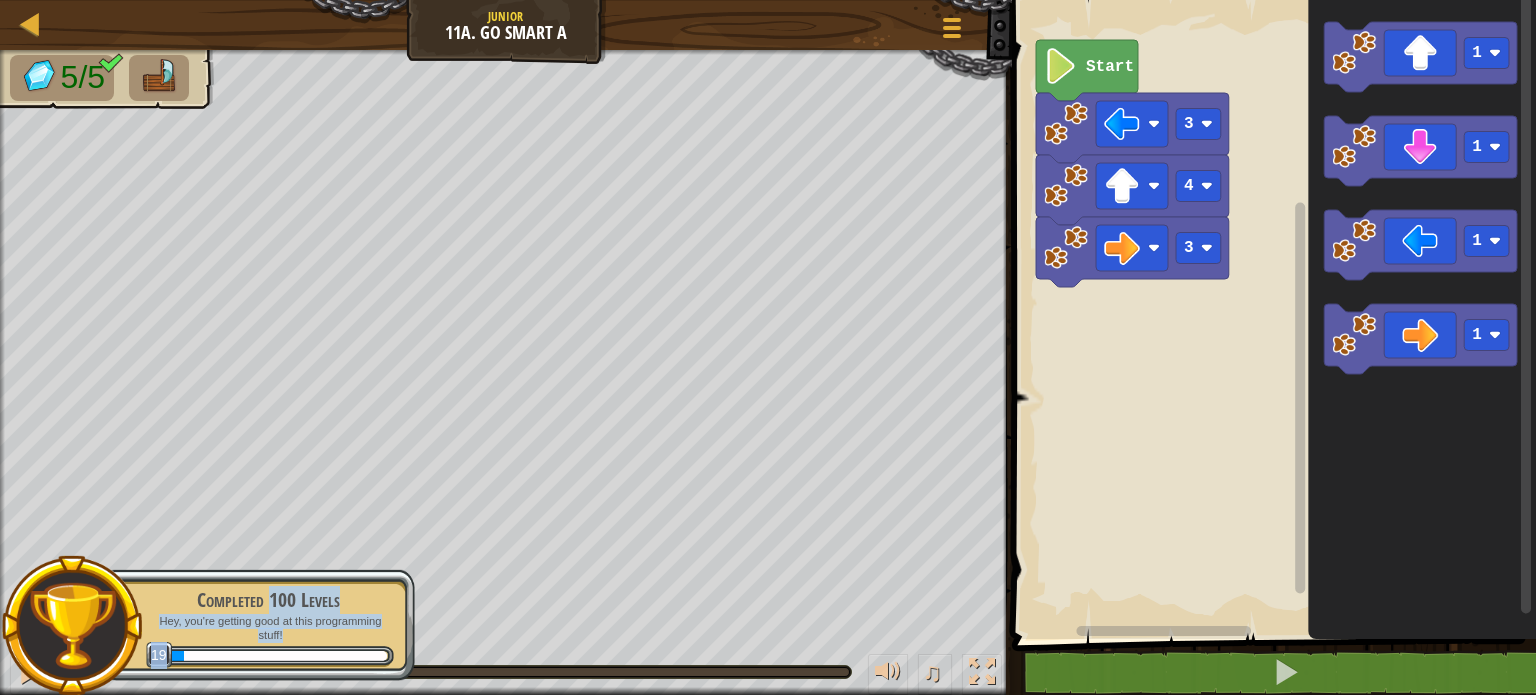 drag, startPoint x: 226, startPoint y: 651, endPoint x: 276, endPoint y: 579, distance: 87.658424 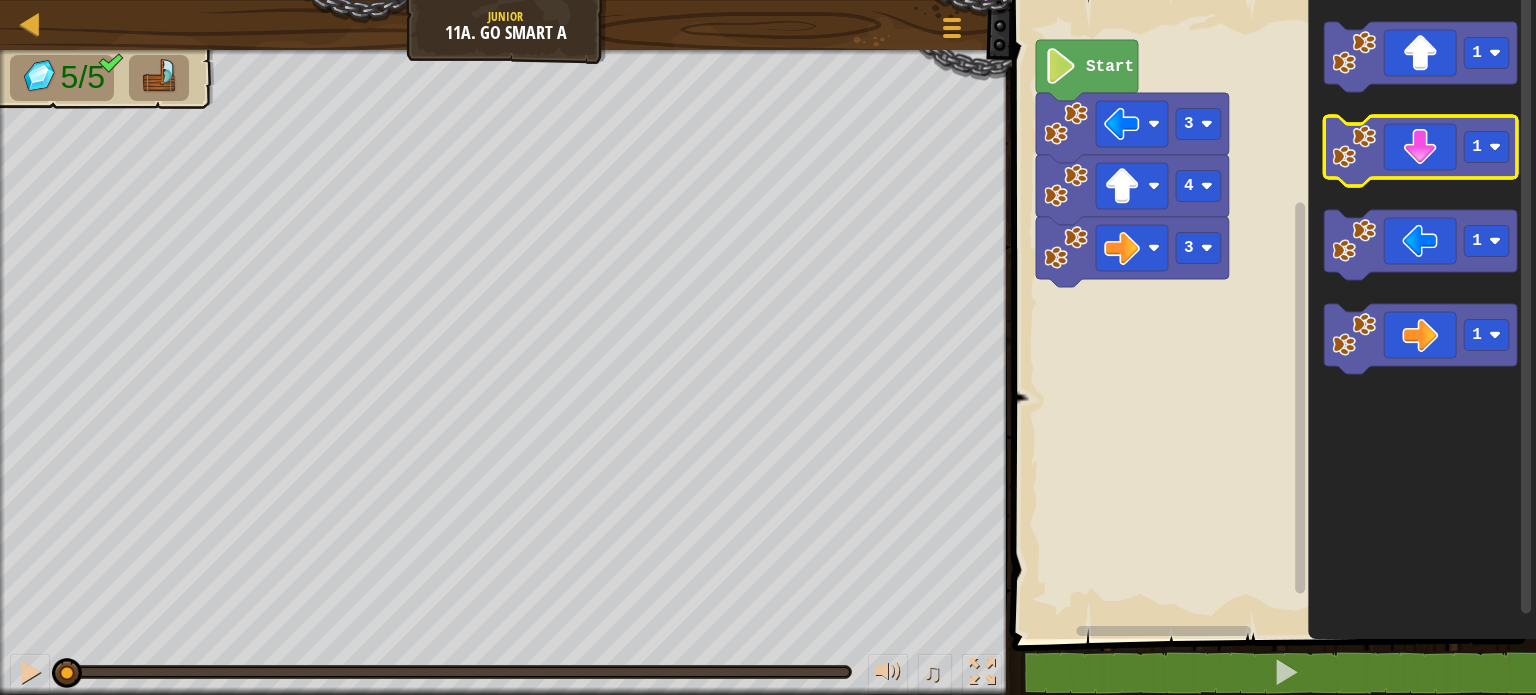 click 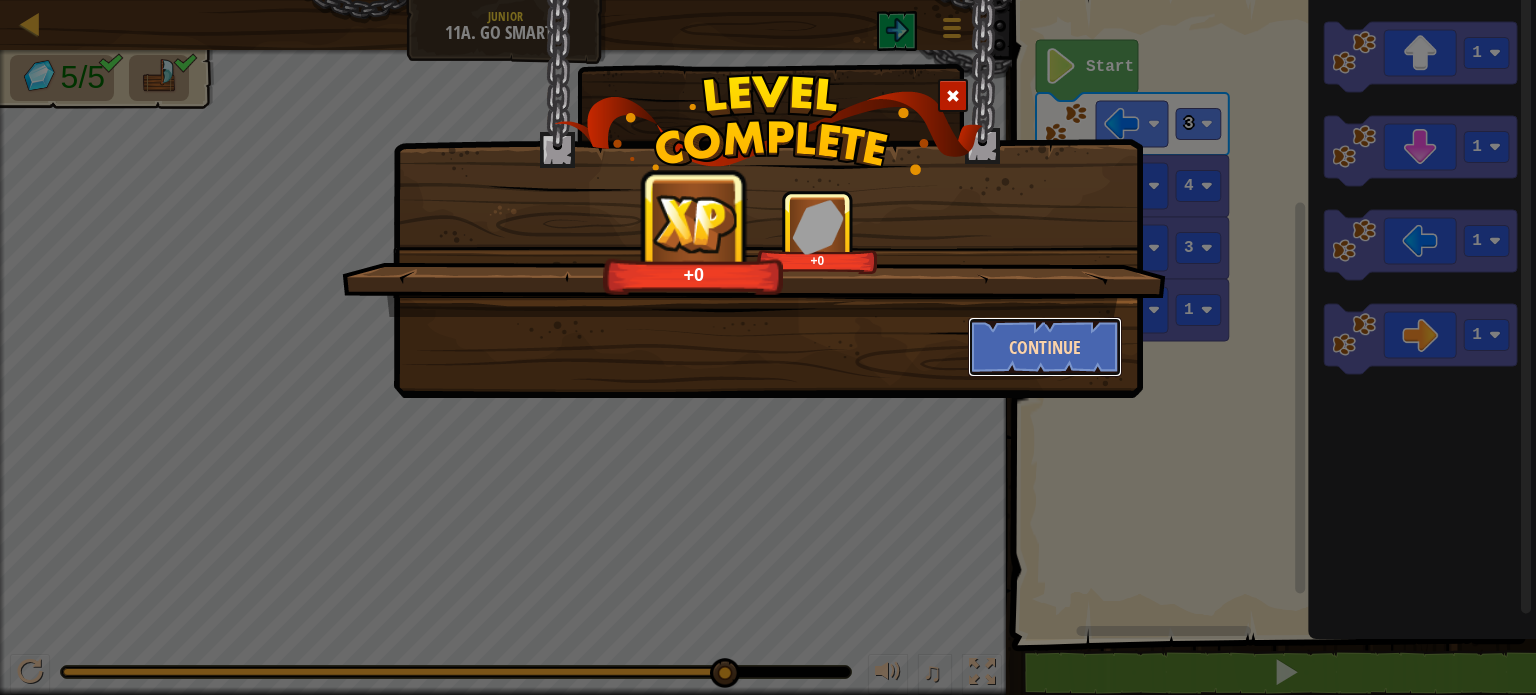 click on "Continue" at bounding box center (1045, 347) 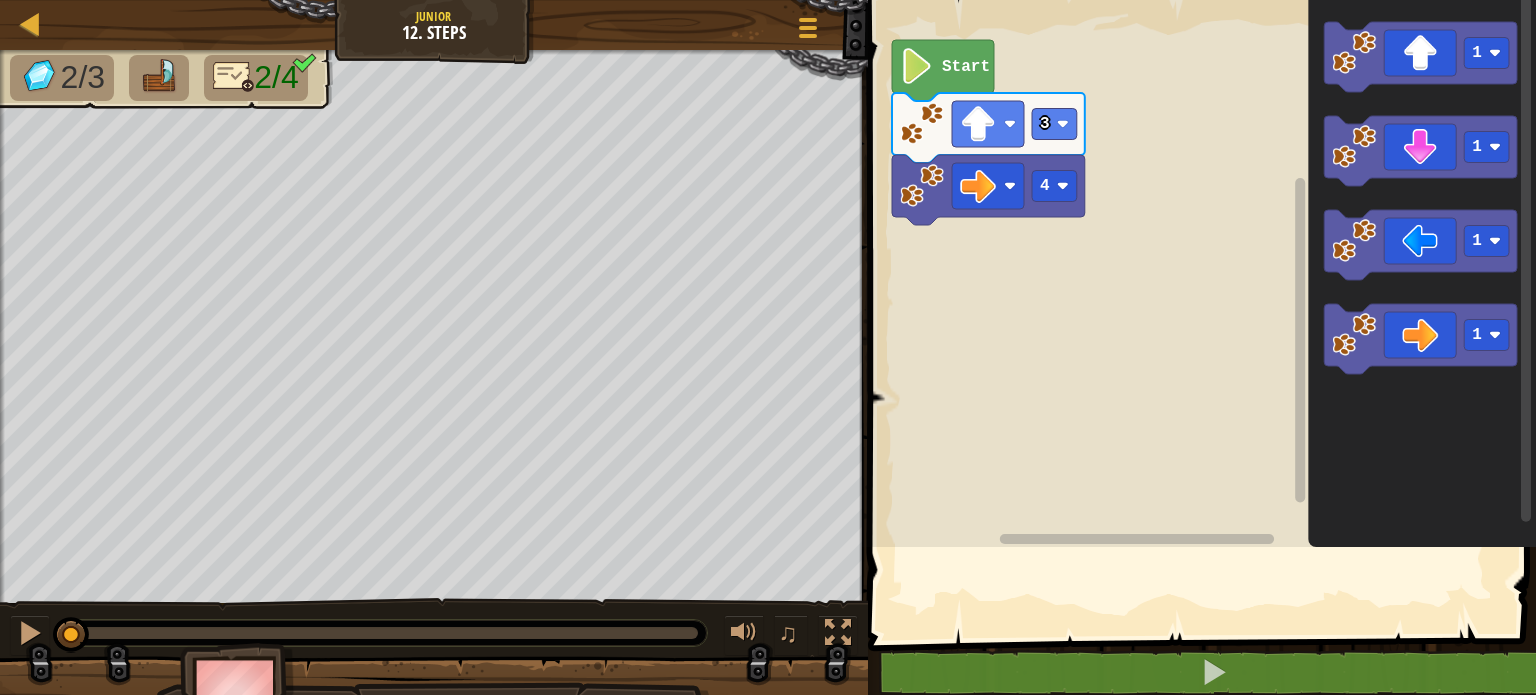 click on "Steps Goals Start Level Error loading from server. Try refreshing the page. You'll need a subscription to play this level. Subscribe You'll need to join a course to play this level. Back to my courses Ask your teacher to assign a license to you so you can continue to play CodeCombat! Back to my courses This level is locked. Back to my courses If debugging is the process of removing bugs, then programming must be the process of putting them in. - Edsger W. Dijkstra Map Junior 12. Steps Game Menu 1     הההההההההההההההההההההההההההההההההההההההההההההההההההההההההההההההההההההההההההההההההההההההההההההההההההההההההההההההההההההההההההההההההההההההההההההההההההההההההההההההההההההההההההההההההההההההההההההההההההההההההההההההההההההההההההההההההההההההההההההההההההההההההההההההה ×" at bounding box center (768, 347) 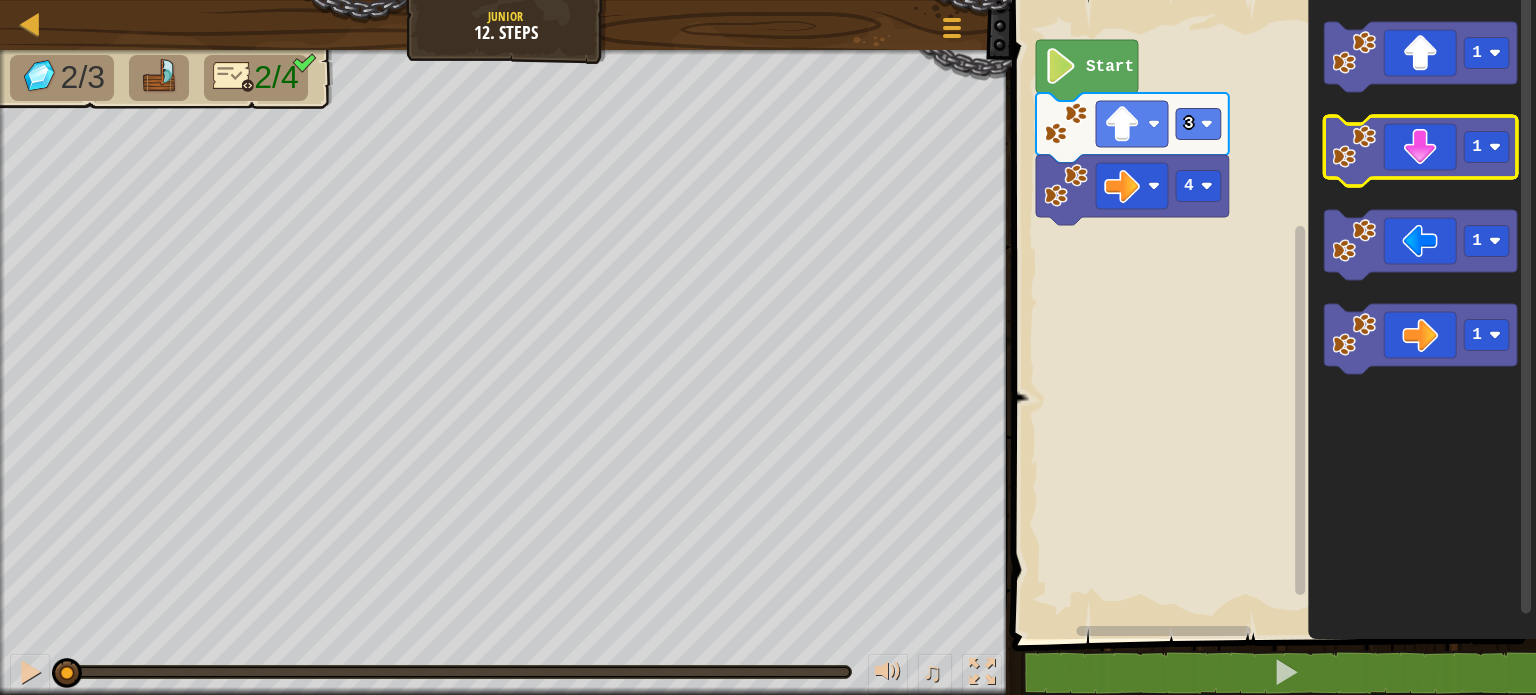 click 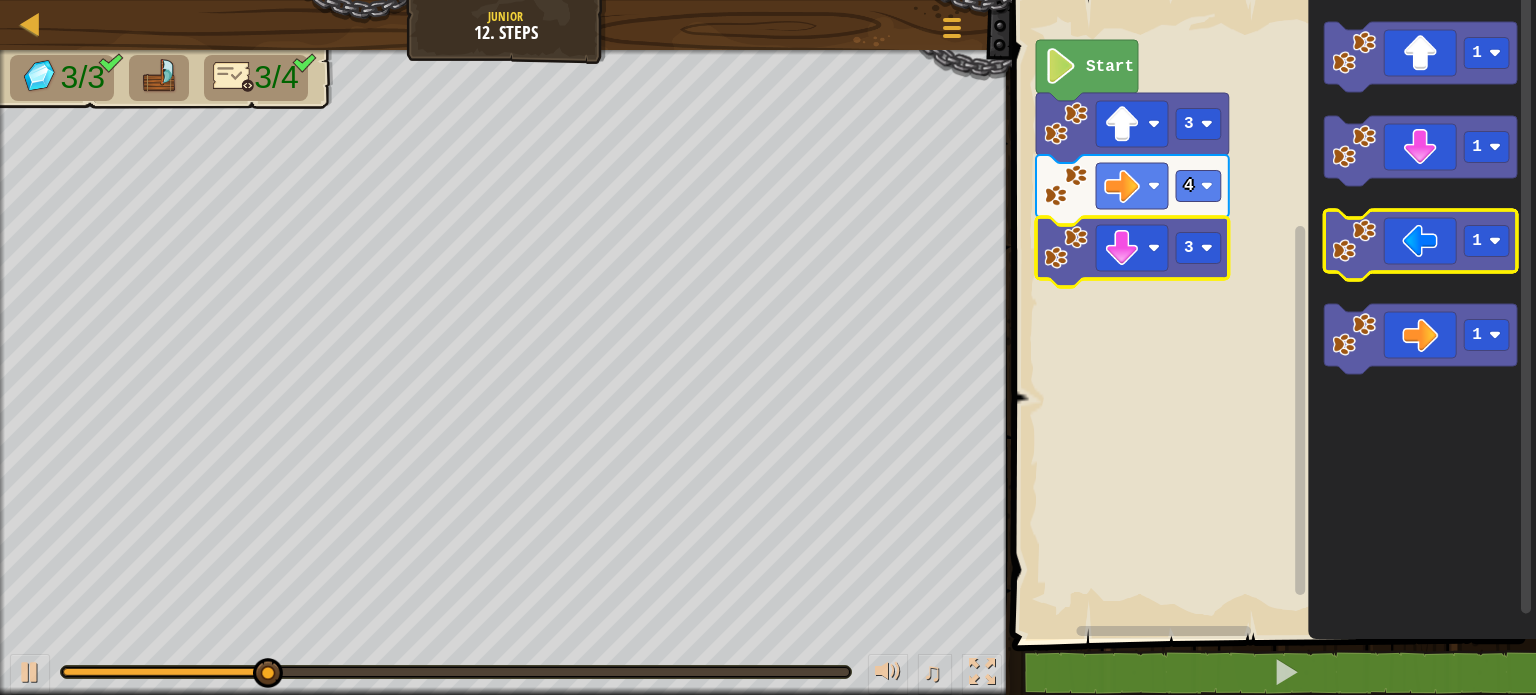 click 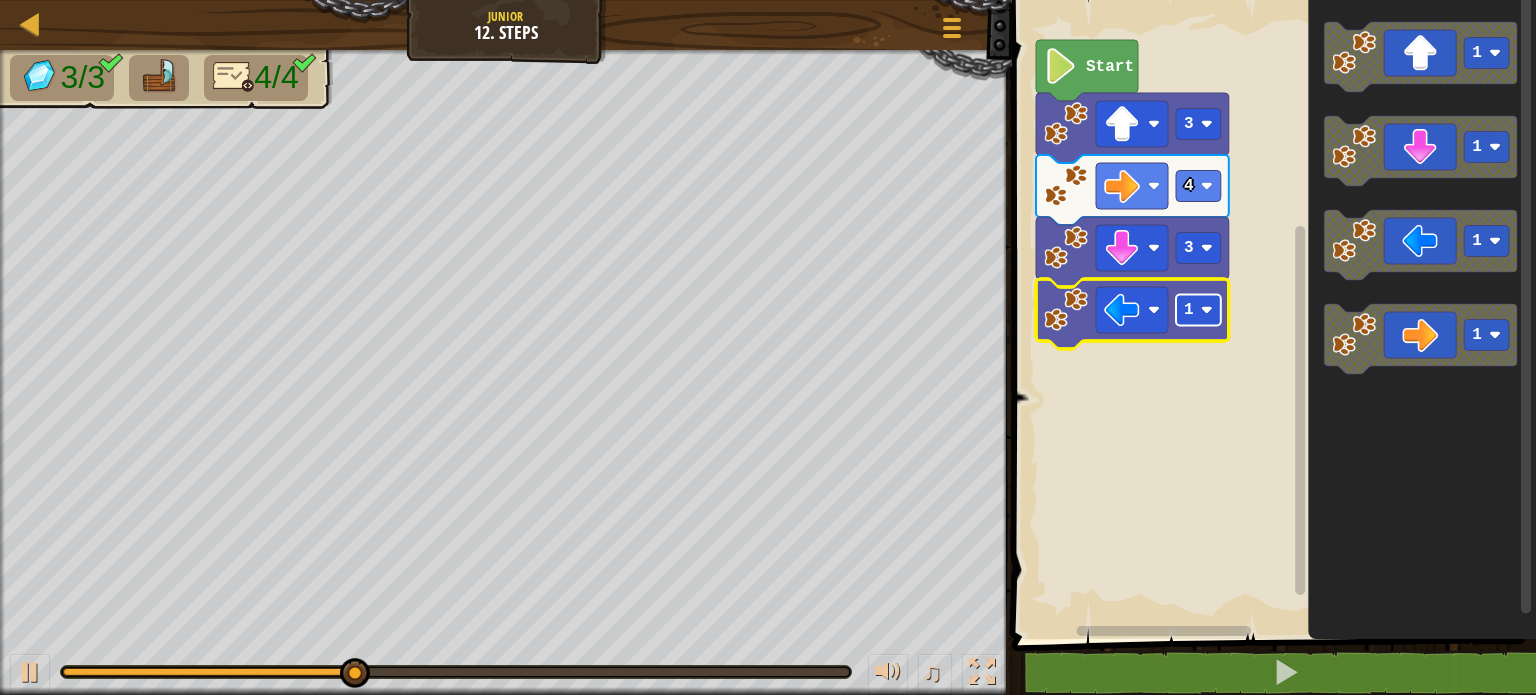 click 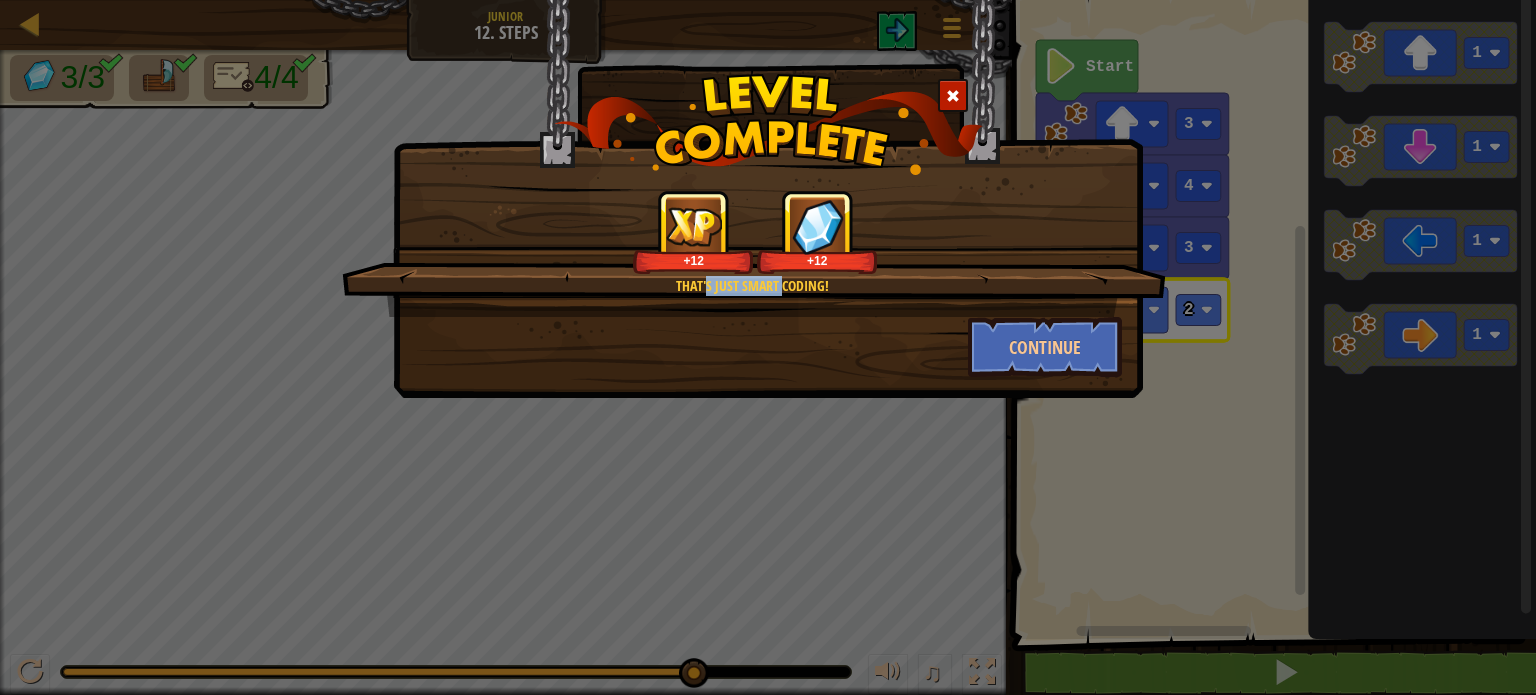 drag, startPoint x: 708, startPoint y: 286, endPoint x: 785, endPoint y: 277, distance: 77.52419 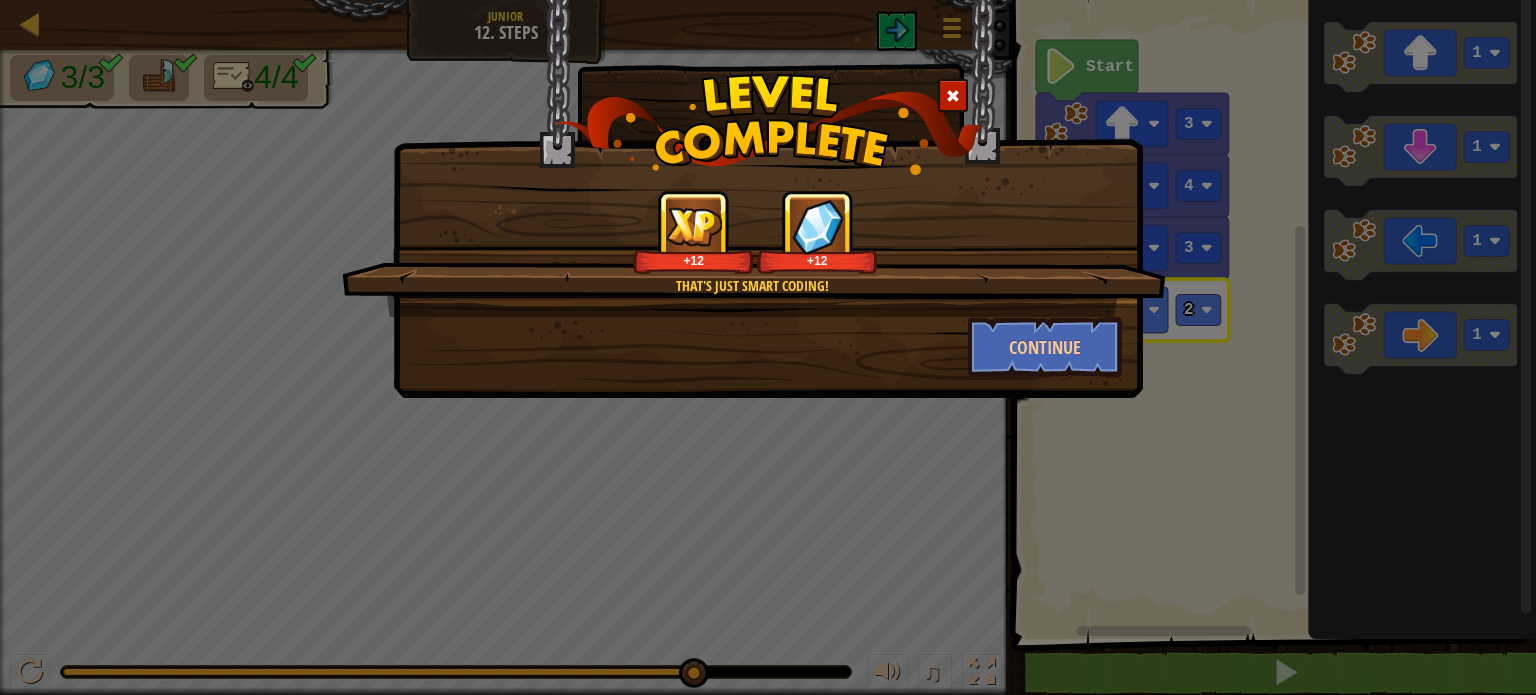 drag, startPoint x: 772, startPoint y: 355, endPoint x: 1032, endPoint y: 378, distance: 261.01532 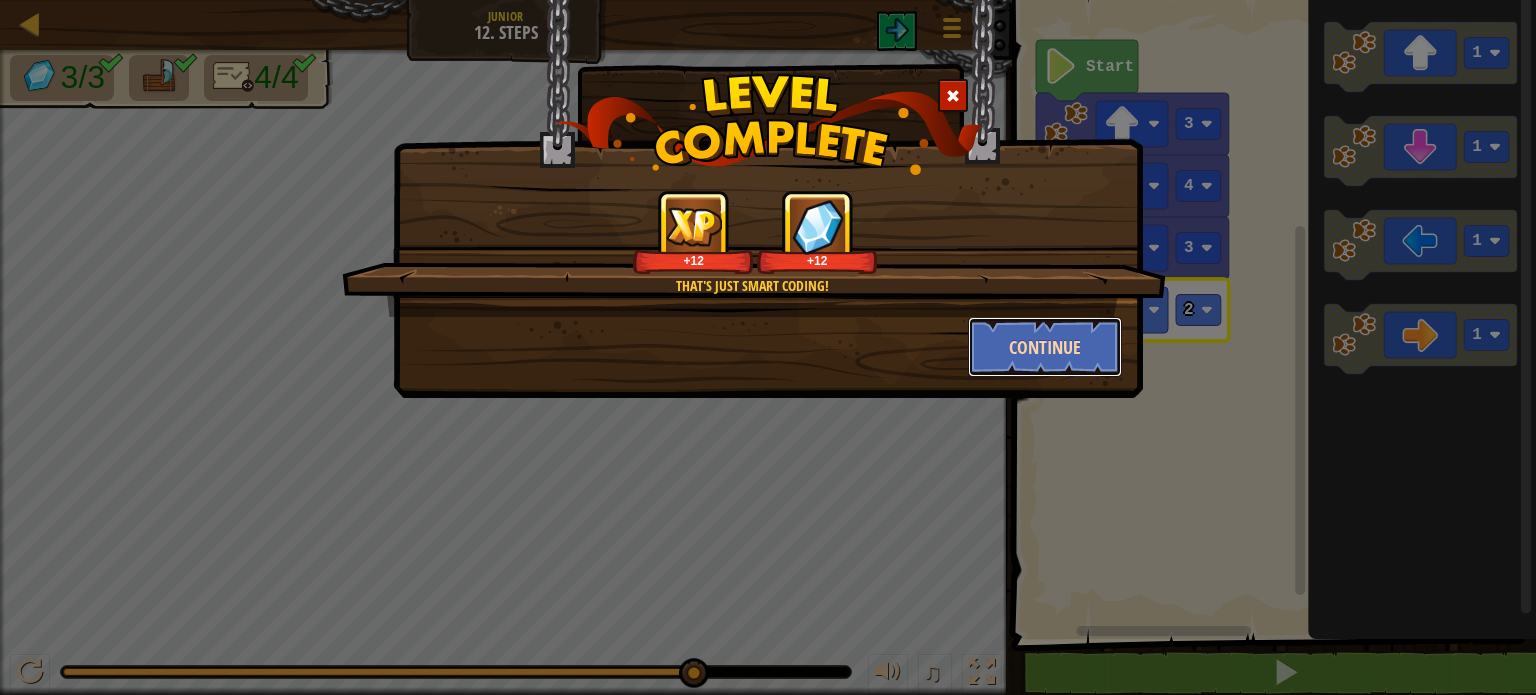 click on "Continue" at bounding box center (1045, 347) 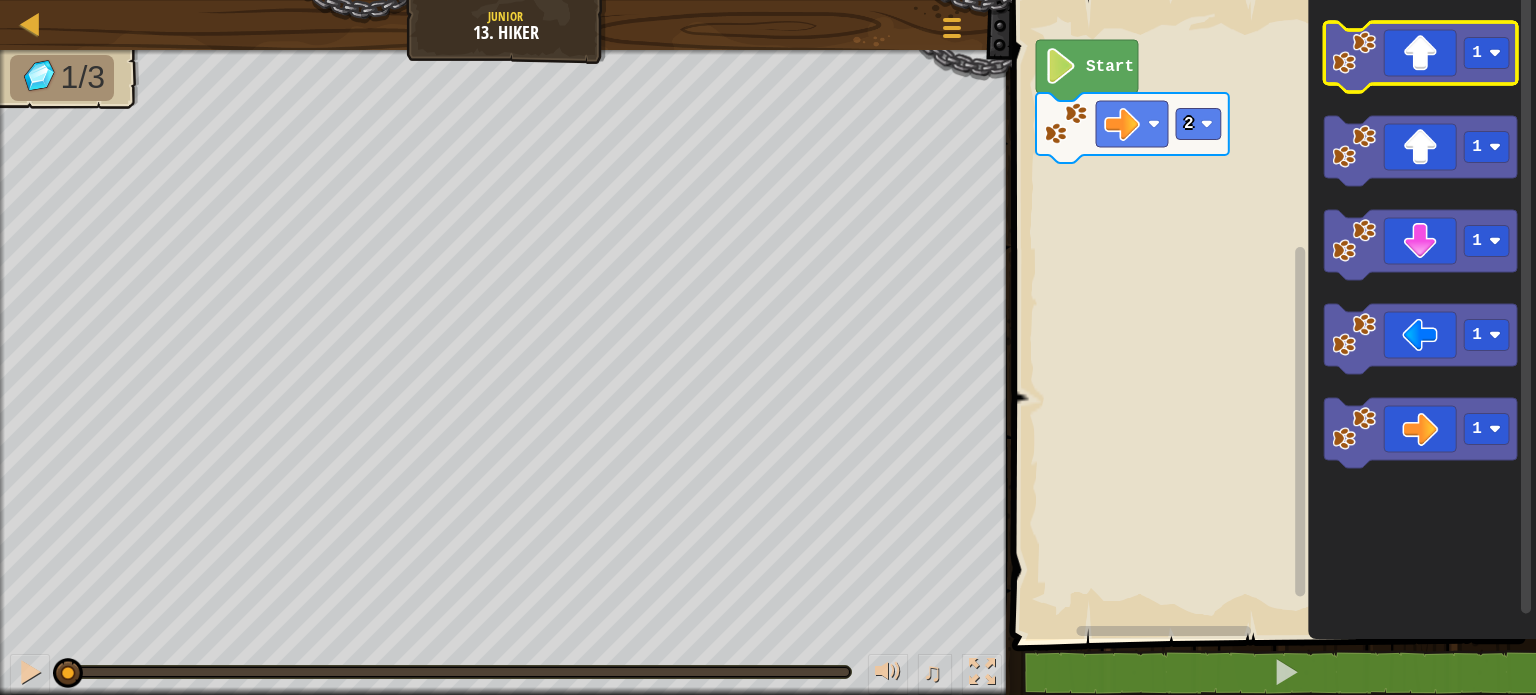 click 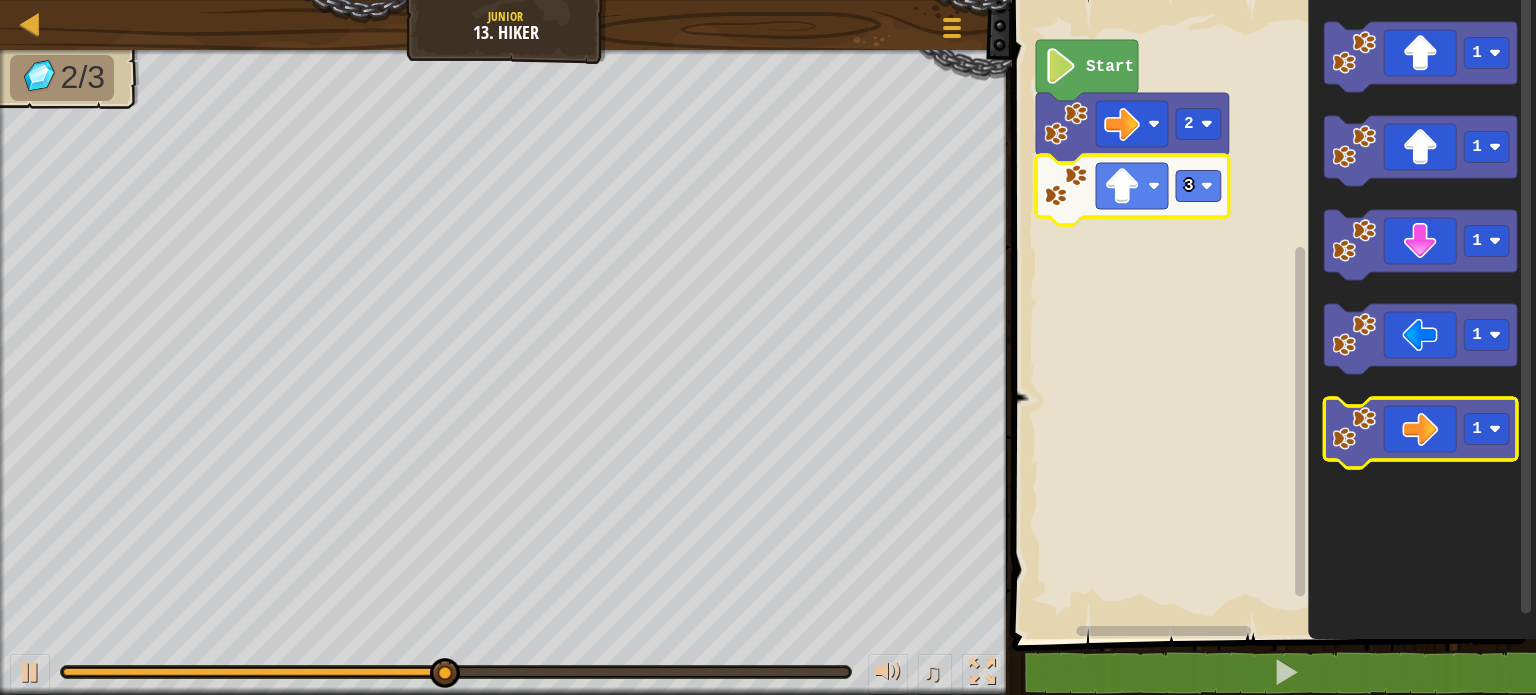 click 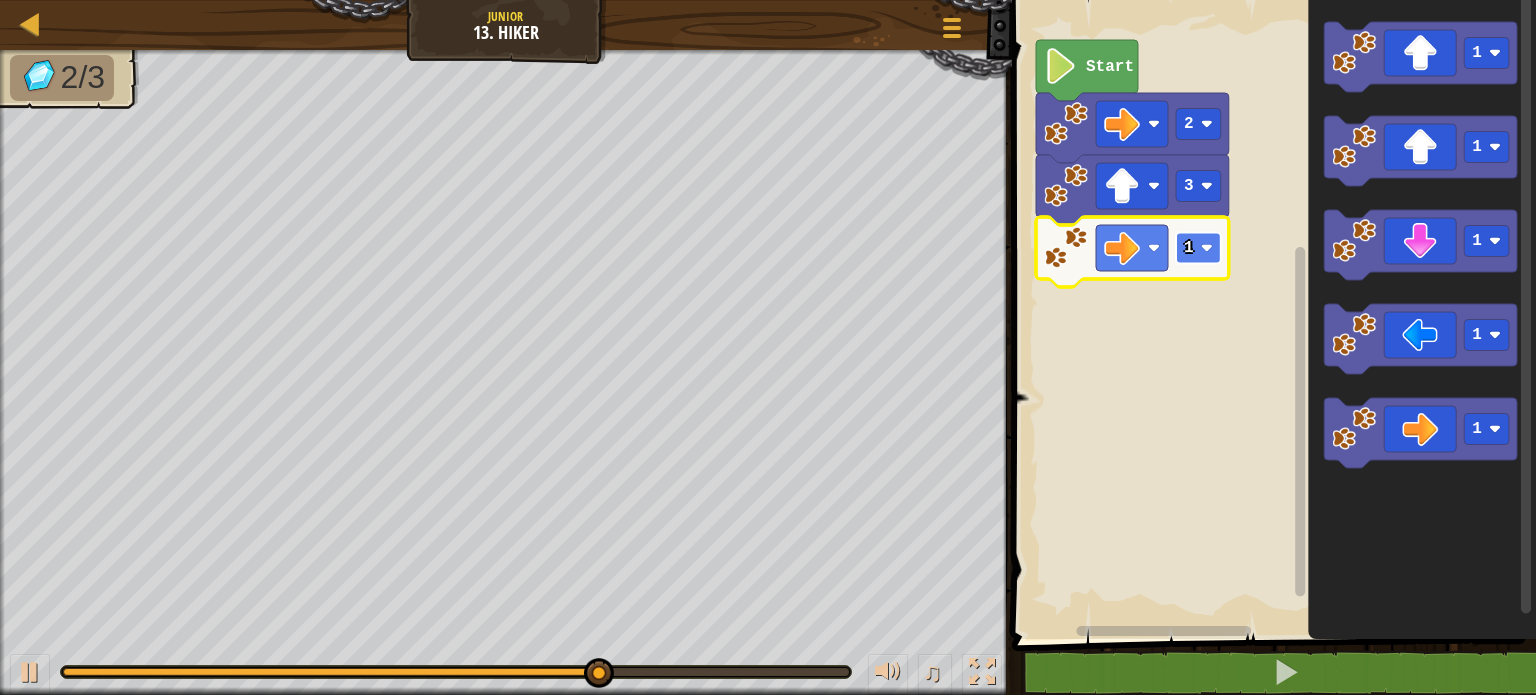 click 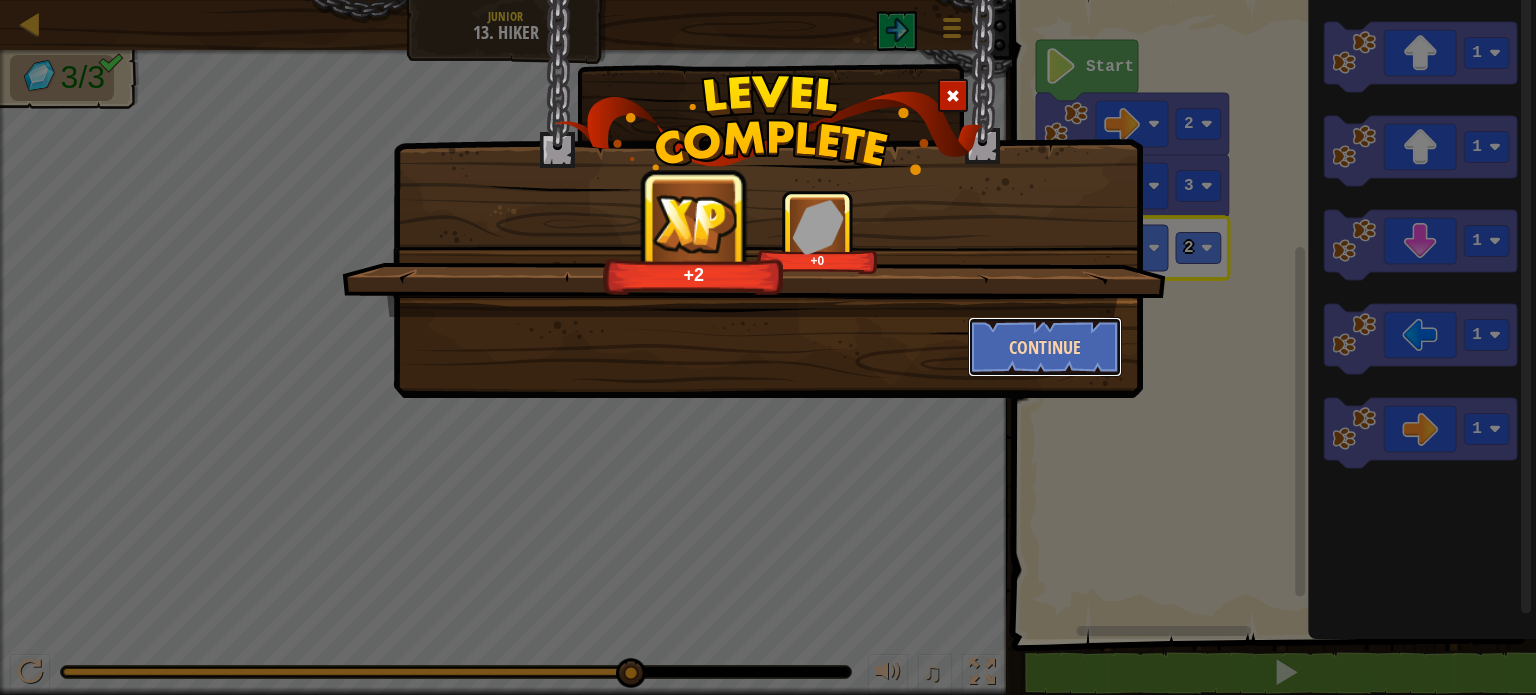 click on "Continue" at bounding box center [1045, 347] 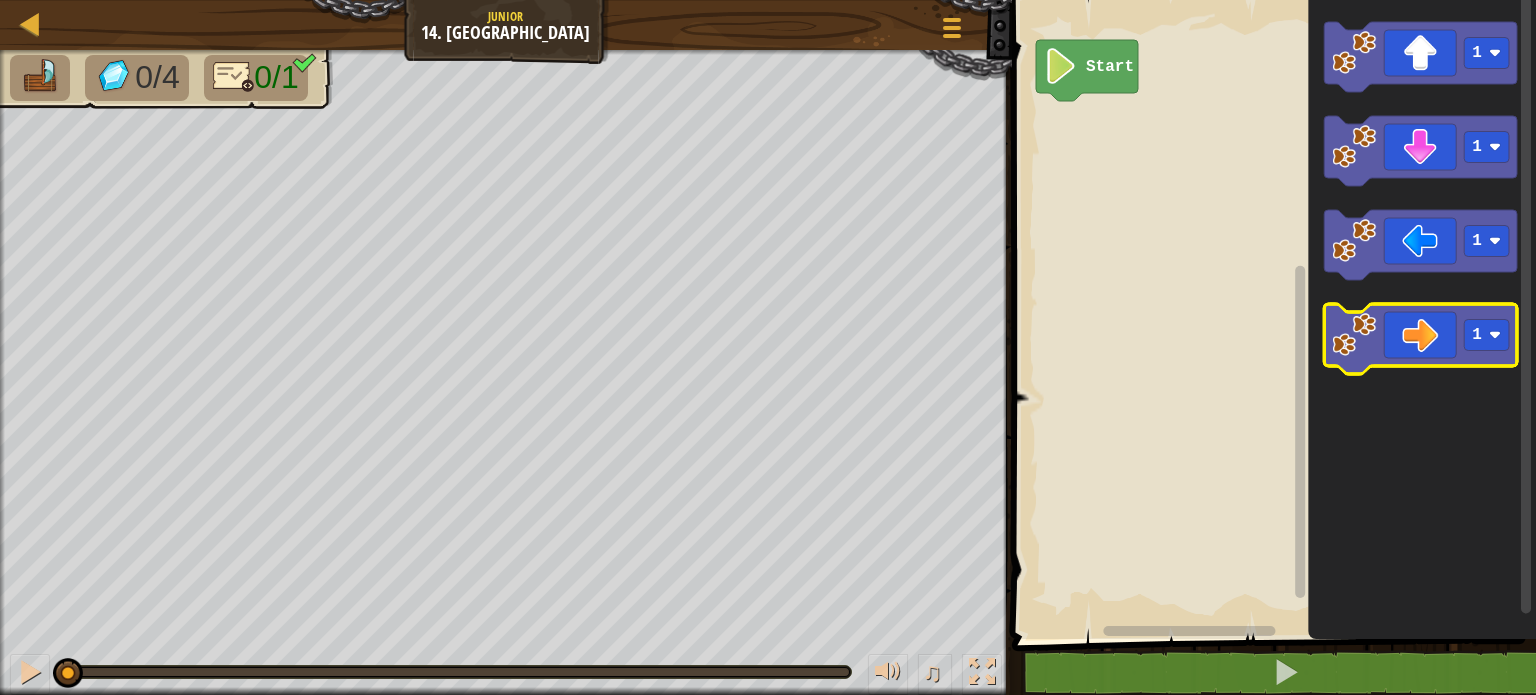 click 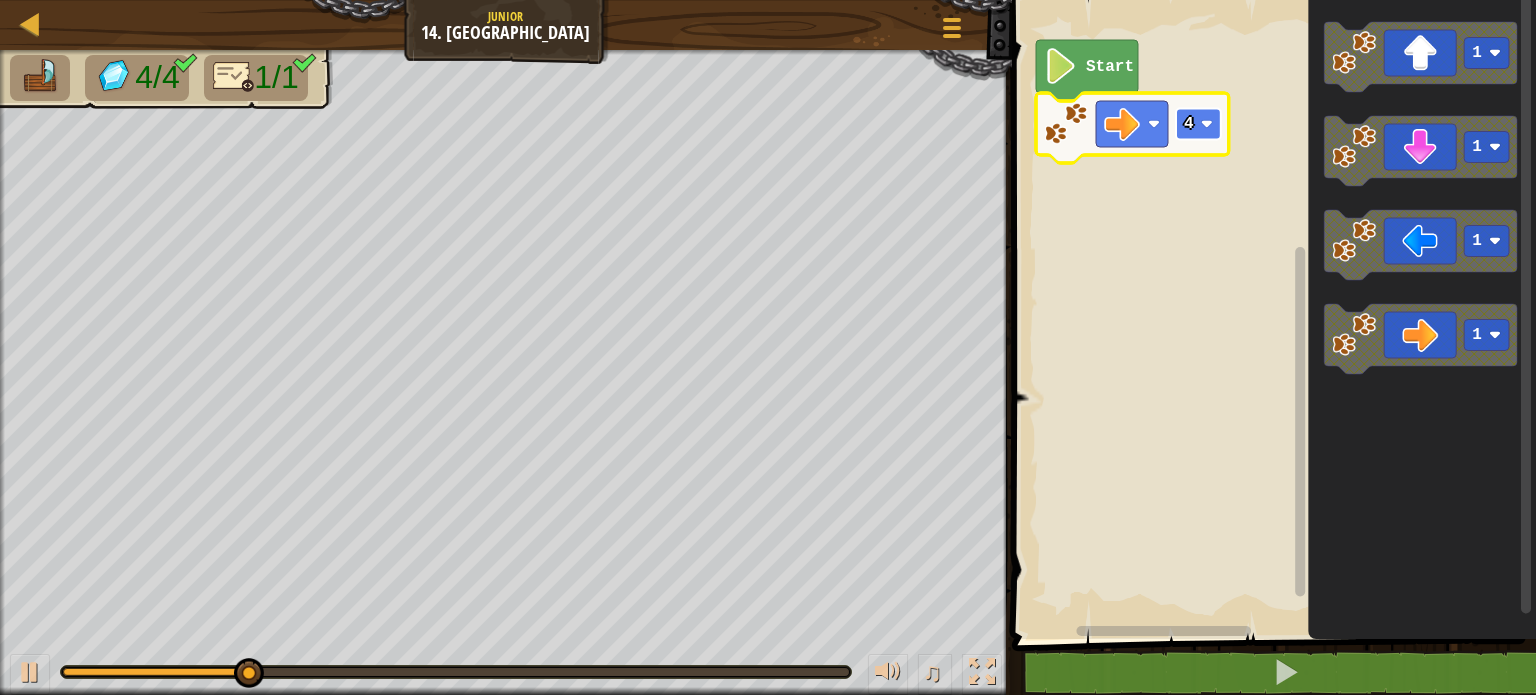 click on "4" 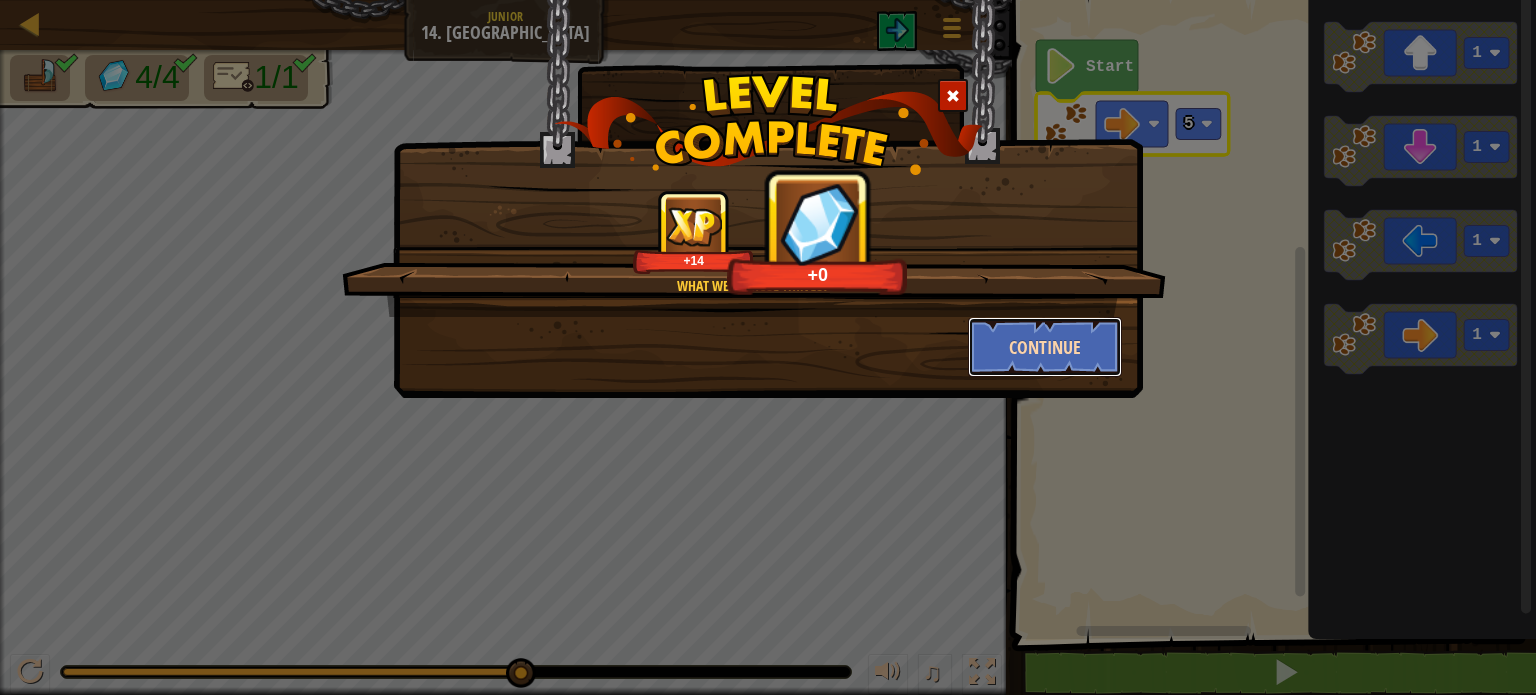 click on "Continue" at bounding box center [1045, 347] 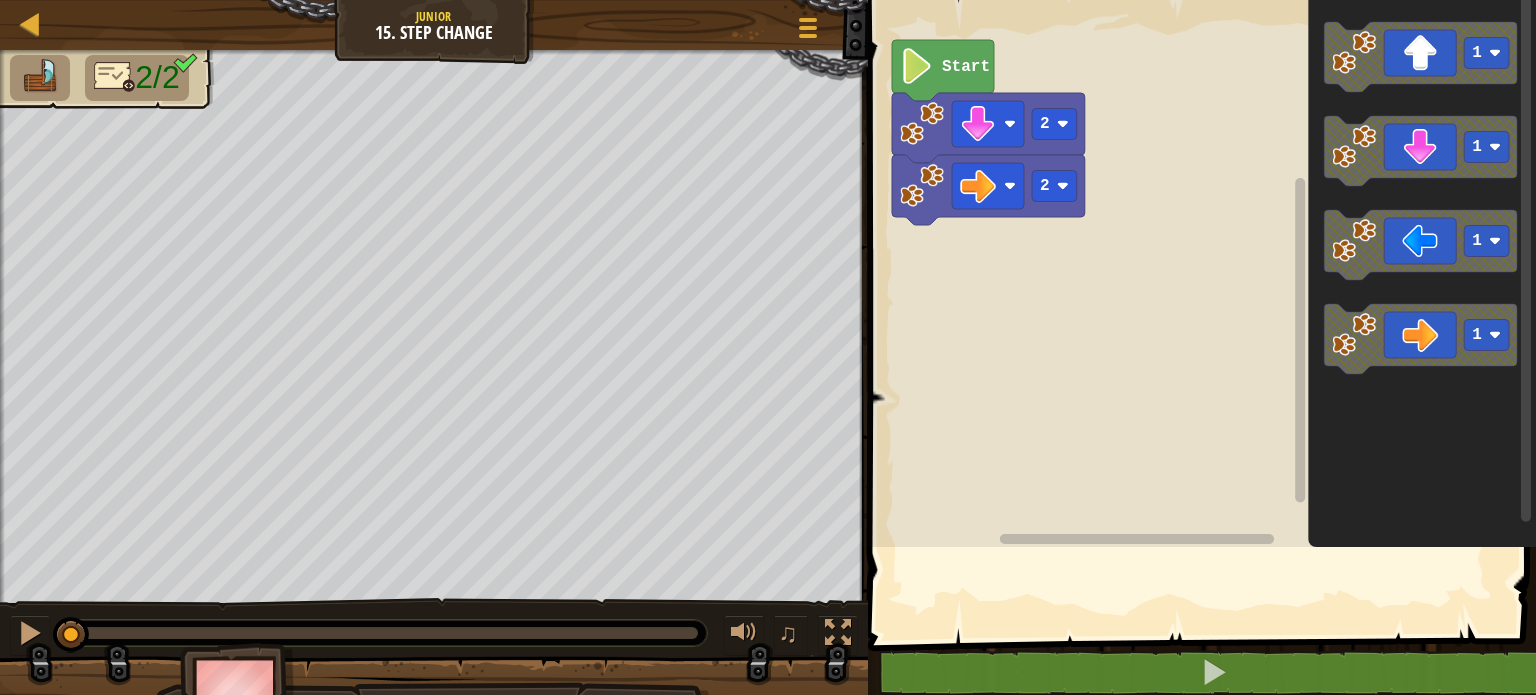 drag, startPoint x: 700, startPoint y: 387, endPoint x: 970, endPoint y: 363, distance: 271.06458 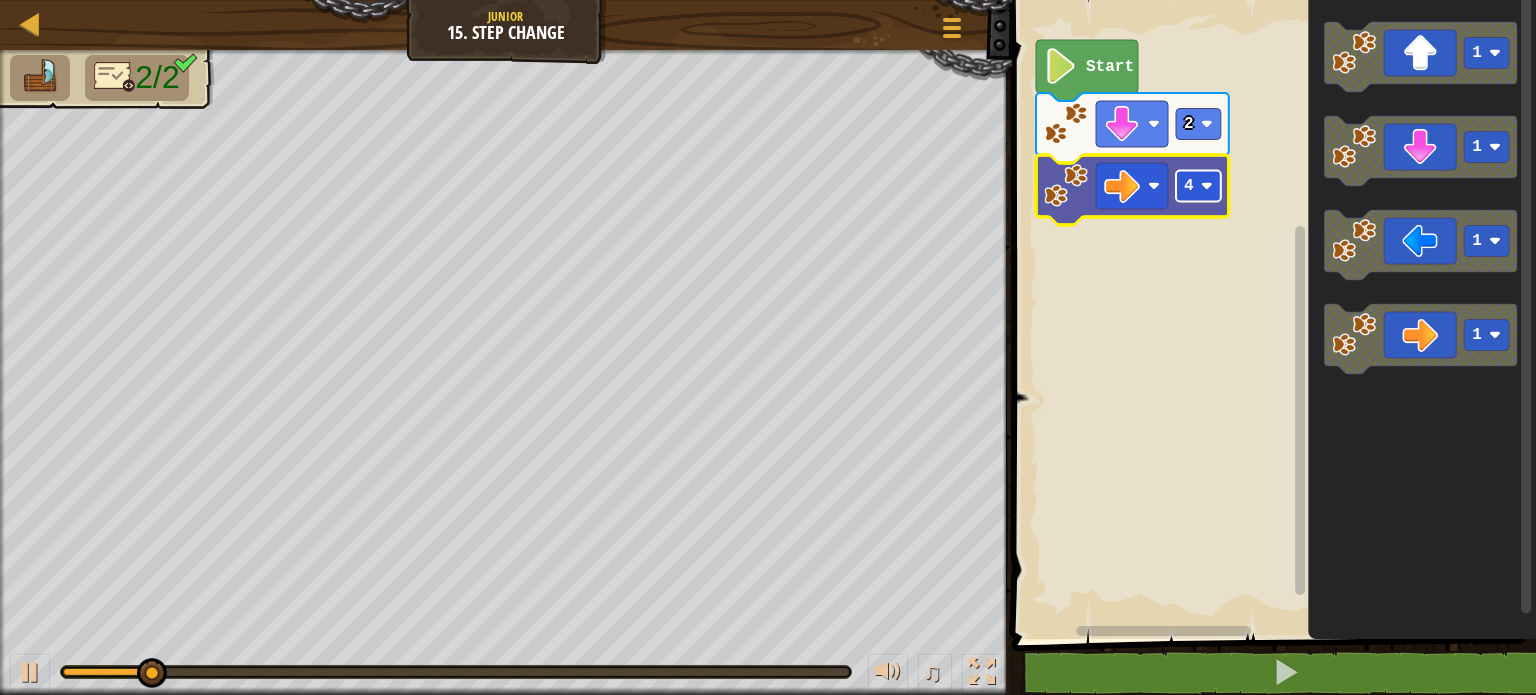 click 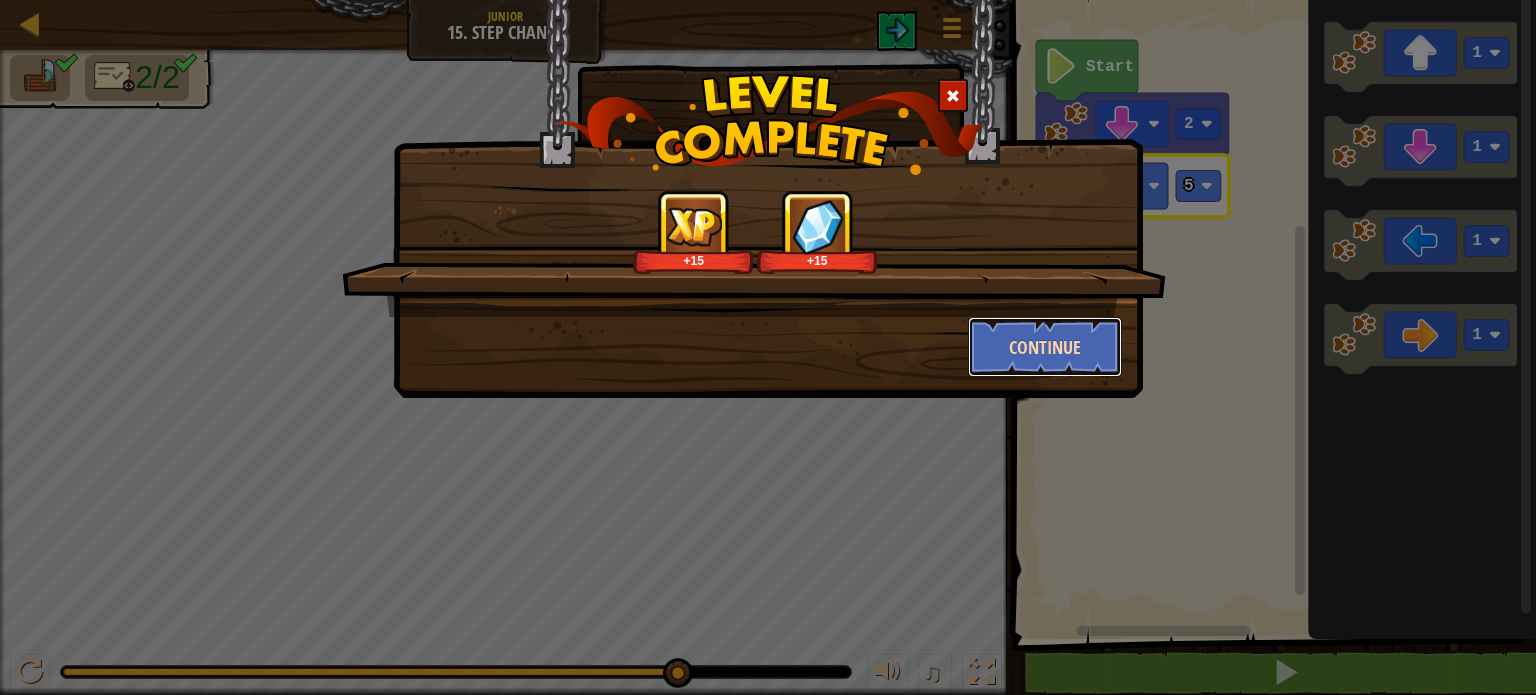click on "Continue" at bounding box center (1045, 347) 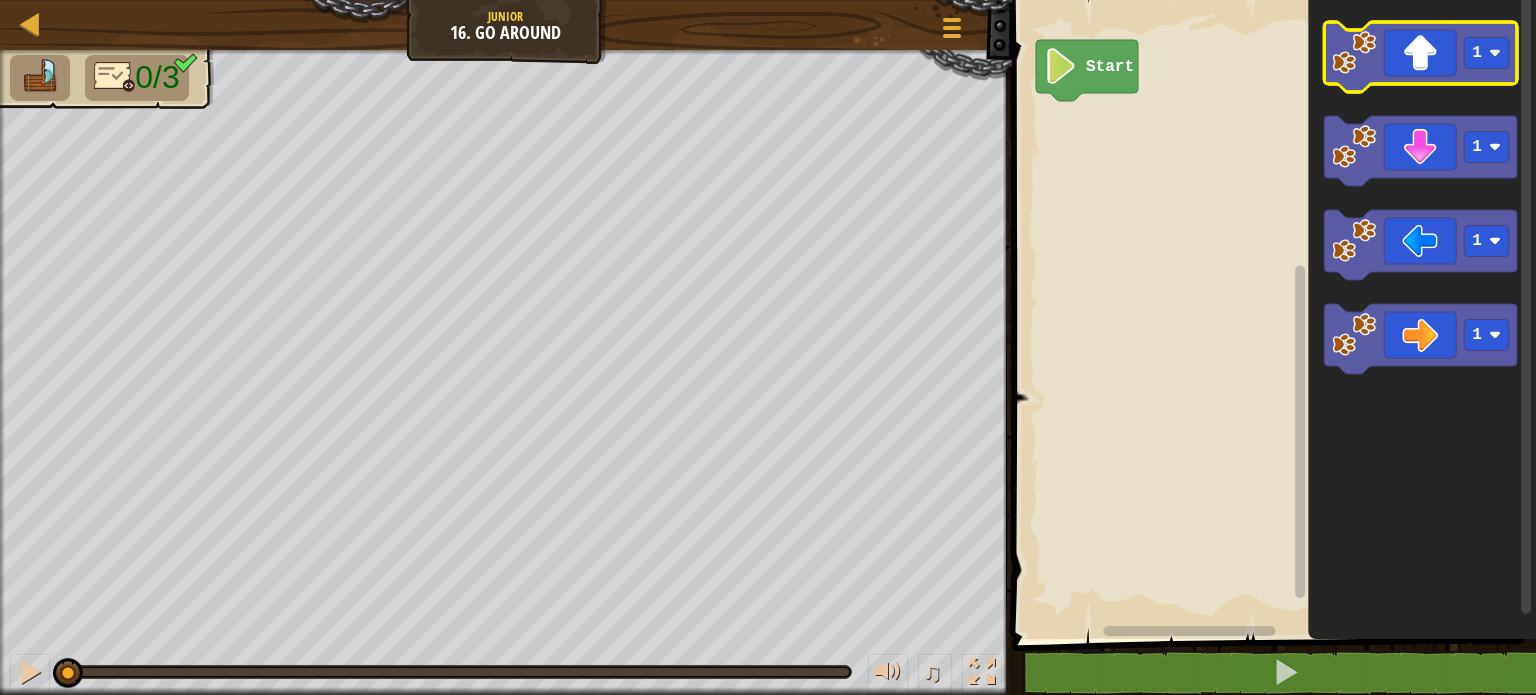 click 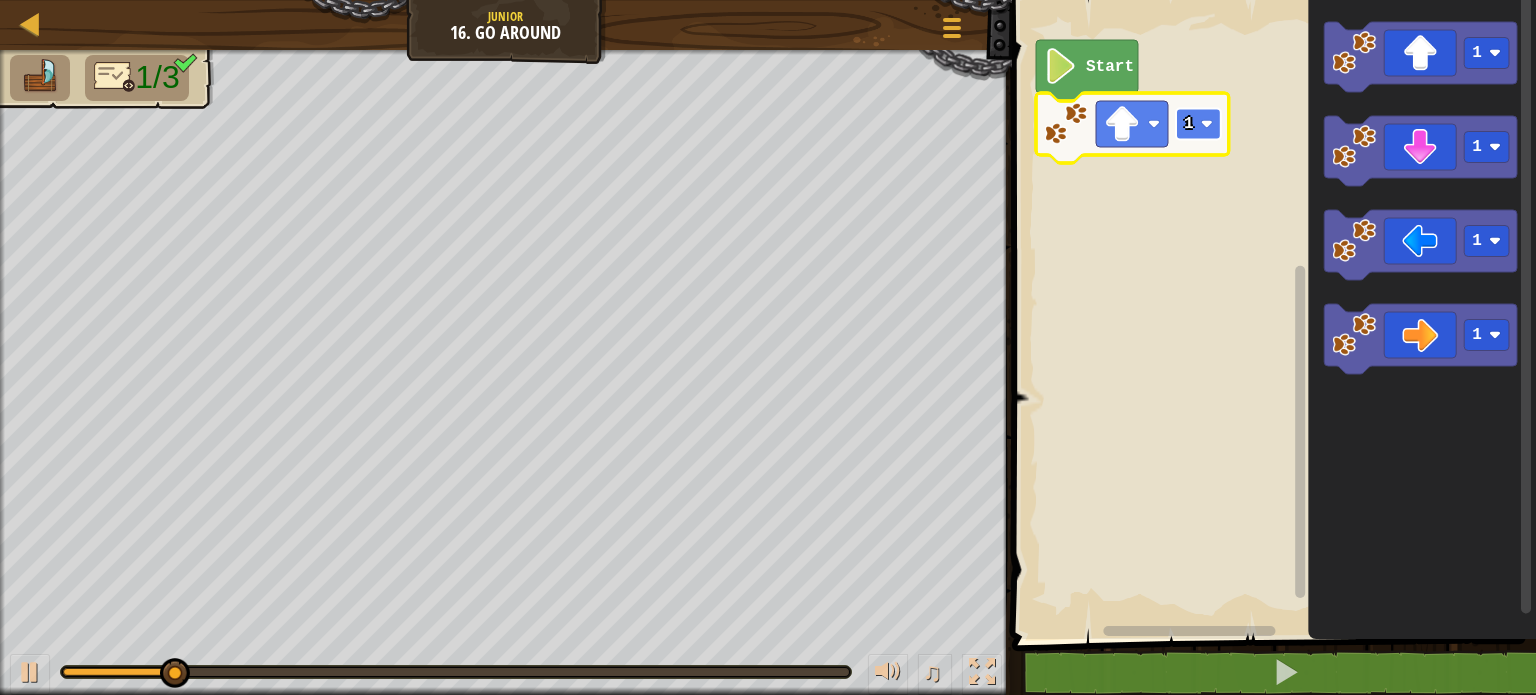 click 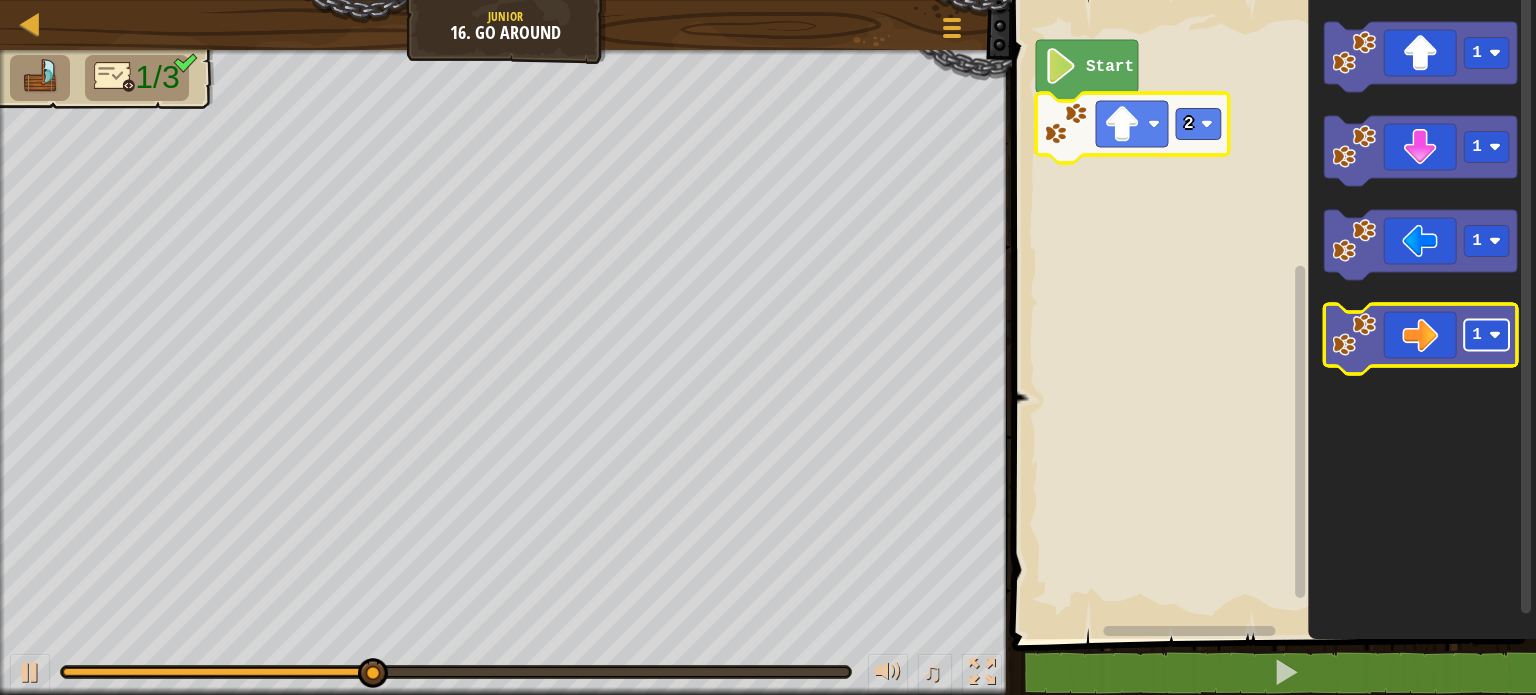 click on "1" 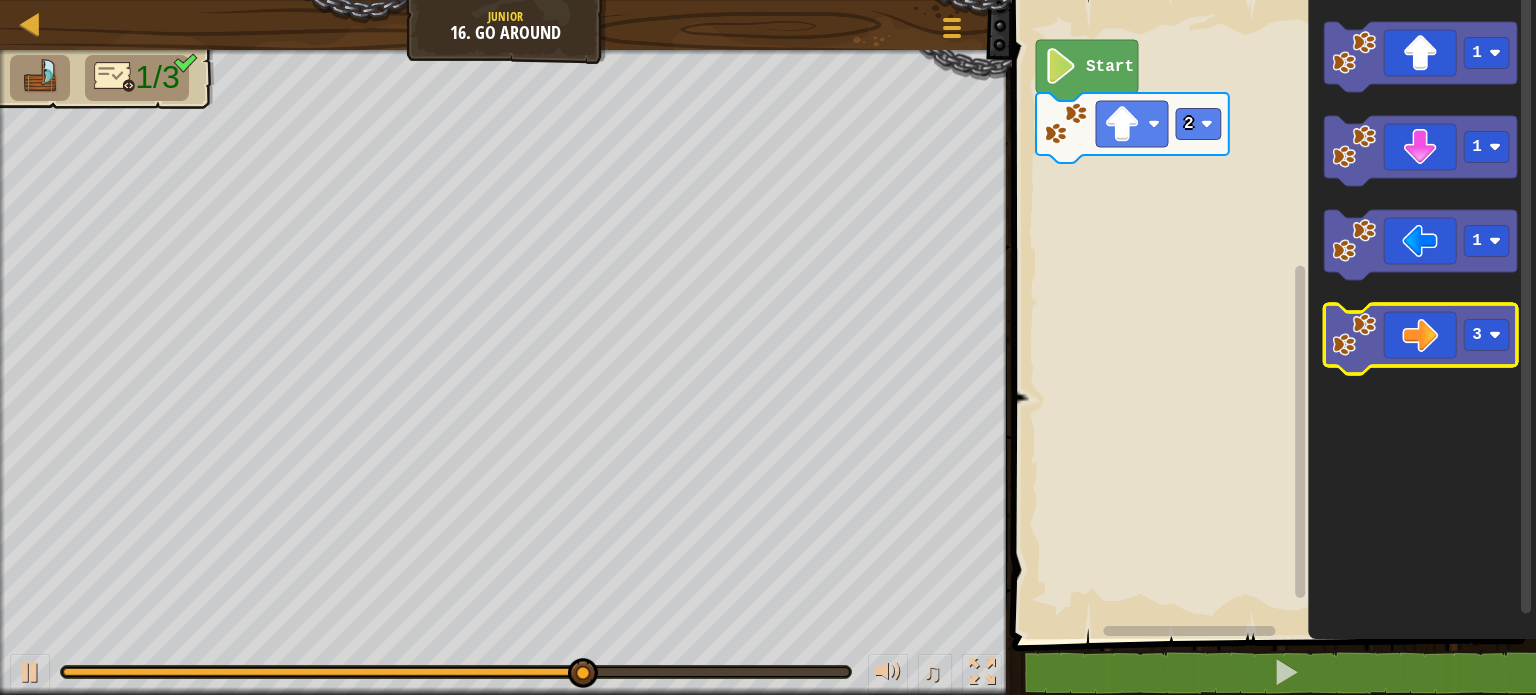 click 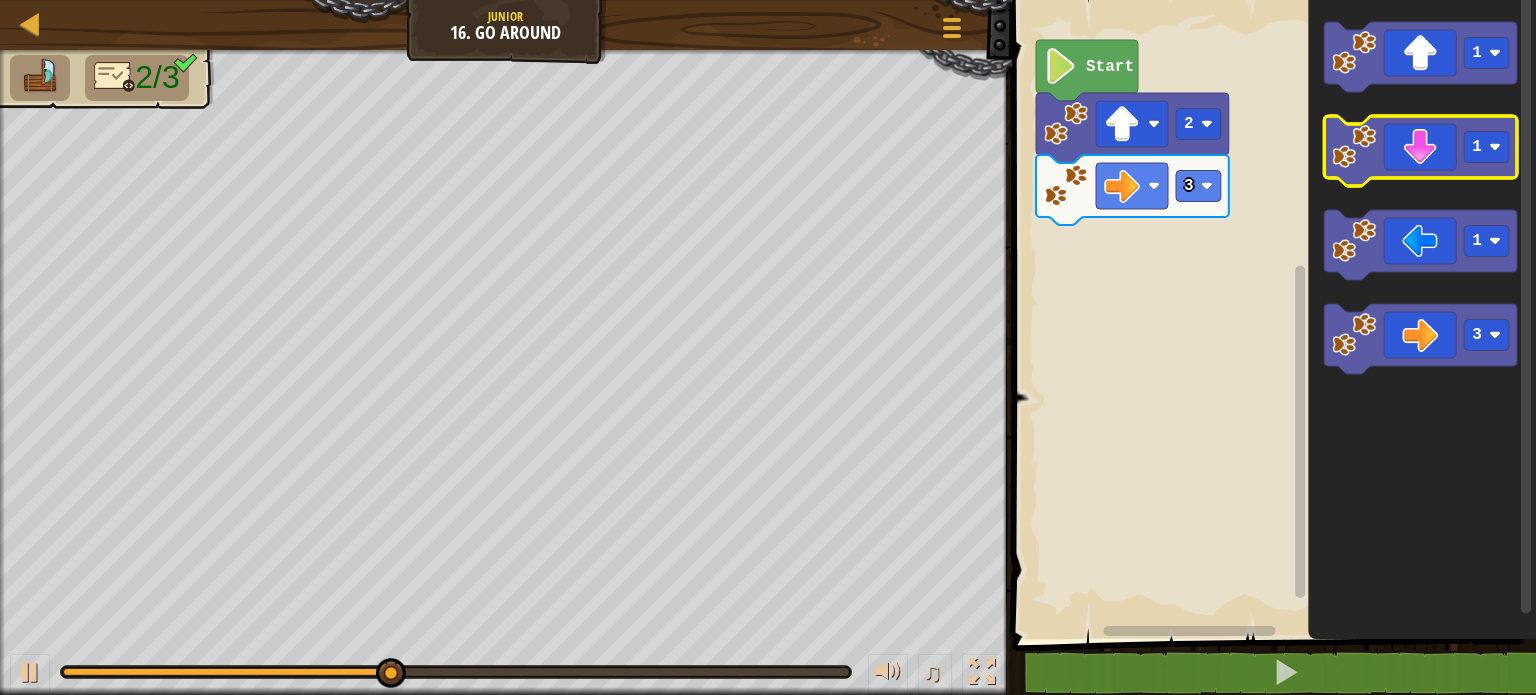 click 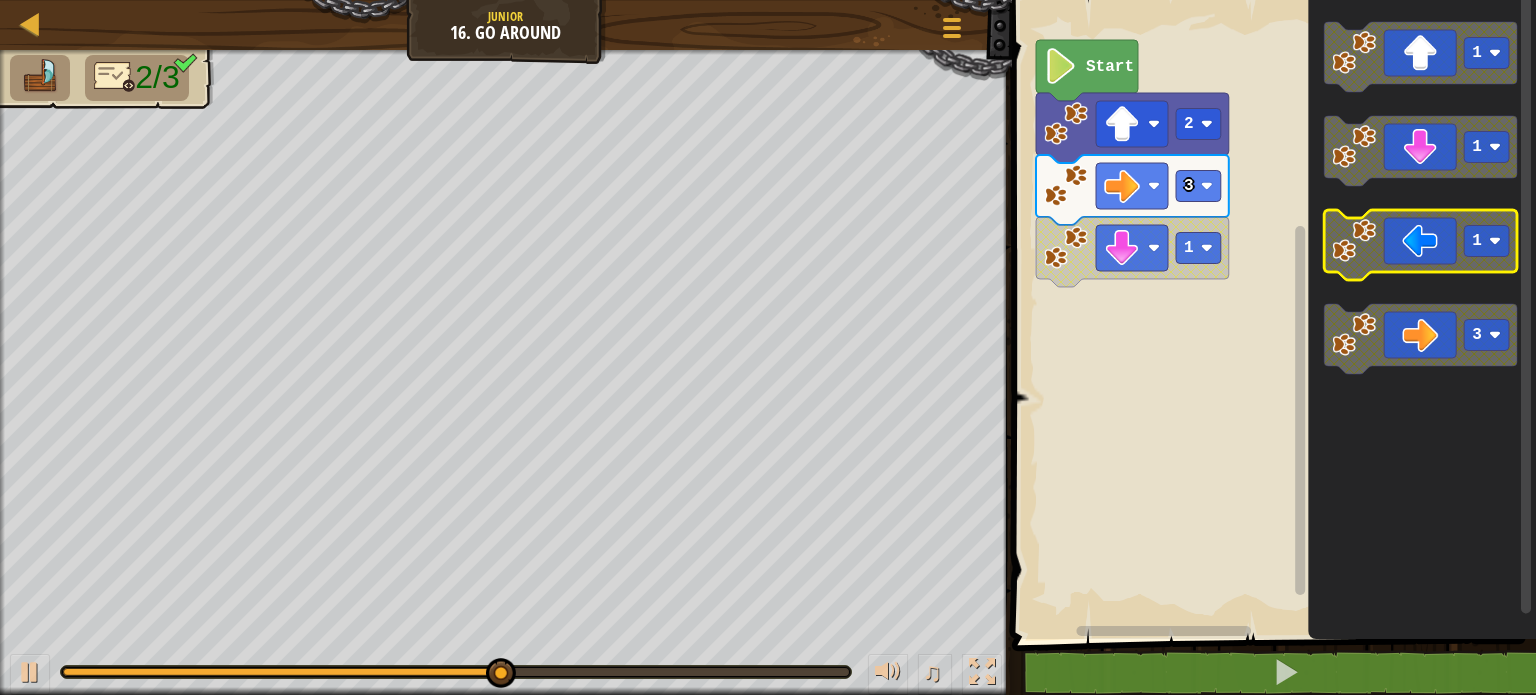 click 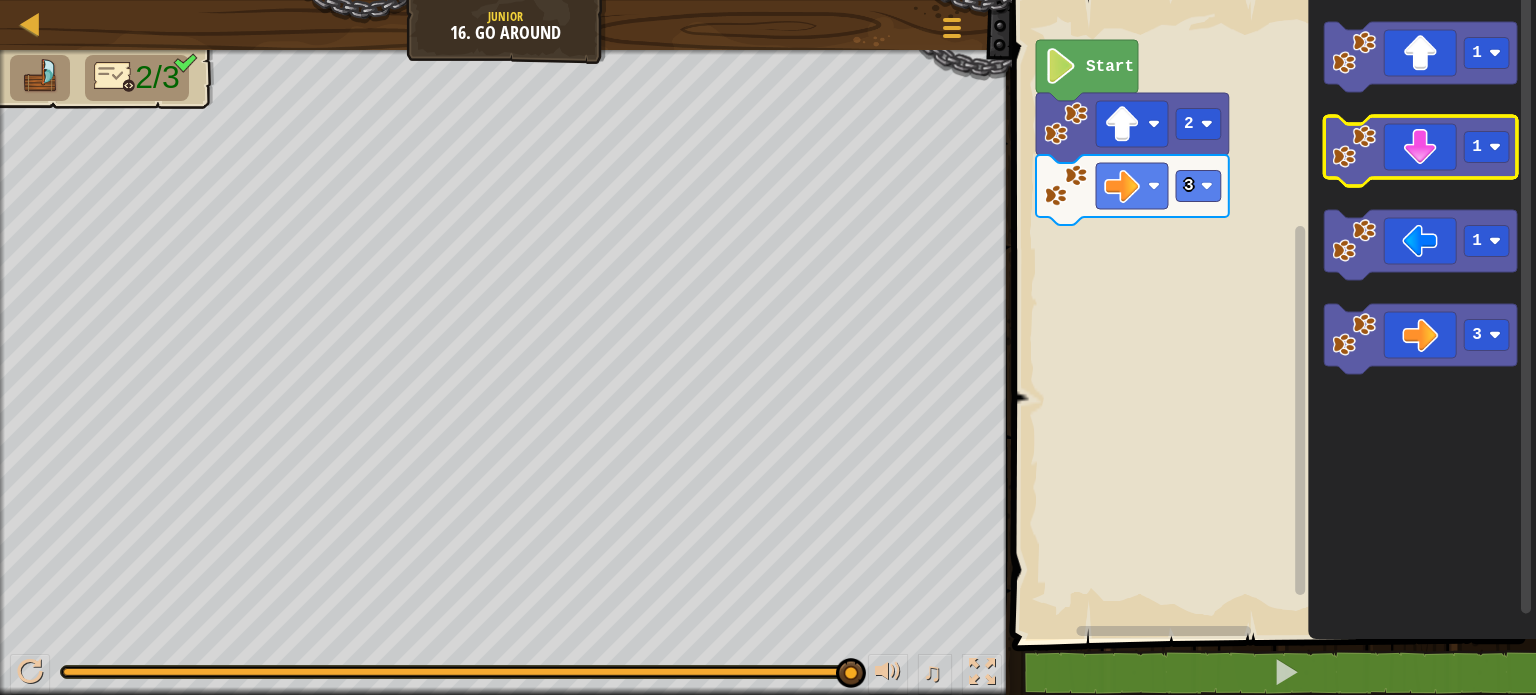 click 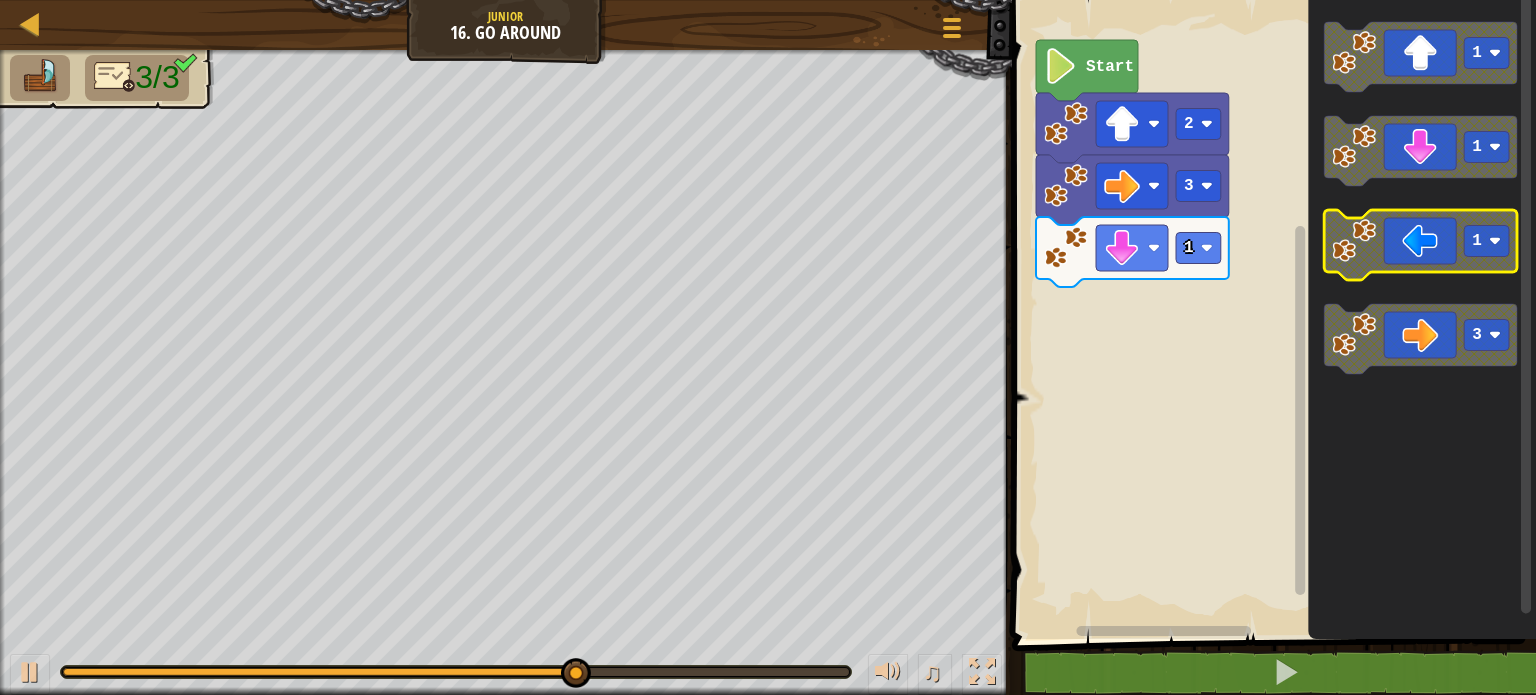 click 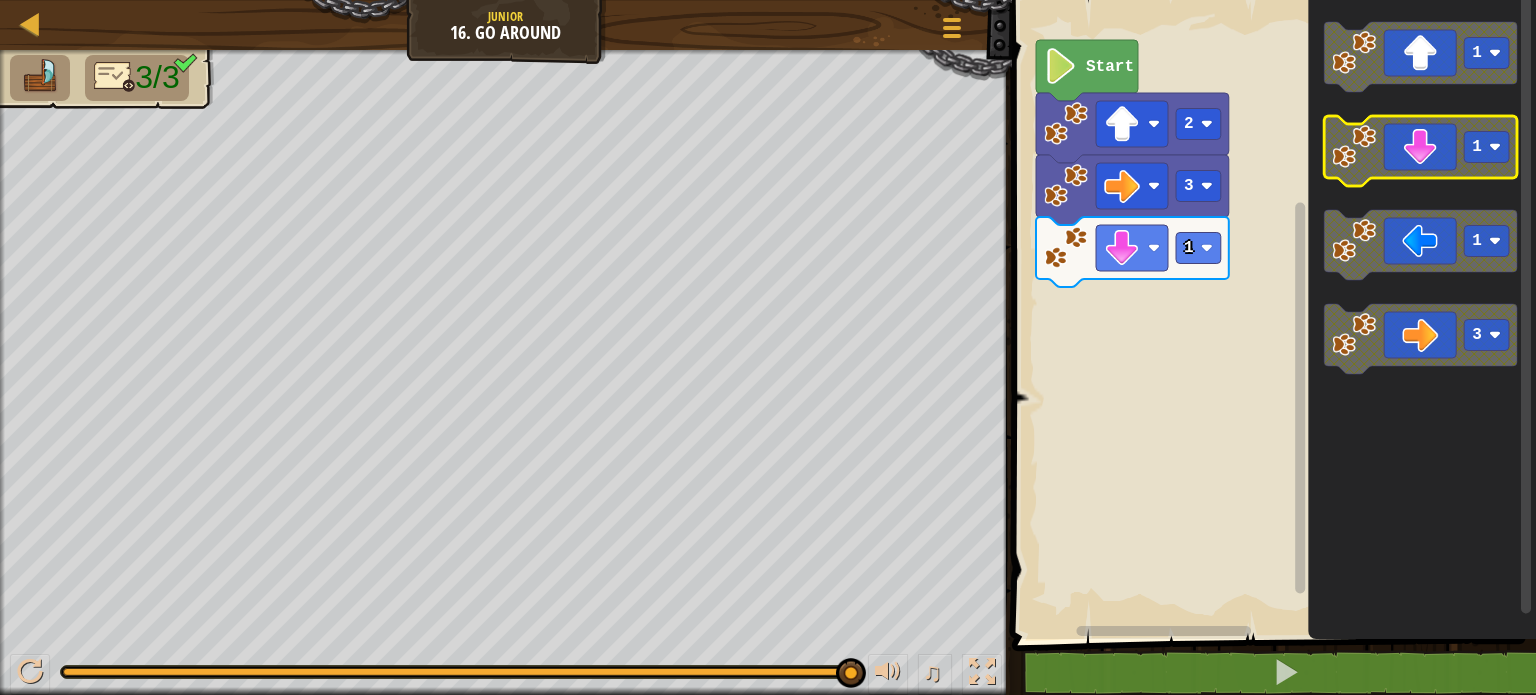 click 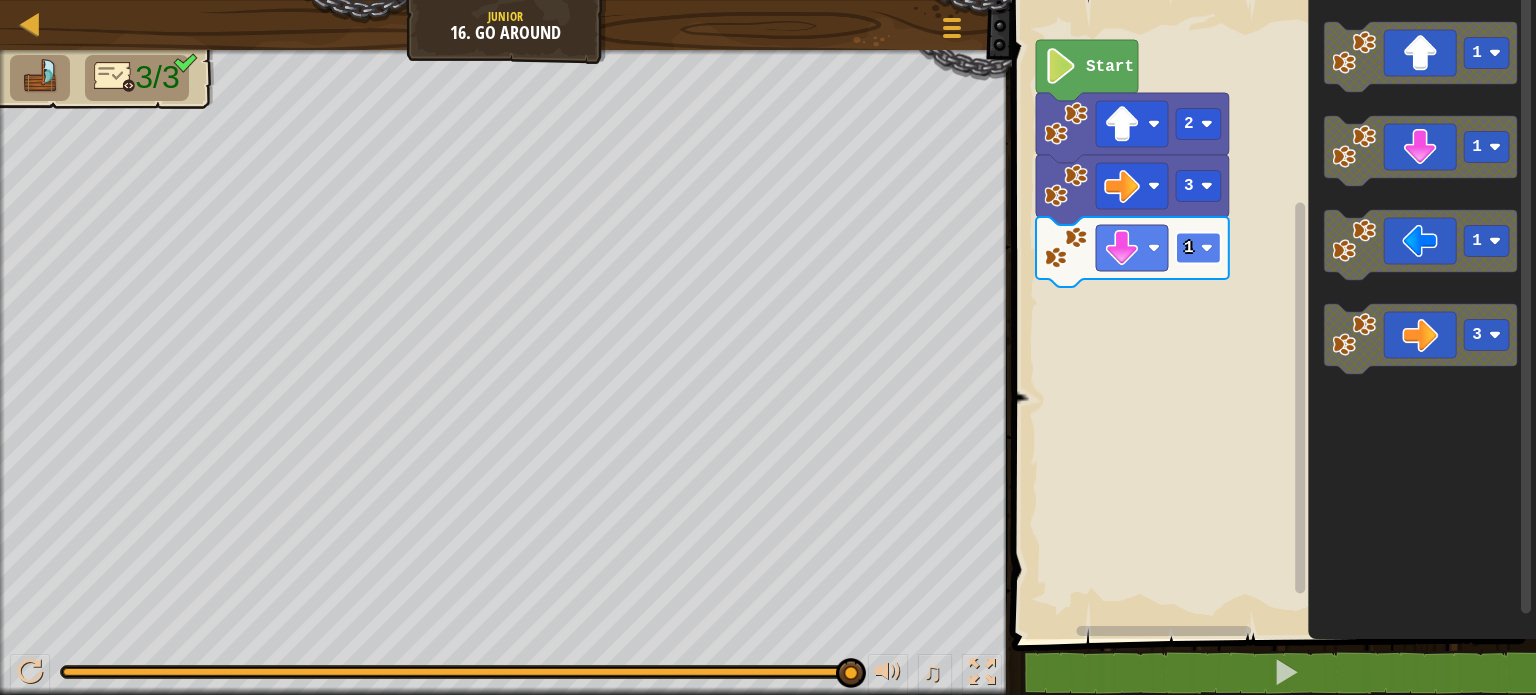 click 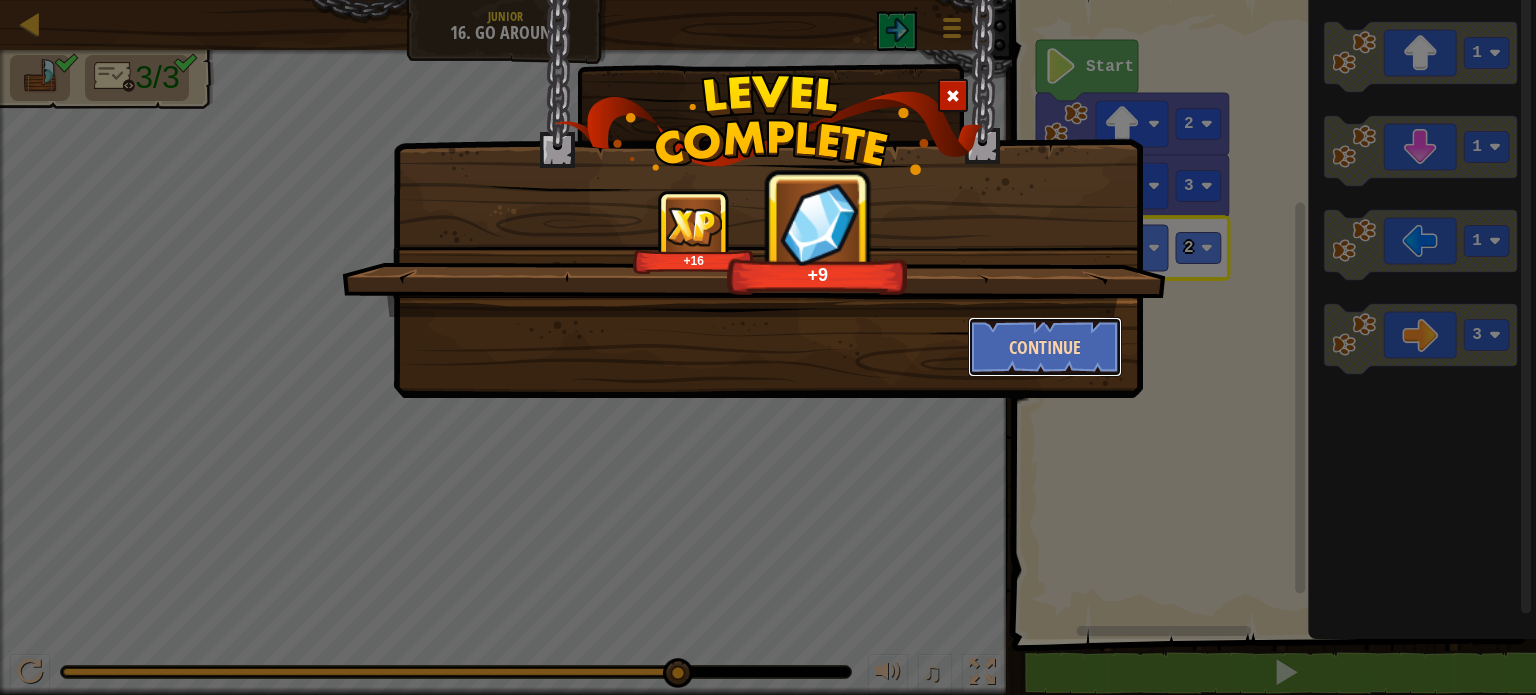 click on "Continue" at bounding box center (1045, 347) 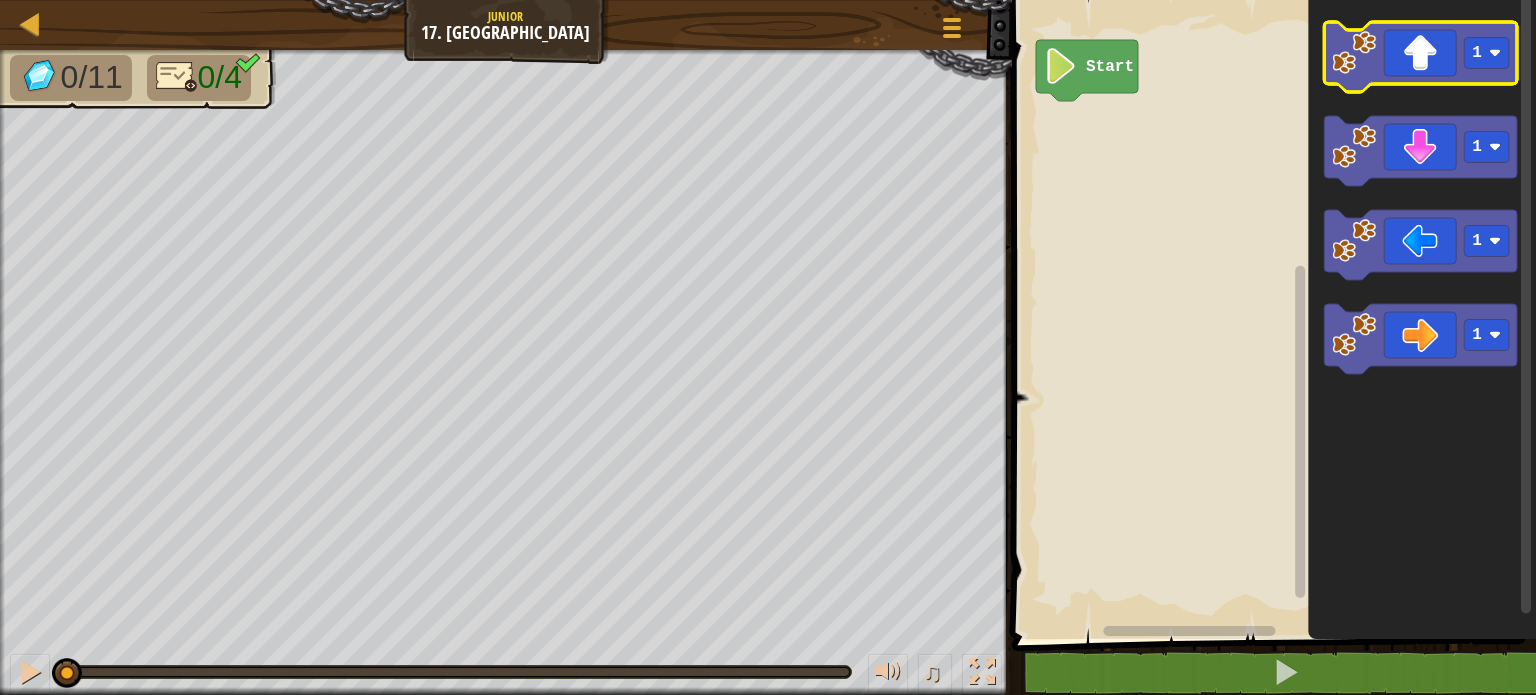click 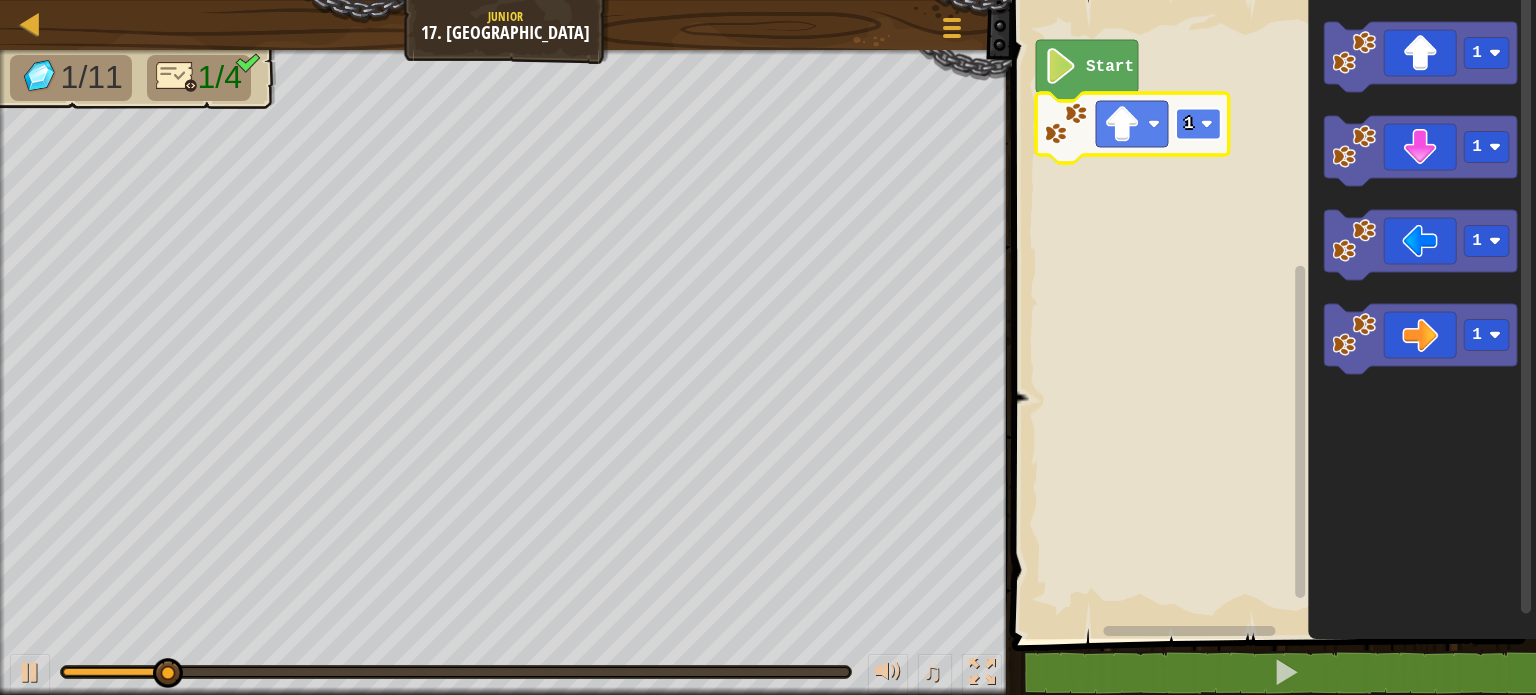 click 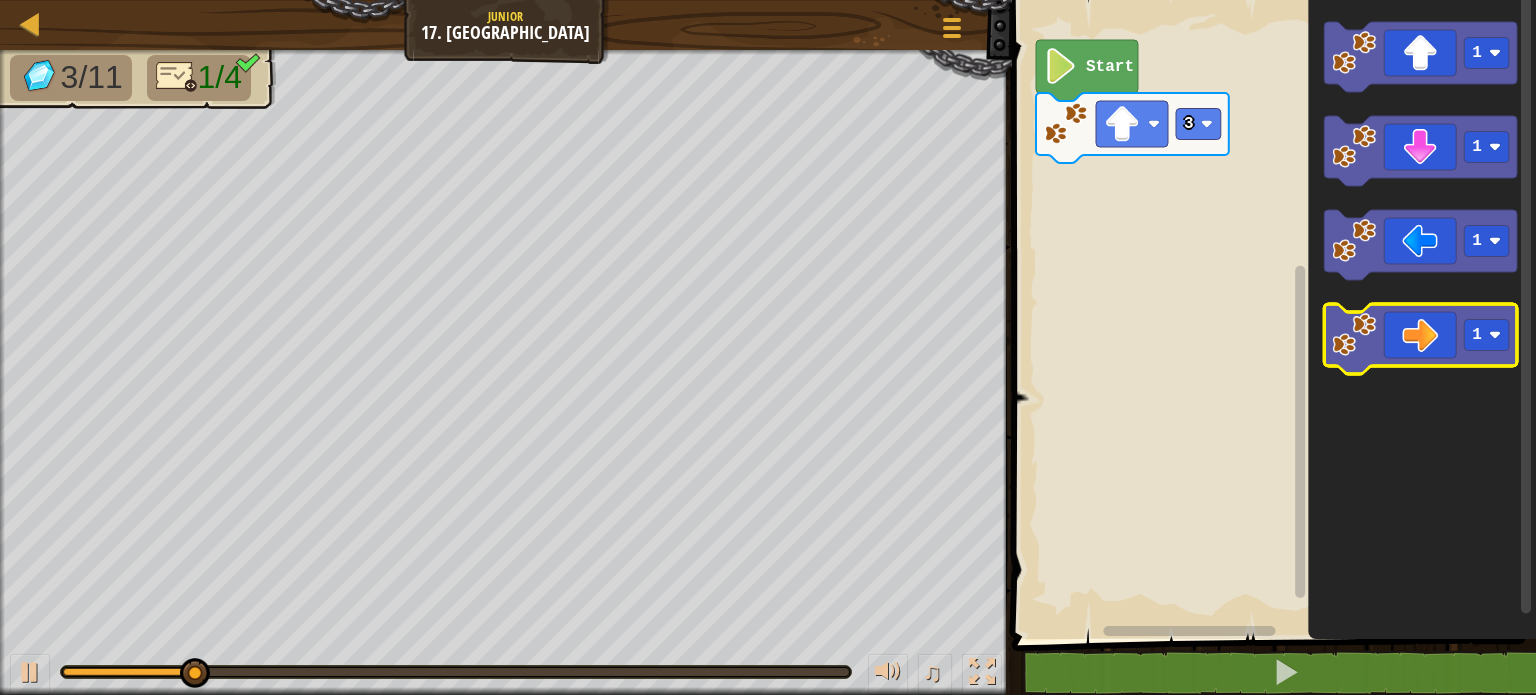 click 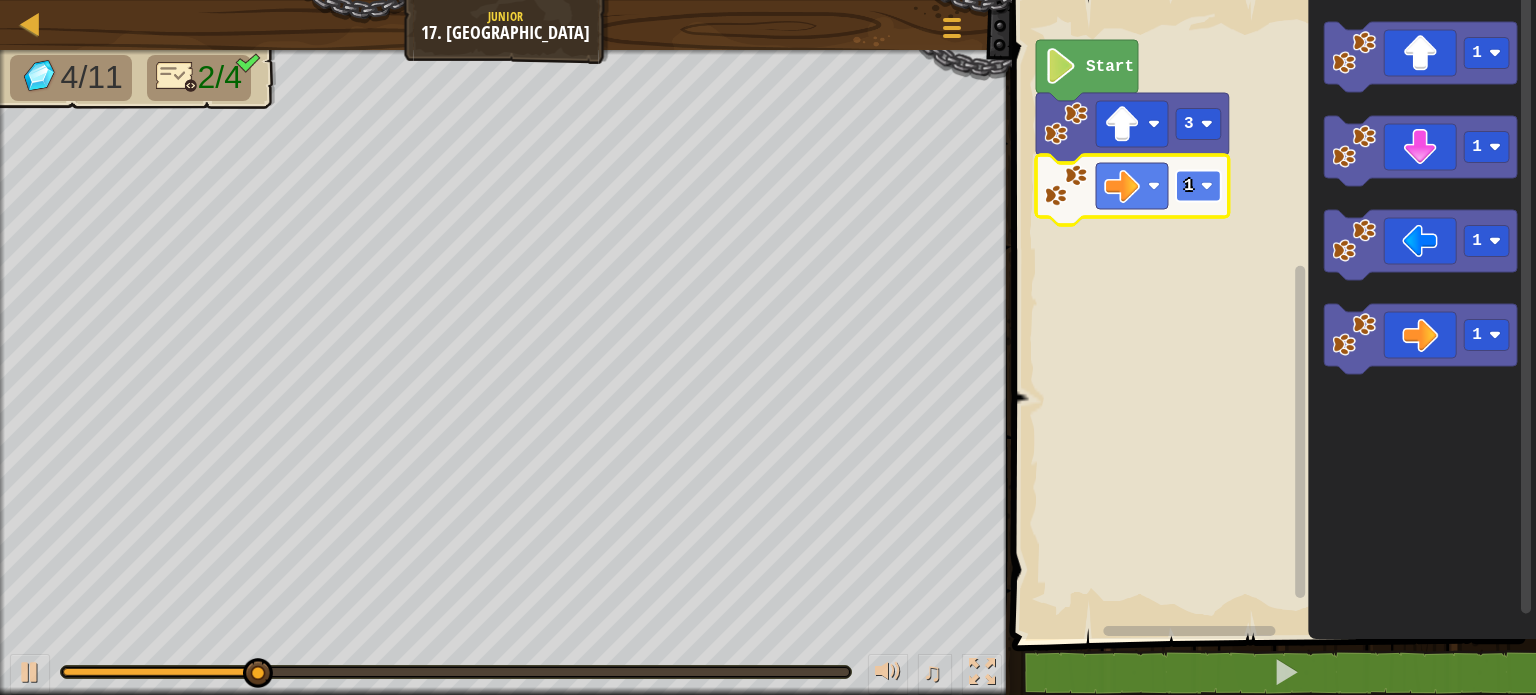 click 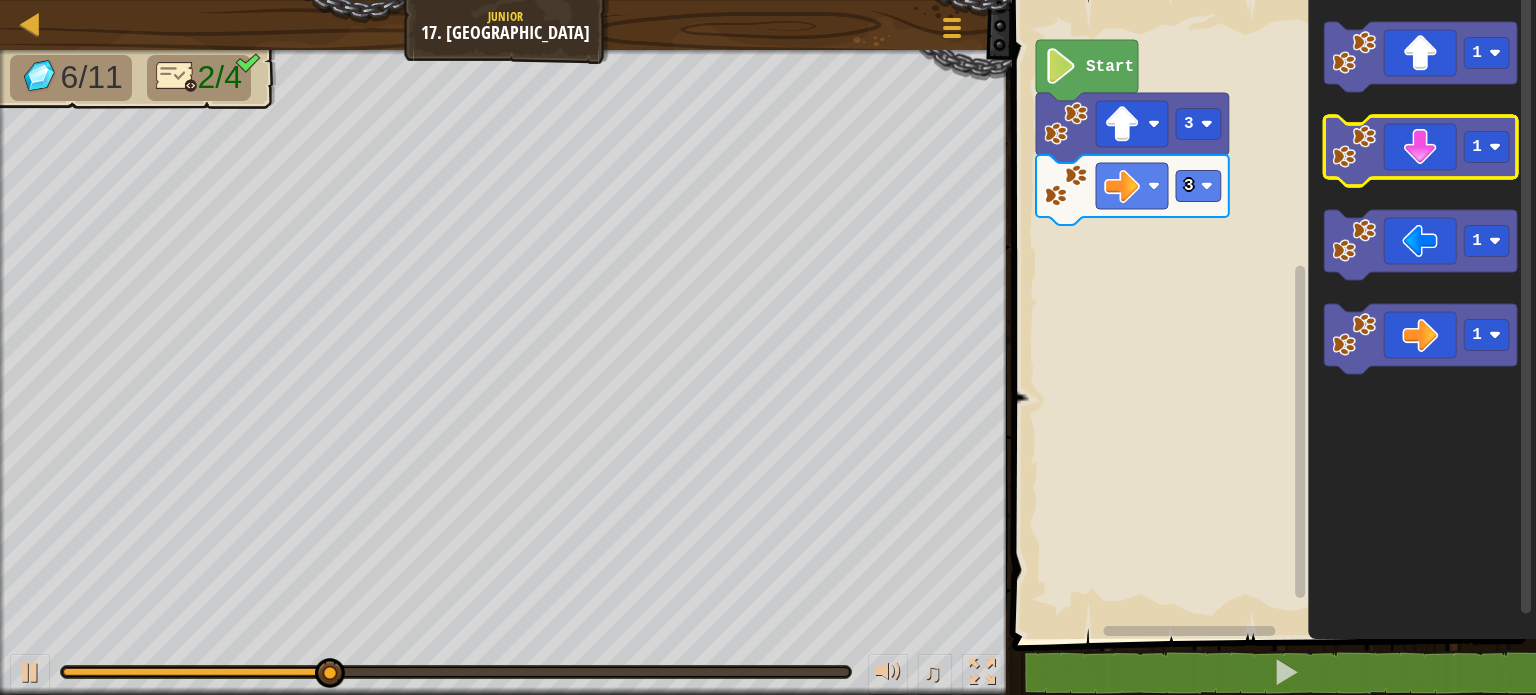 click 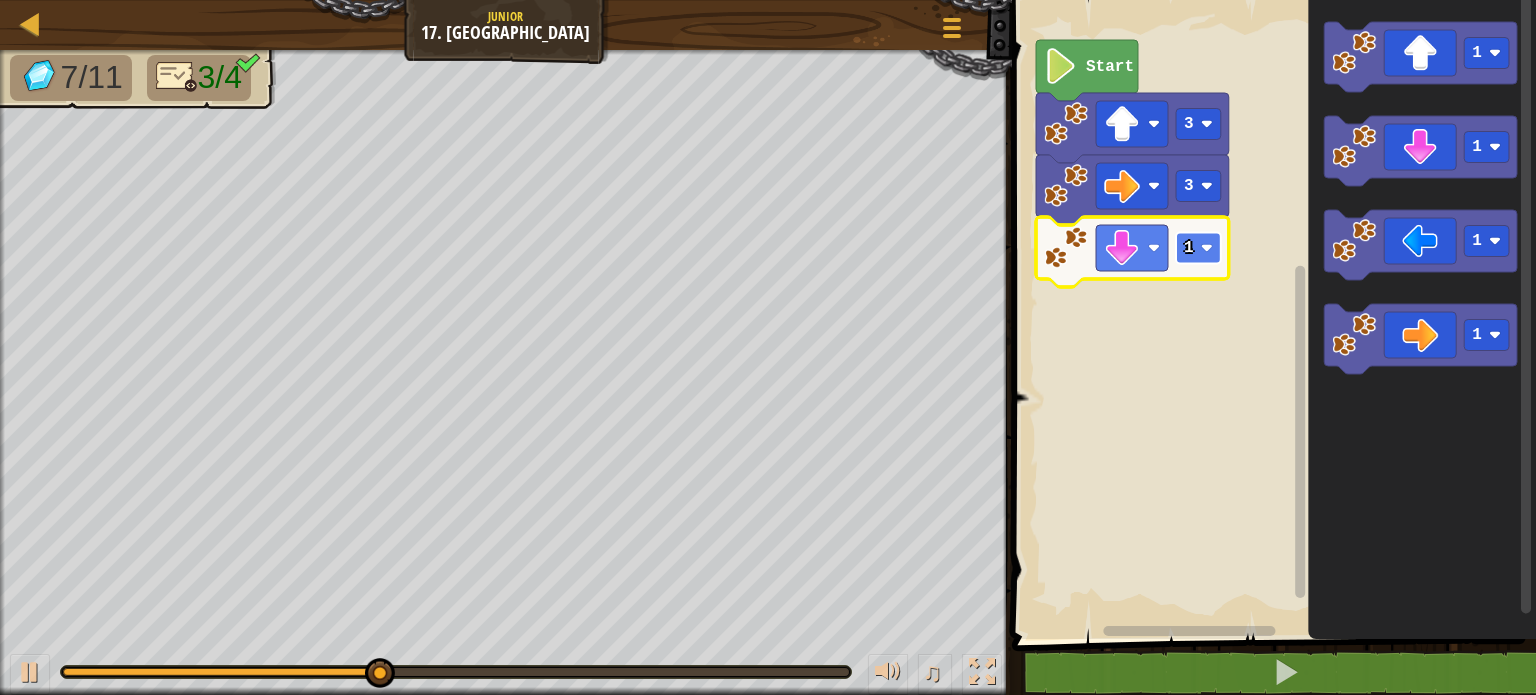 click 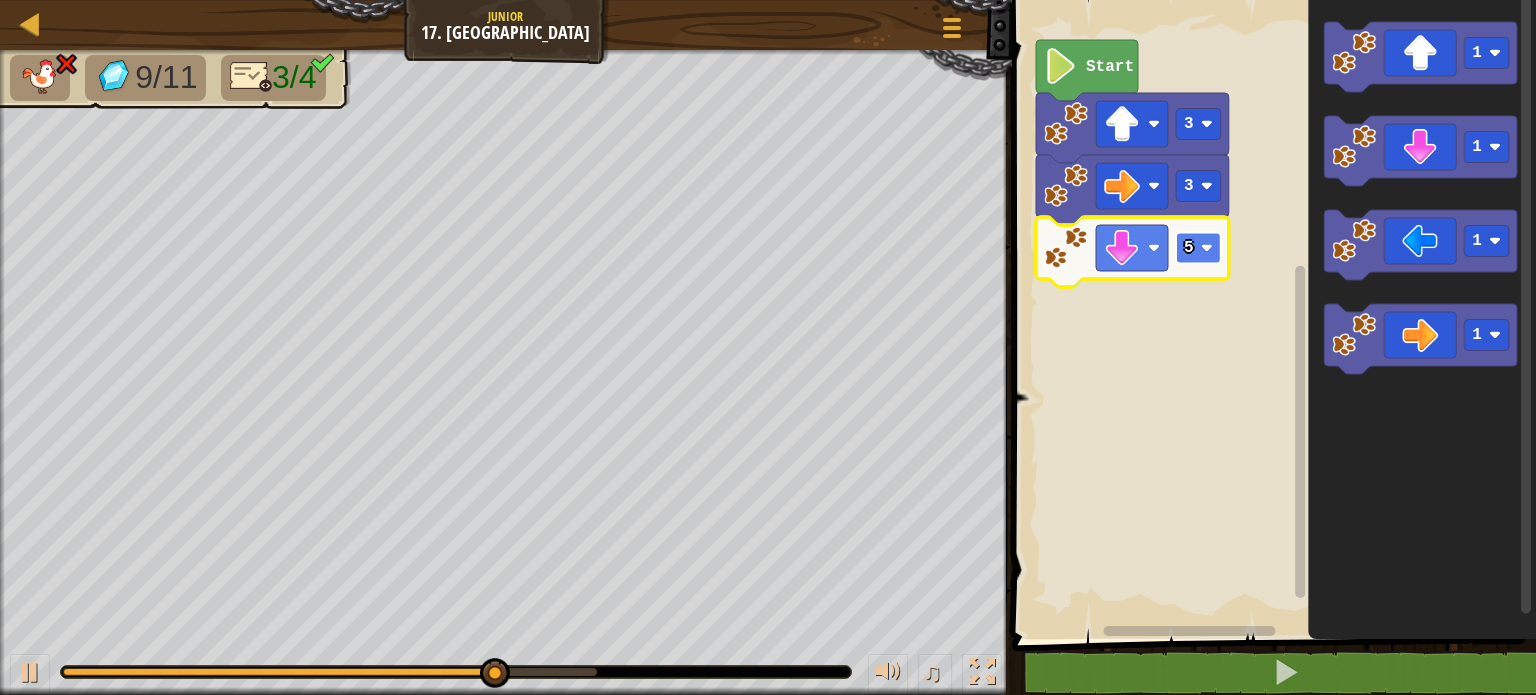 click 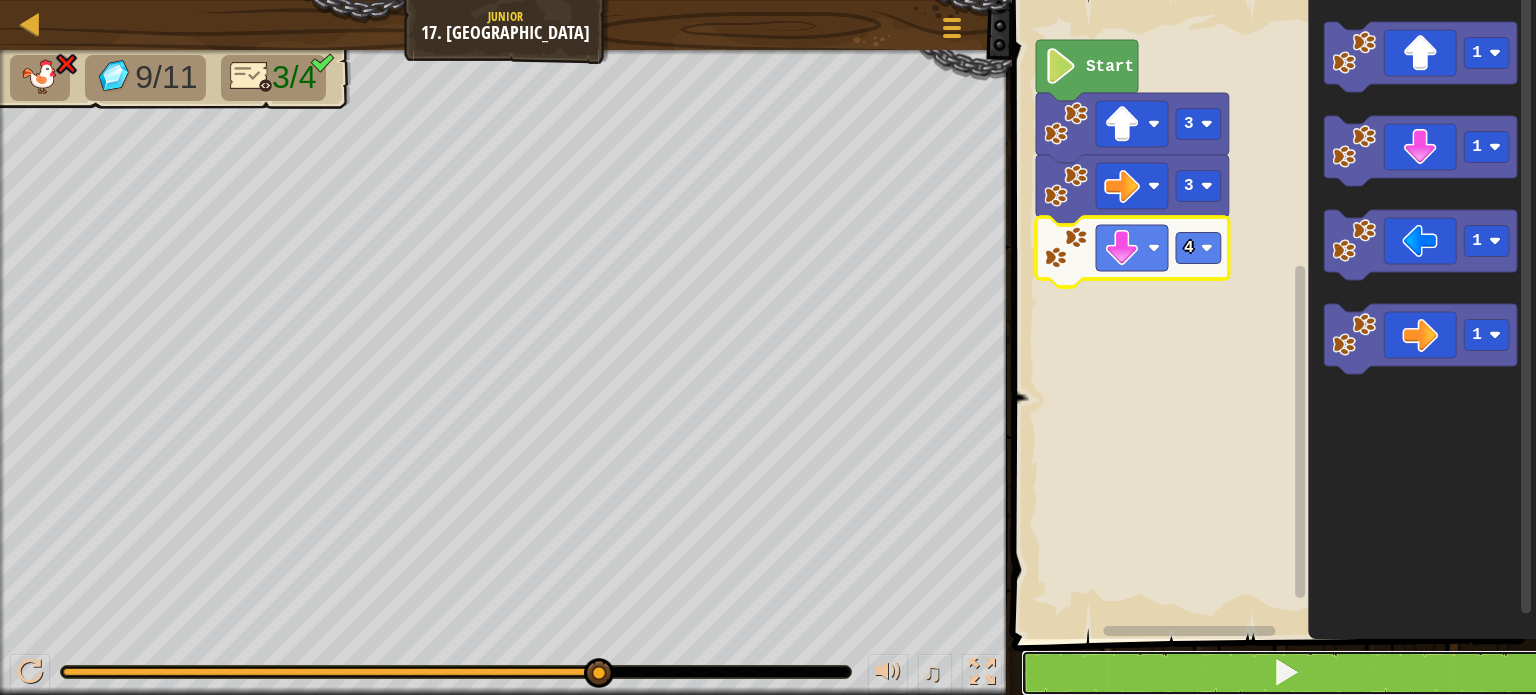 click at bounding box center [1286, 673] 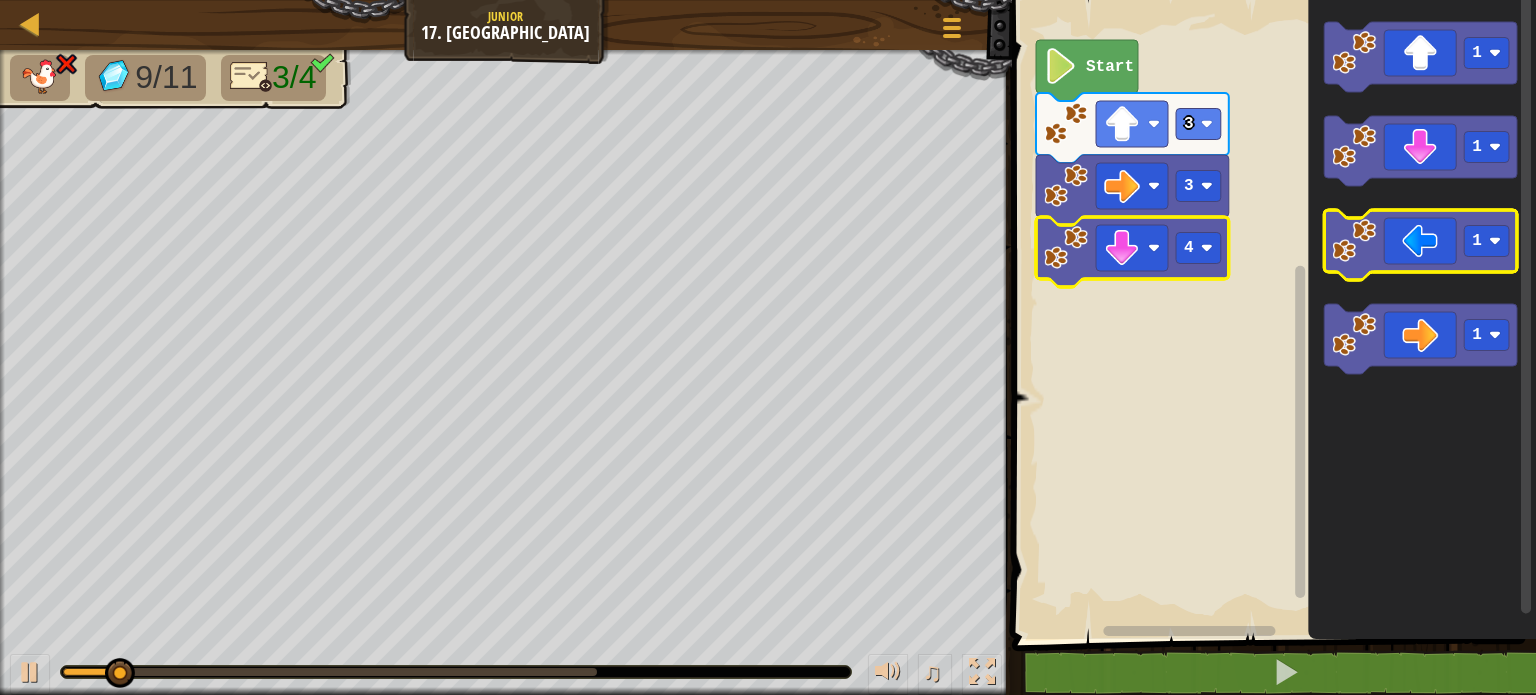 click 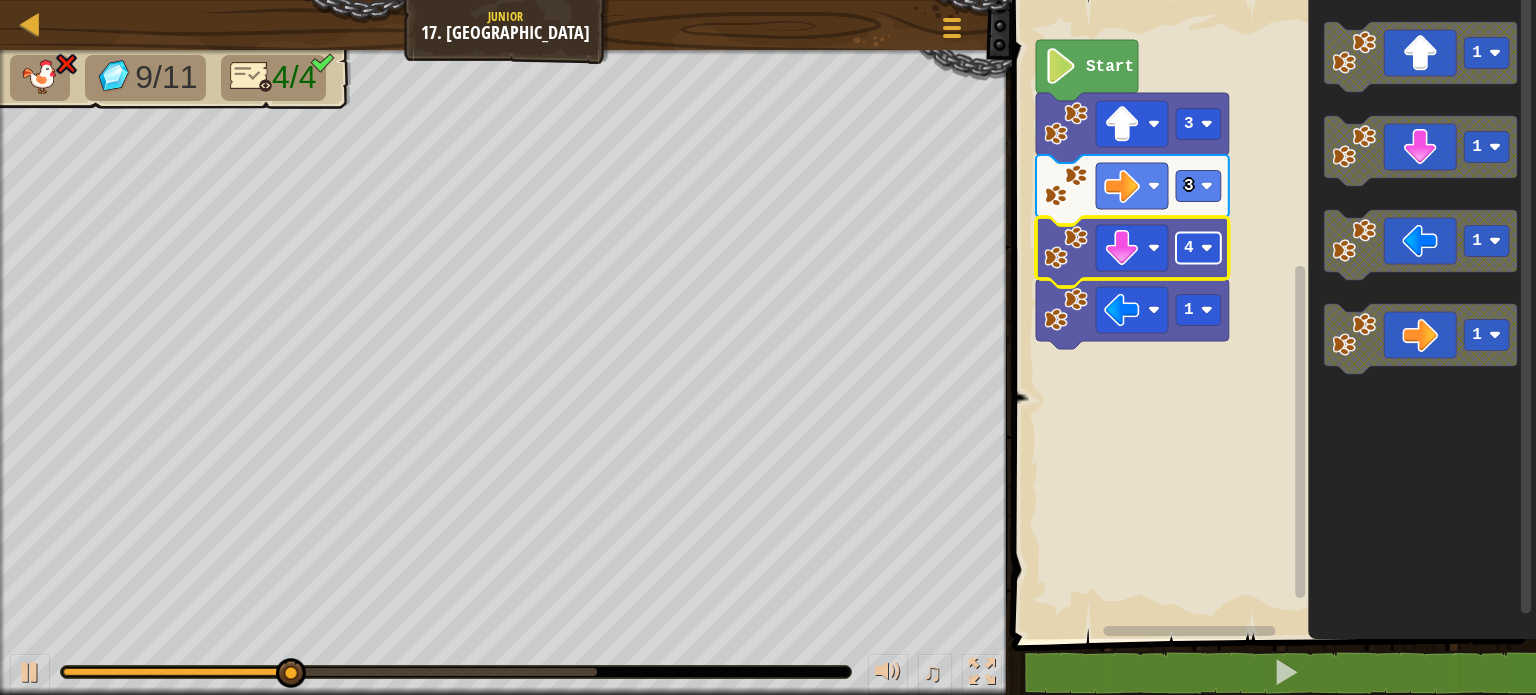 click on "4" 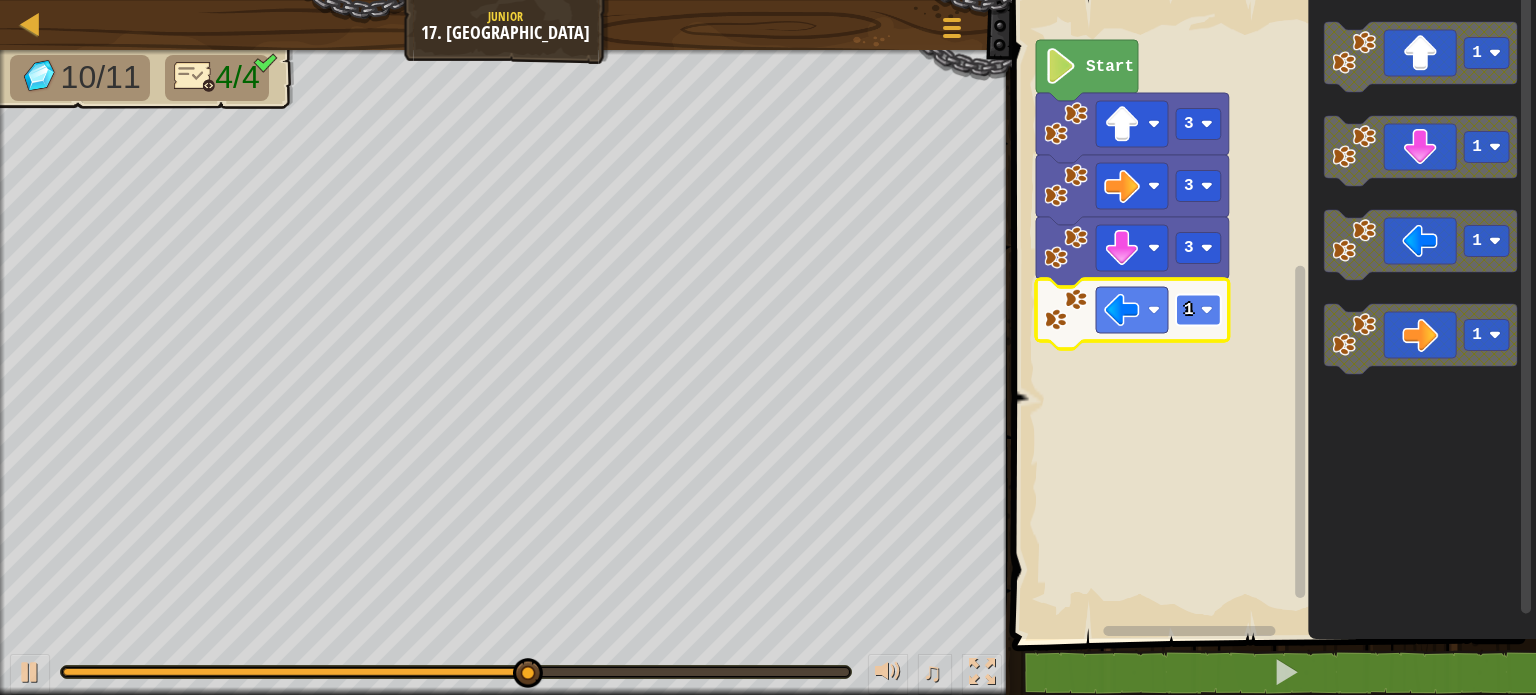 click 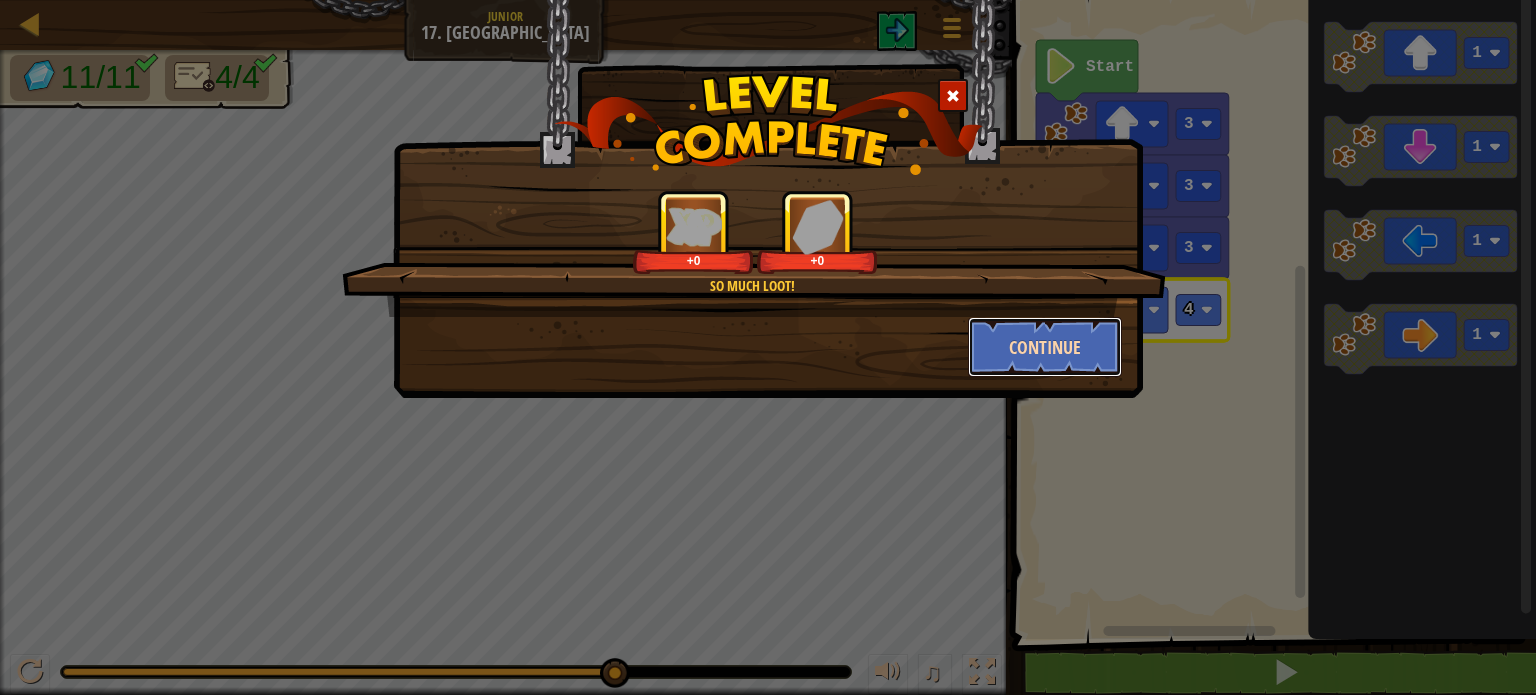 click on "Continue" at bounding box center (1045, 347) 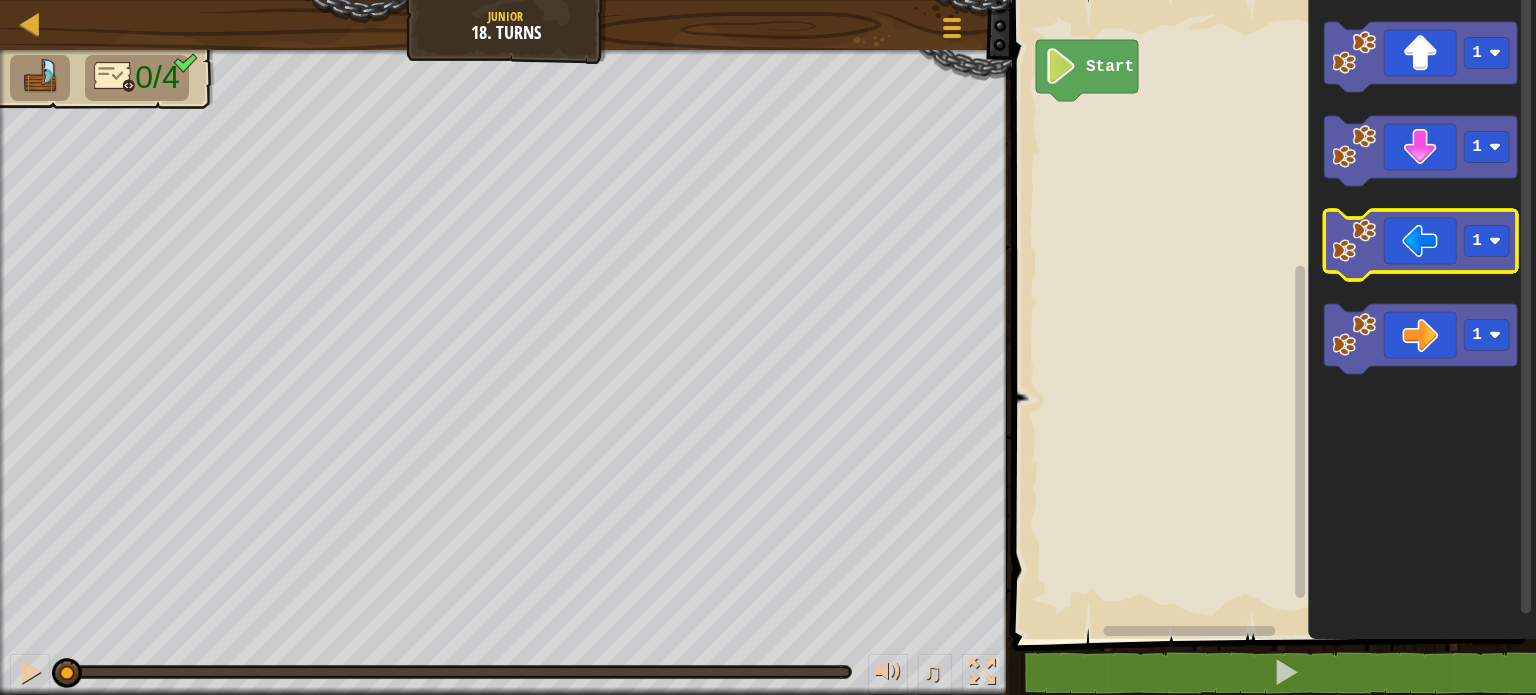 click 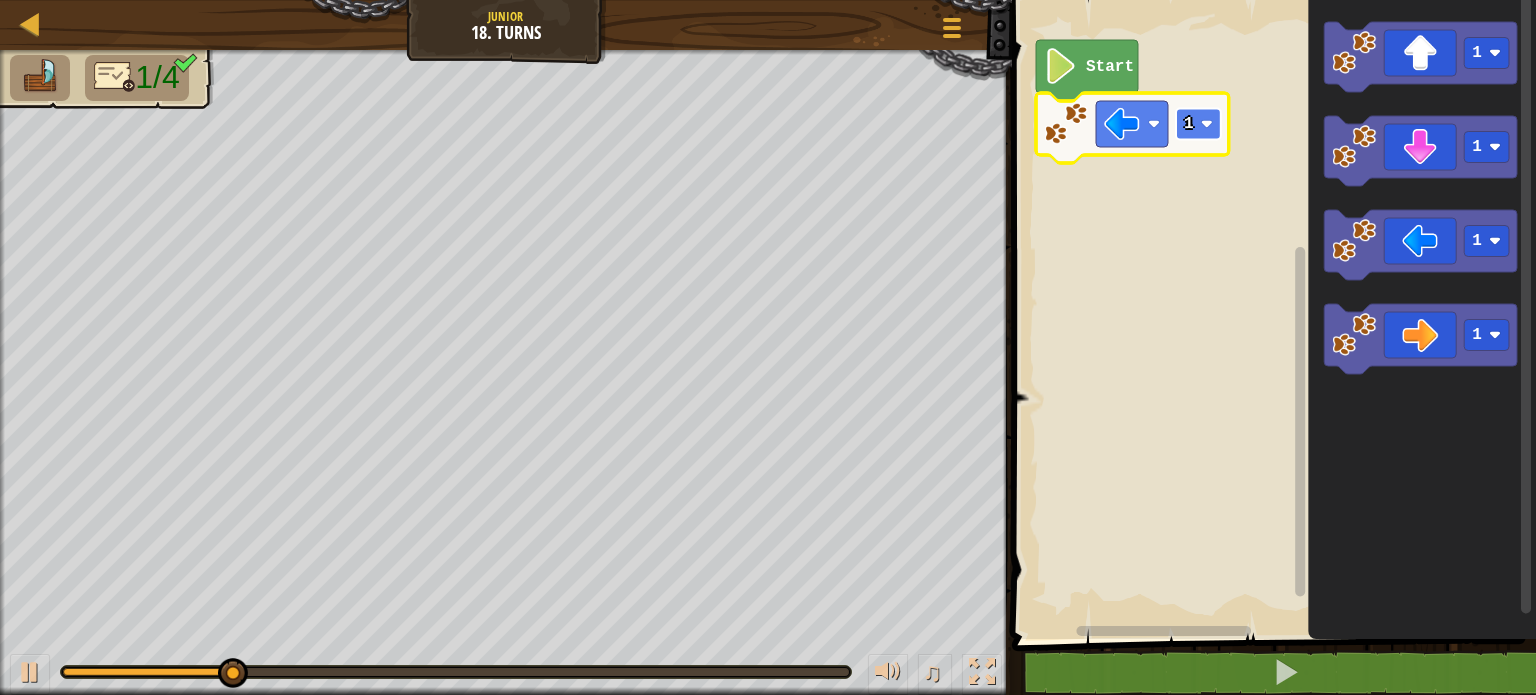click 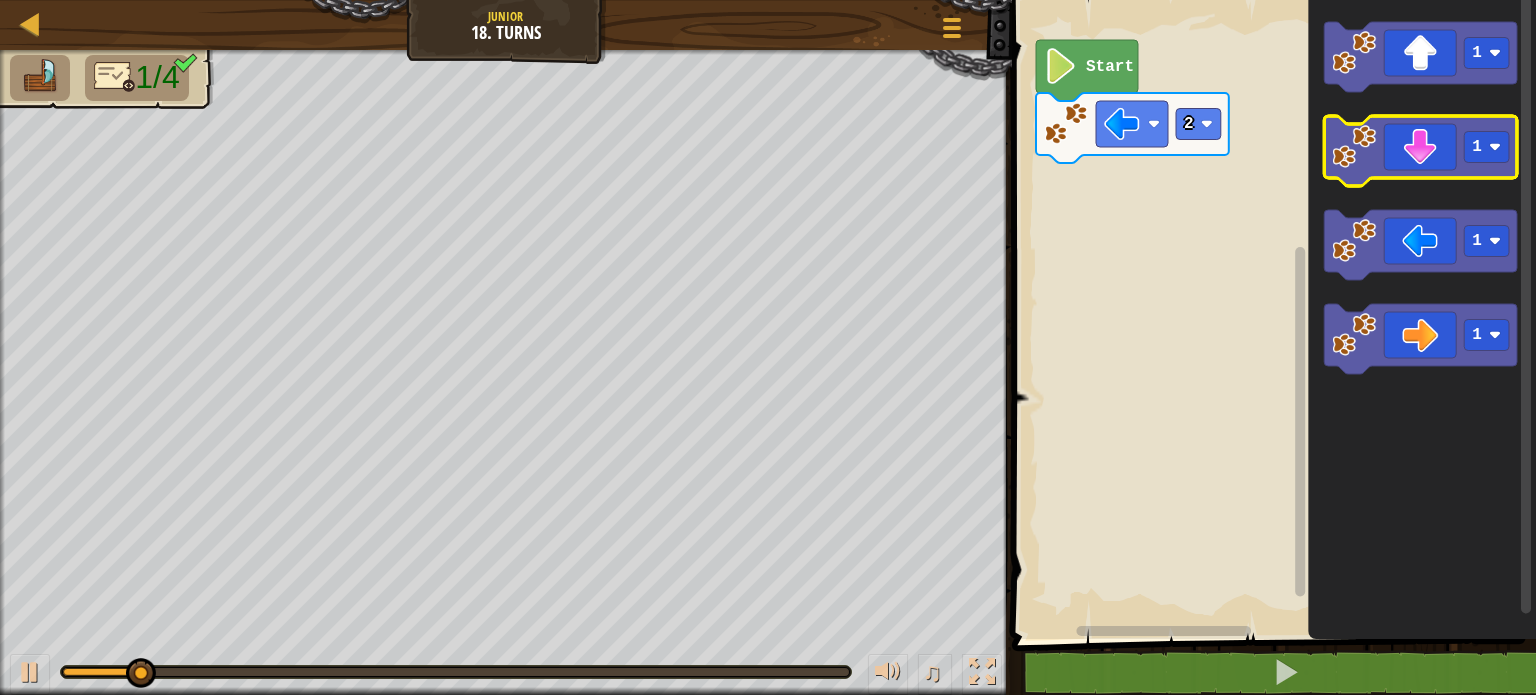 click 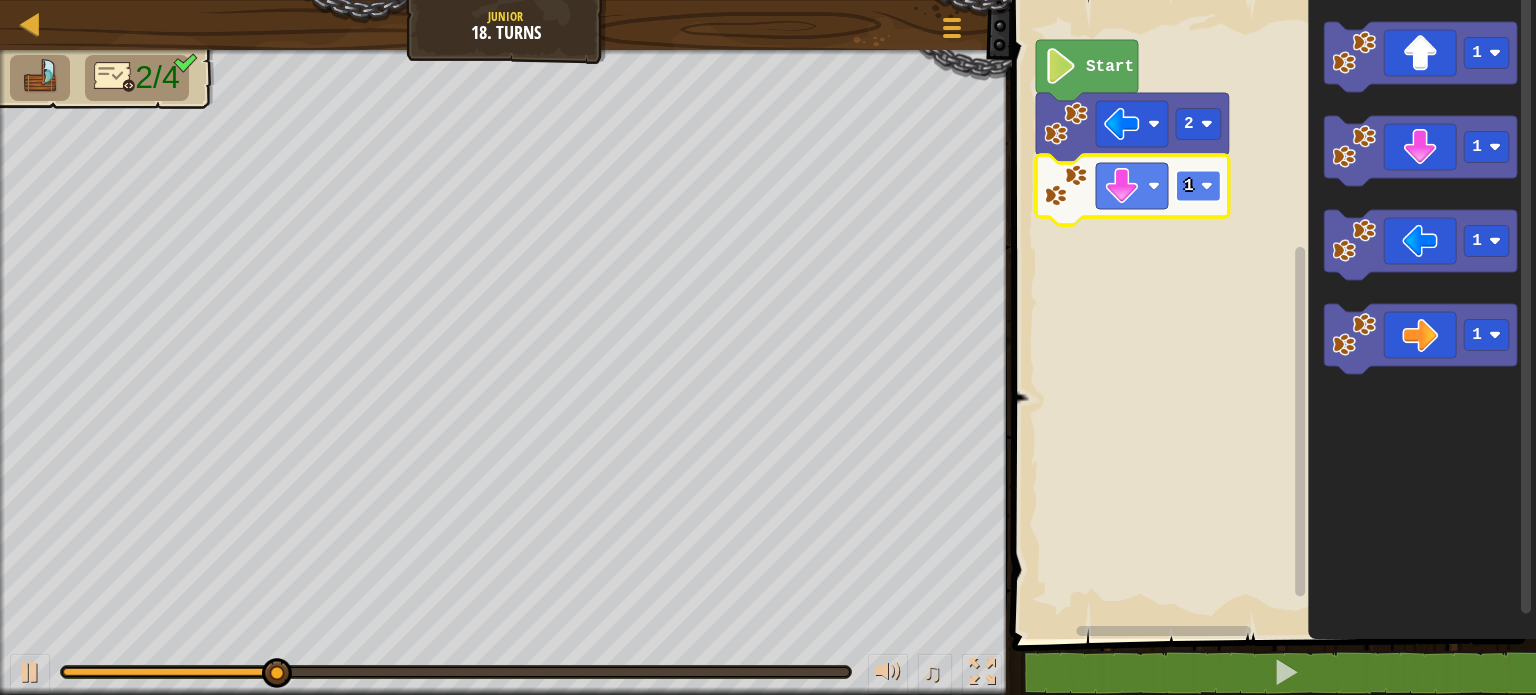 click on "1" 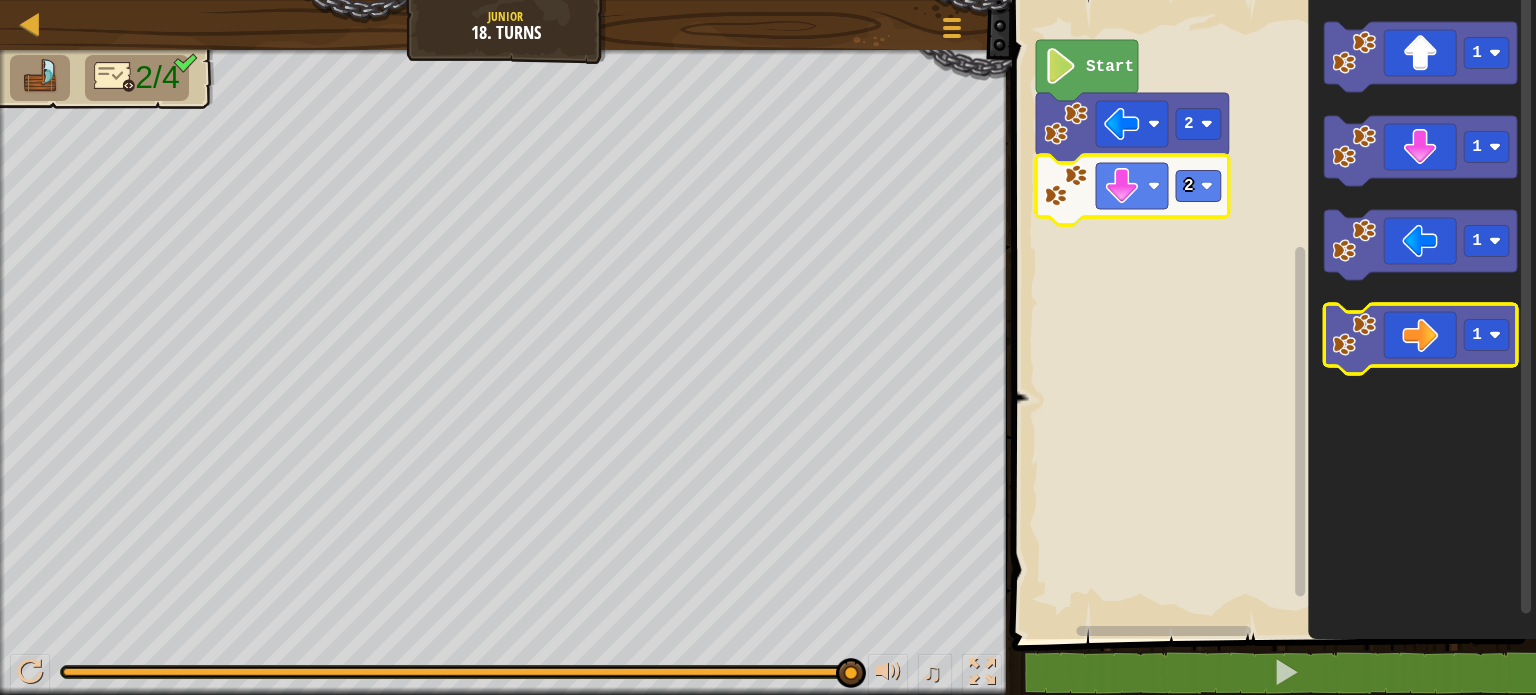 click 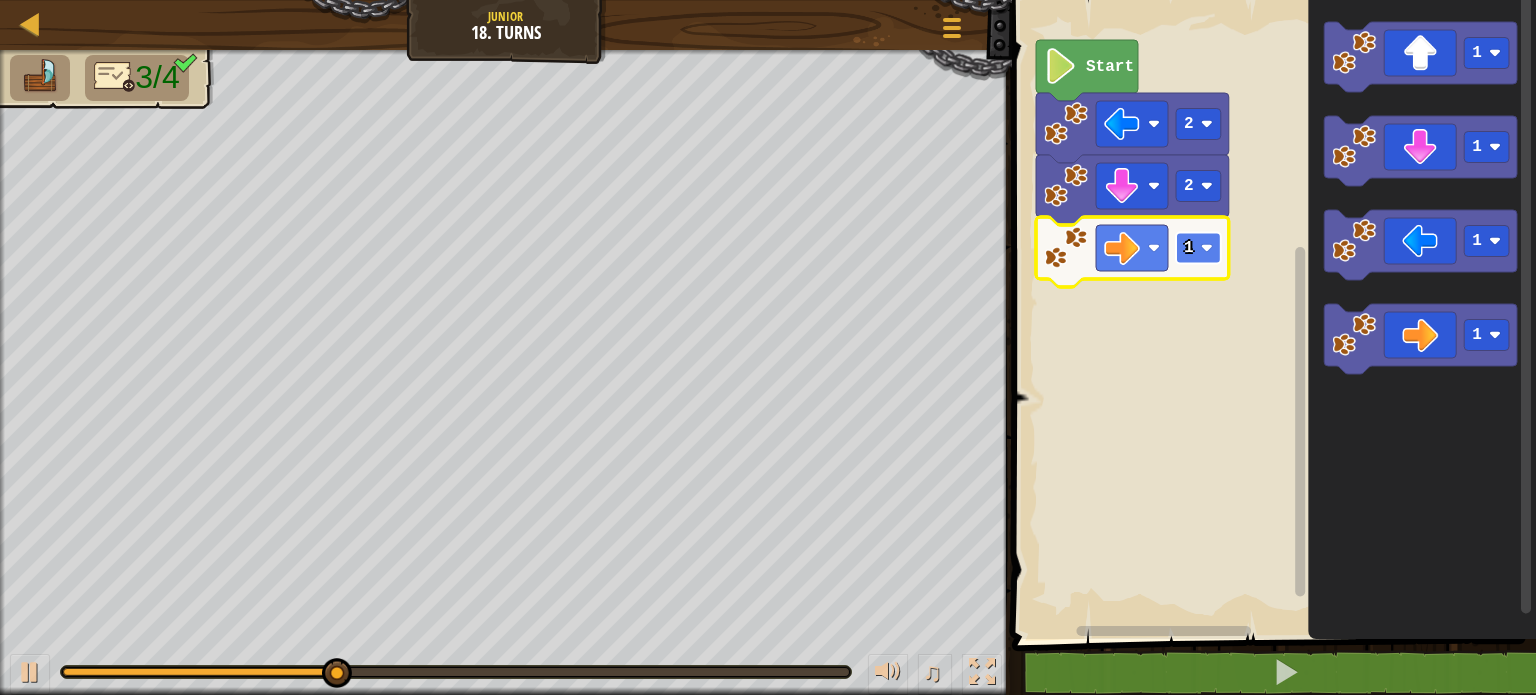 click 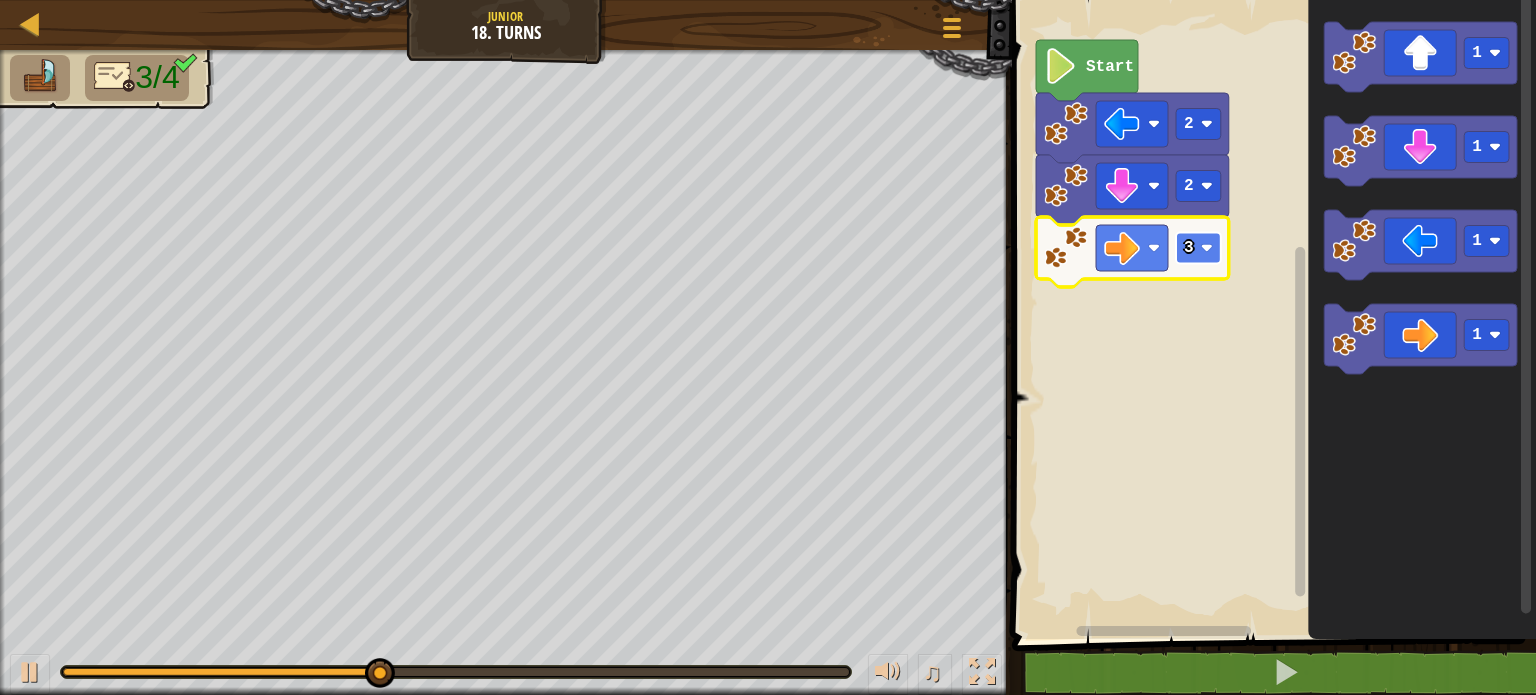 click 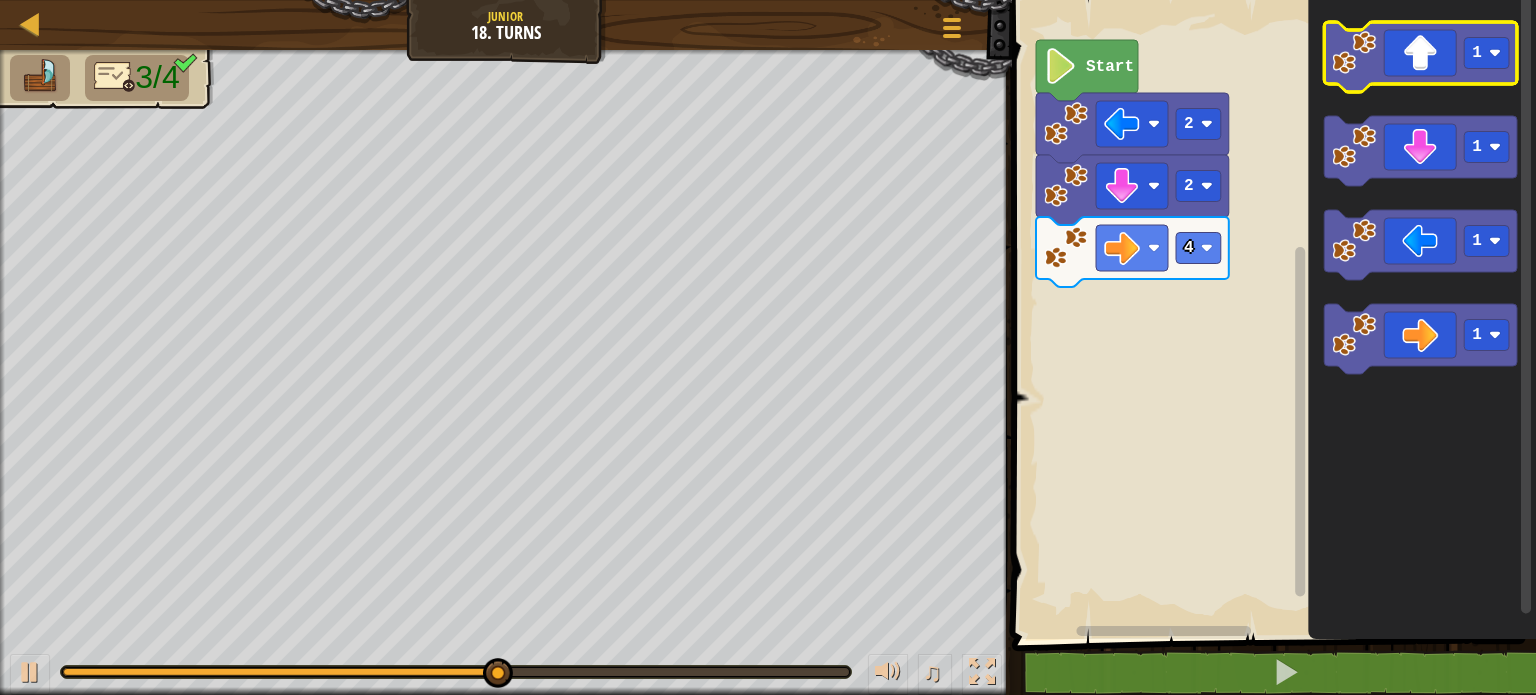 click 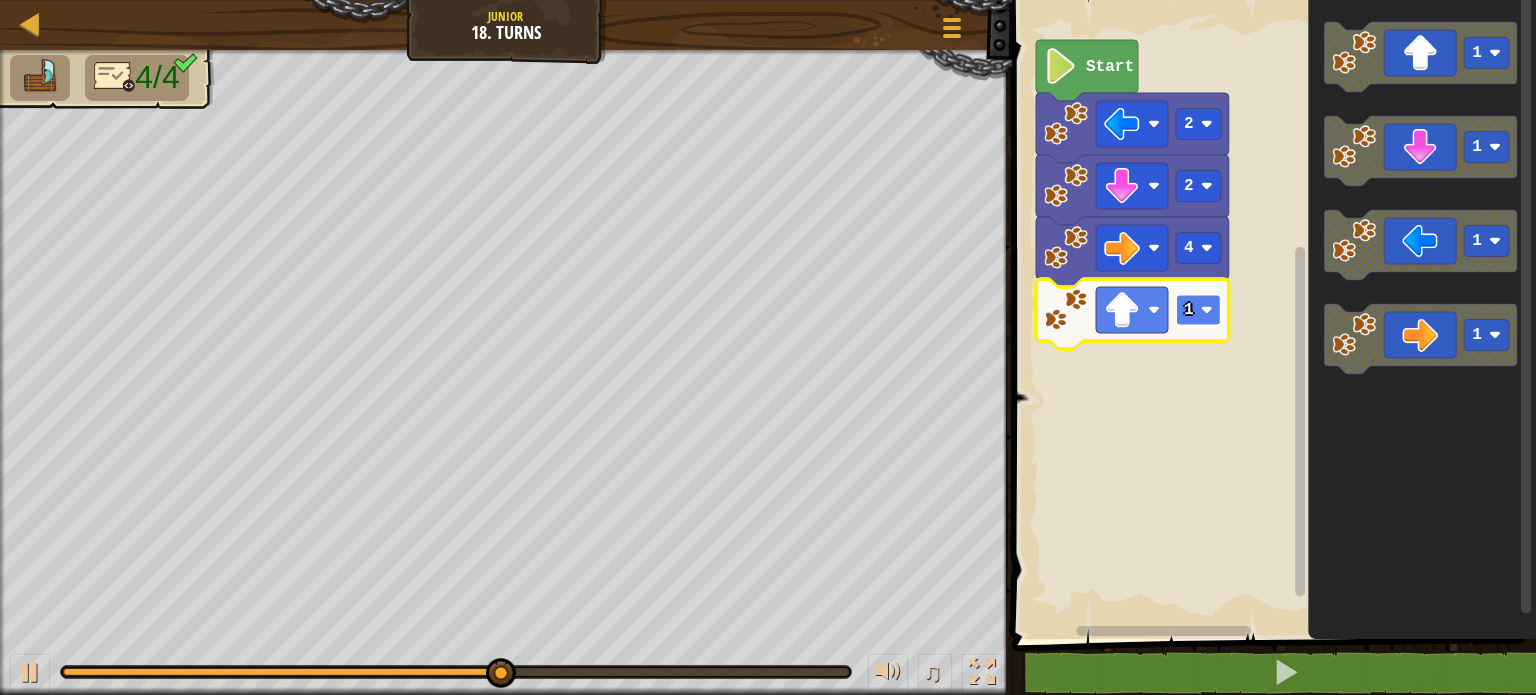 click 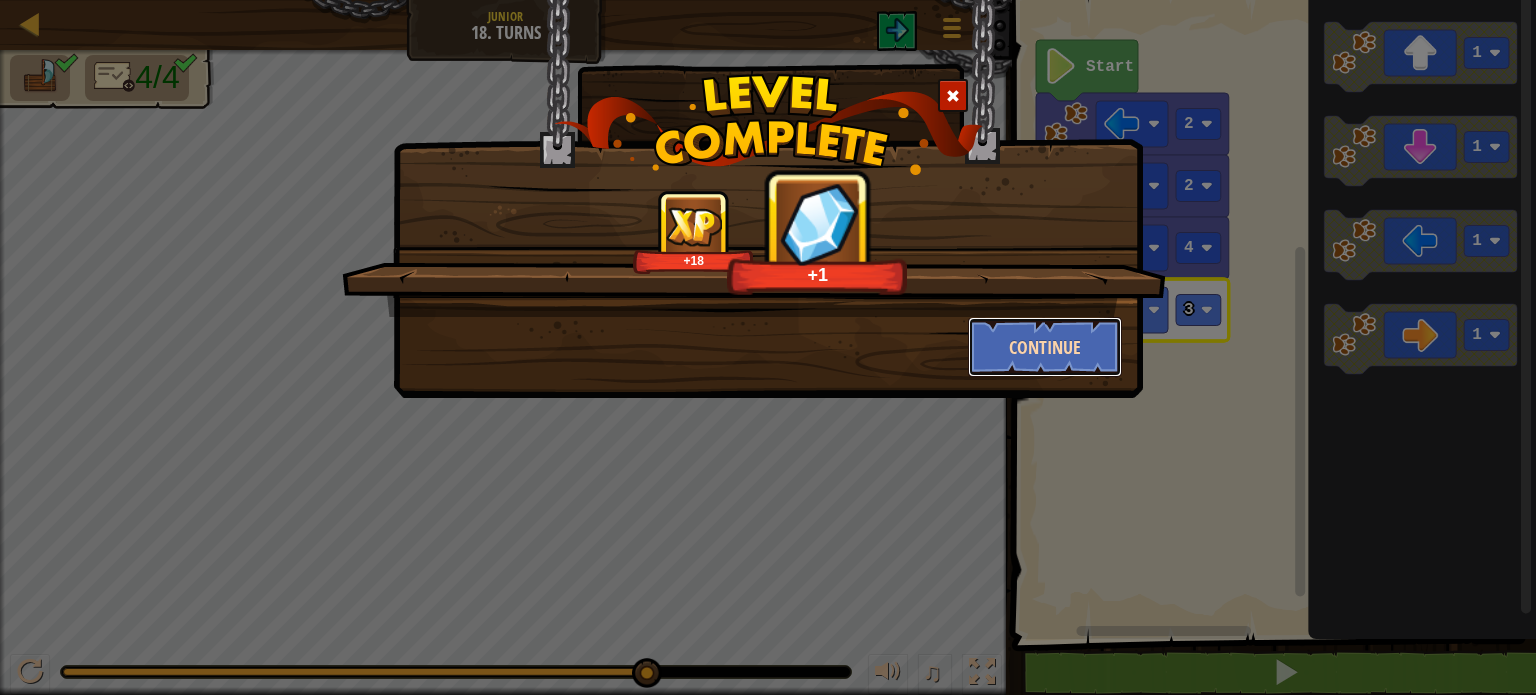 click on "Continue" at bounding box center (1045, 347) 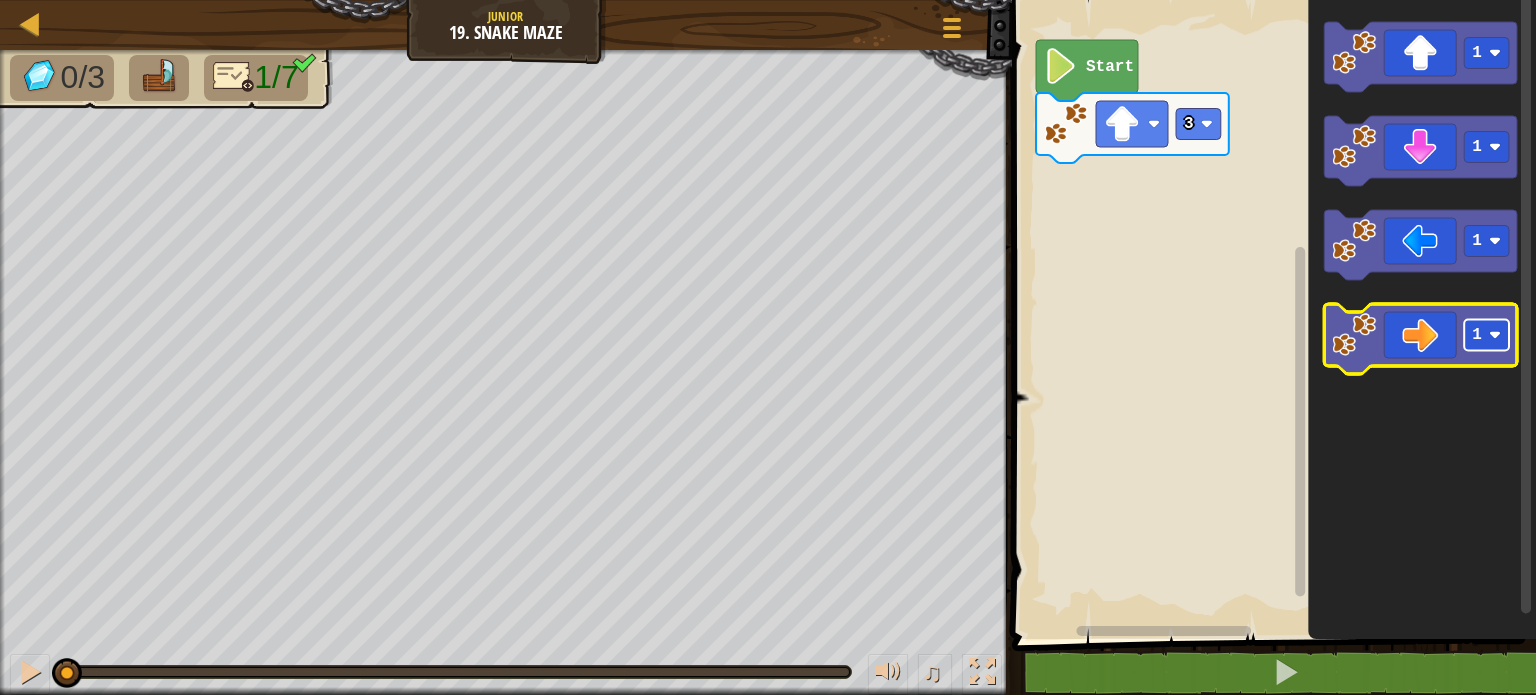 click on "1" 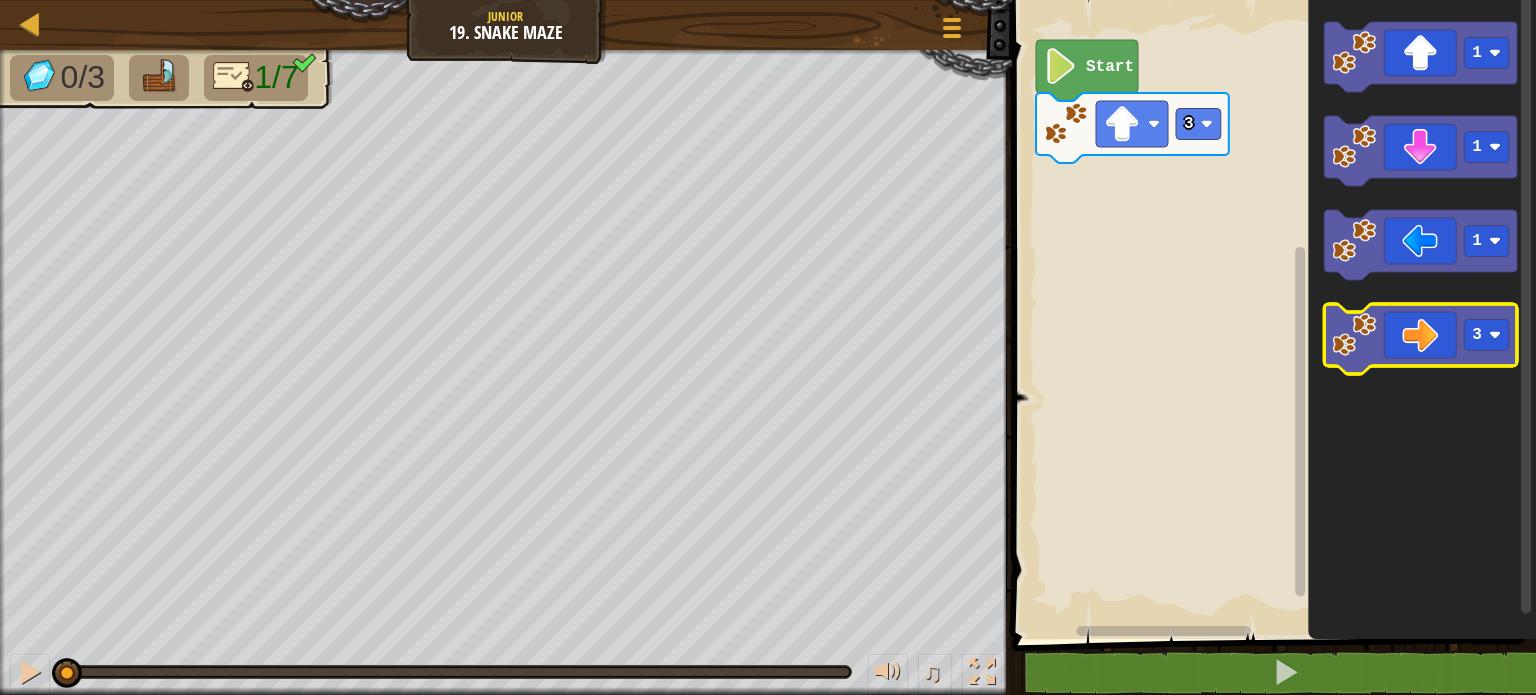 click 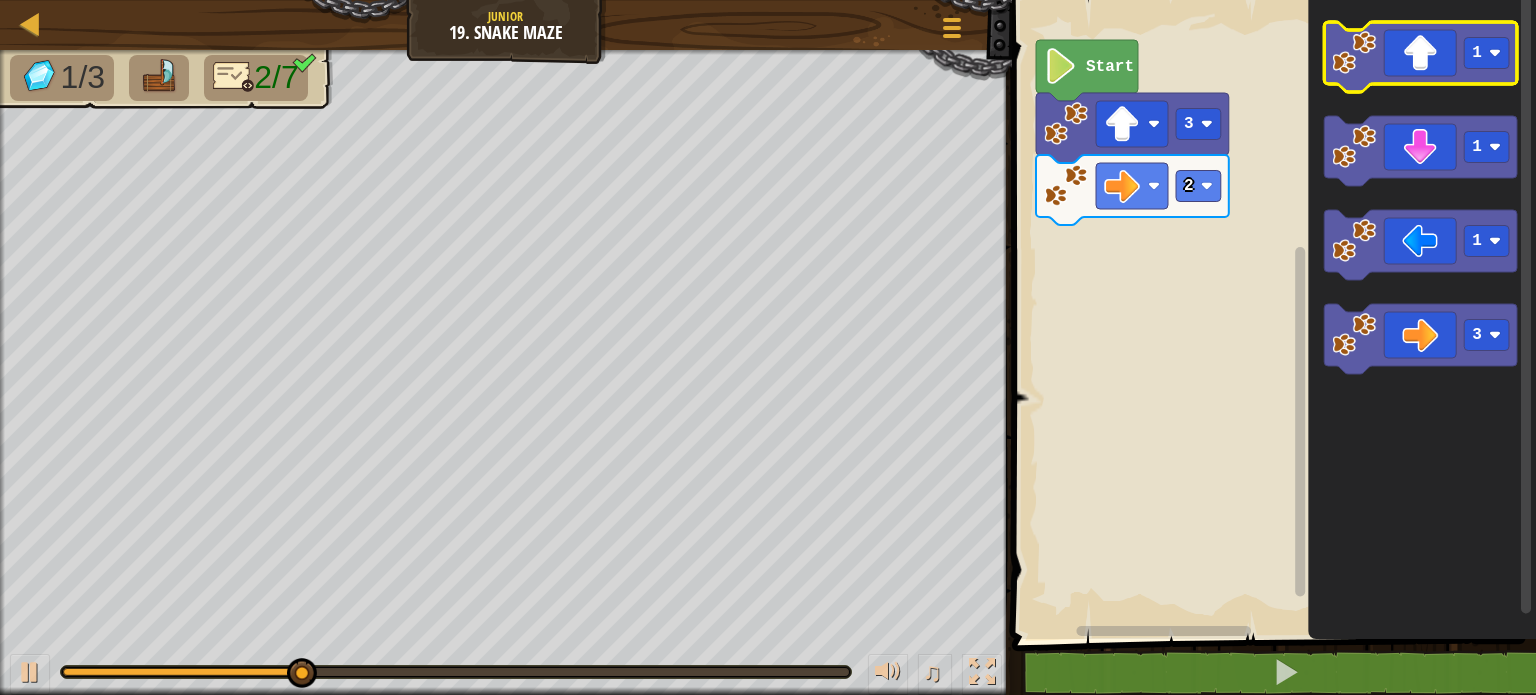 click 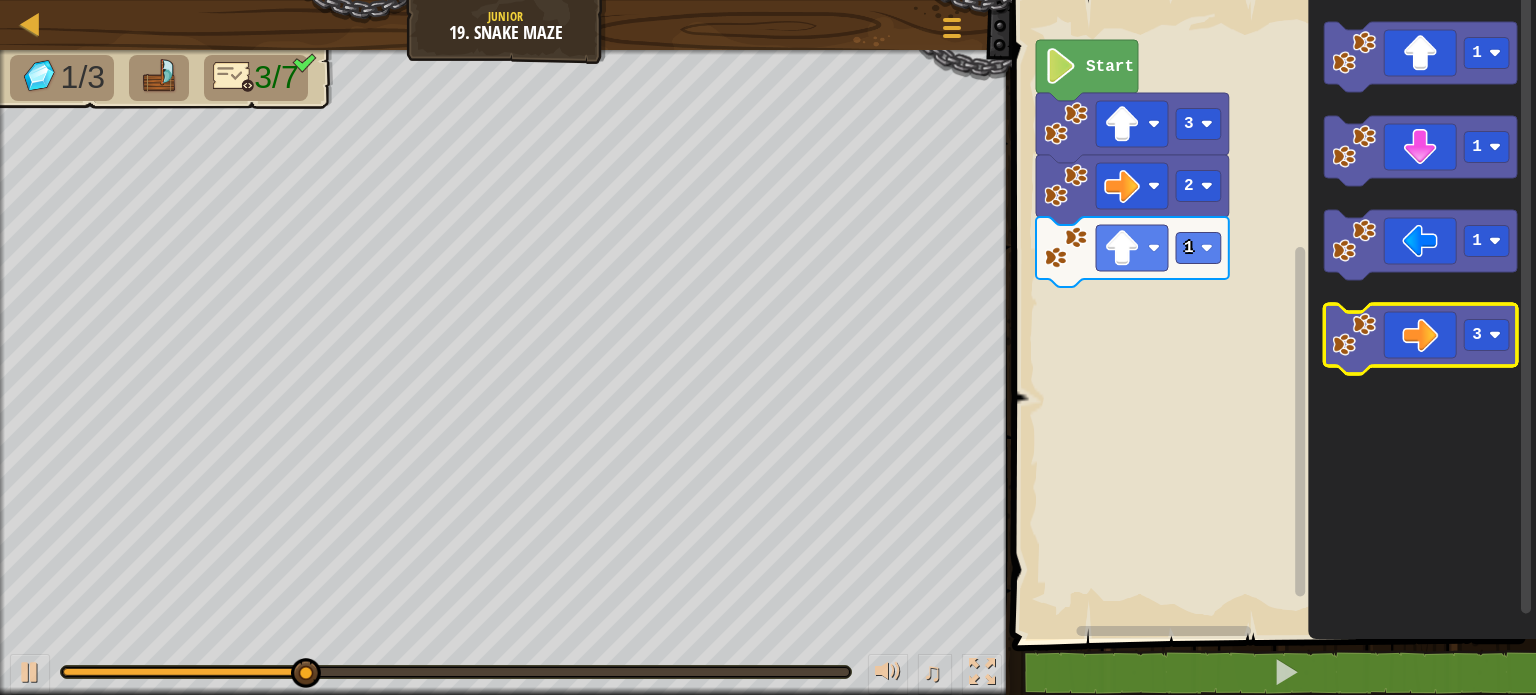 click 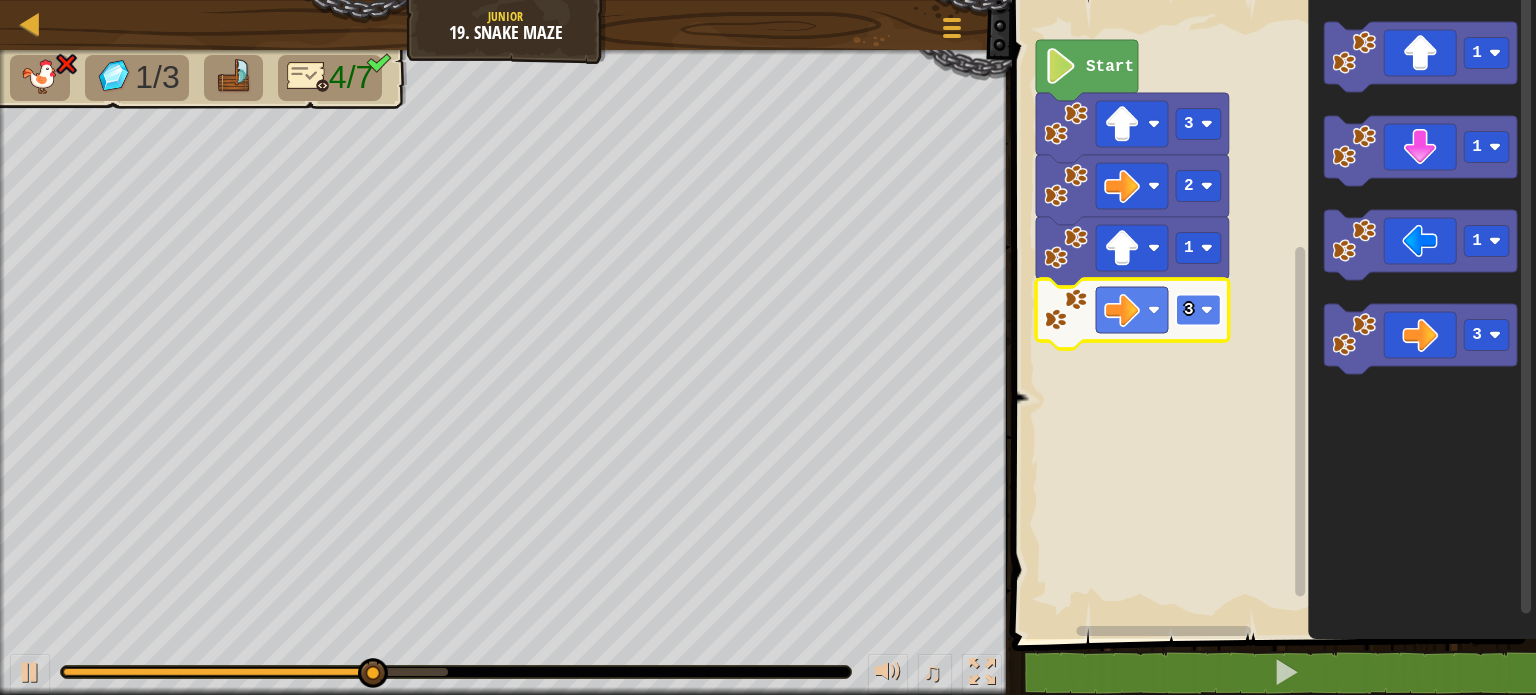 click 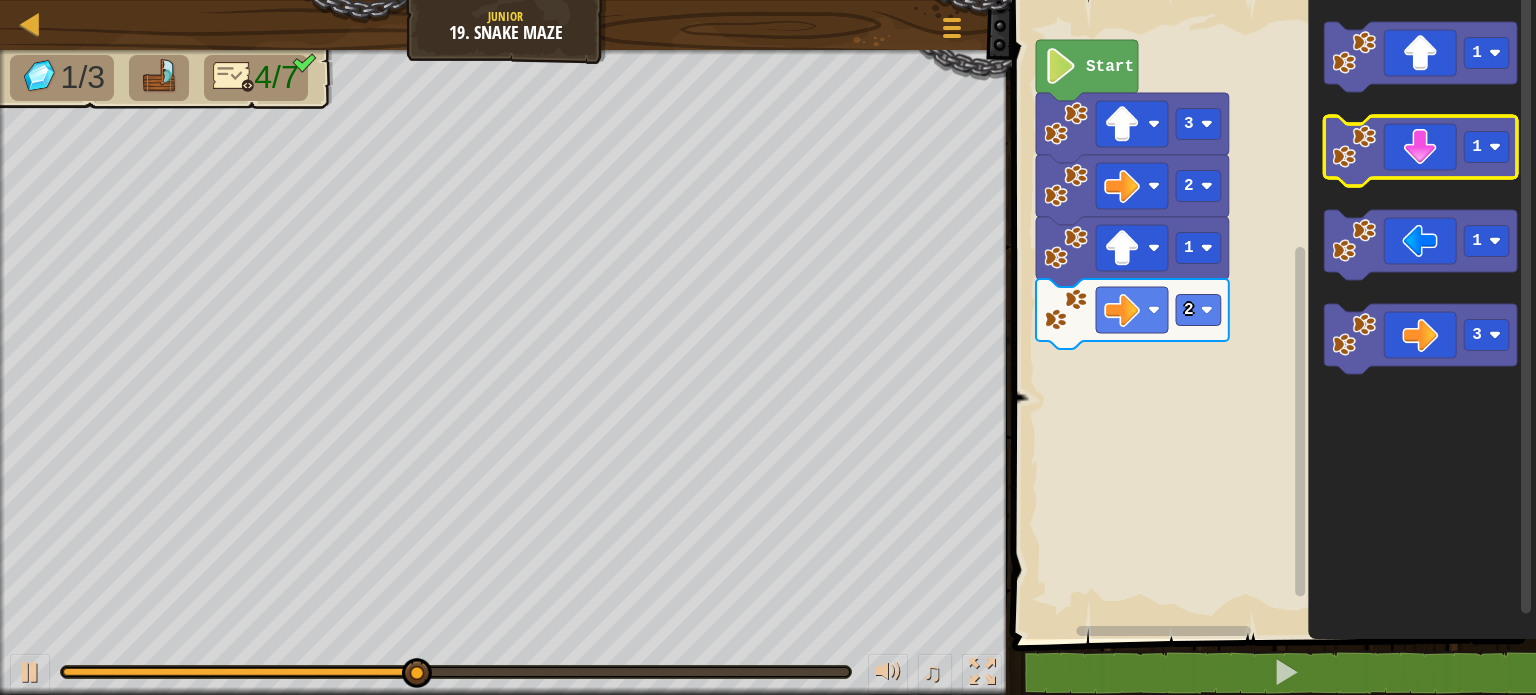 click 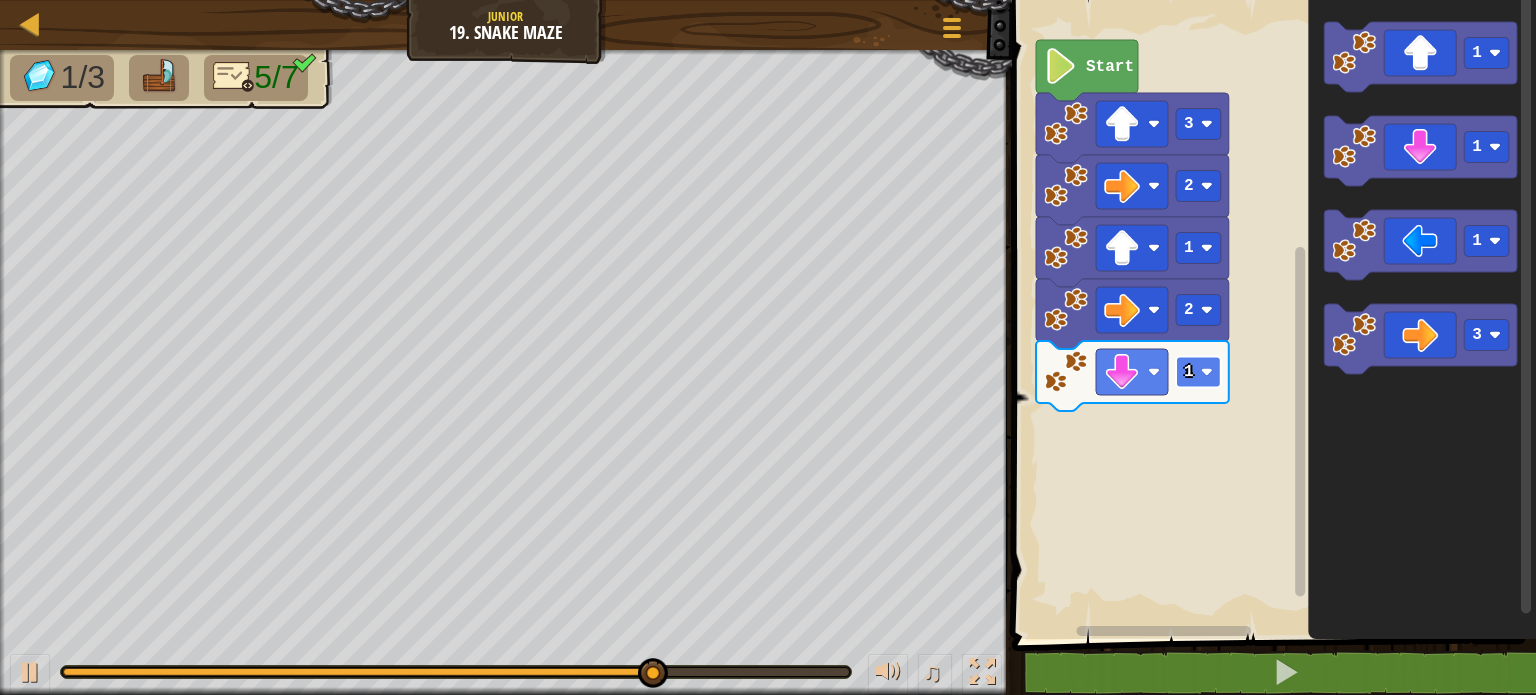 click 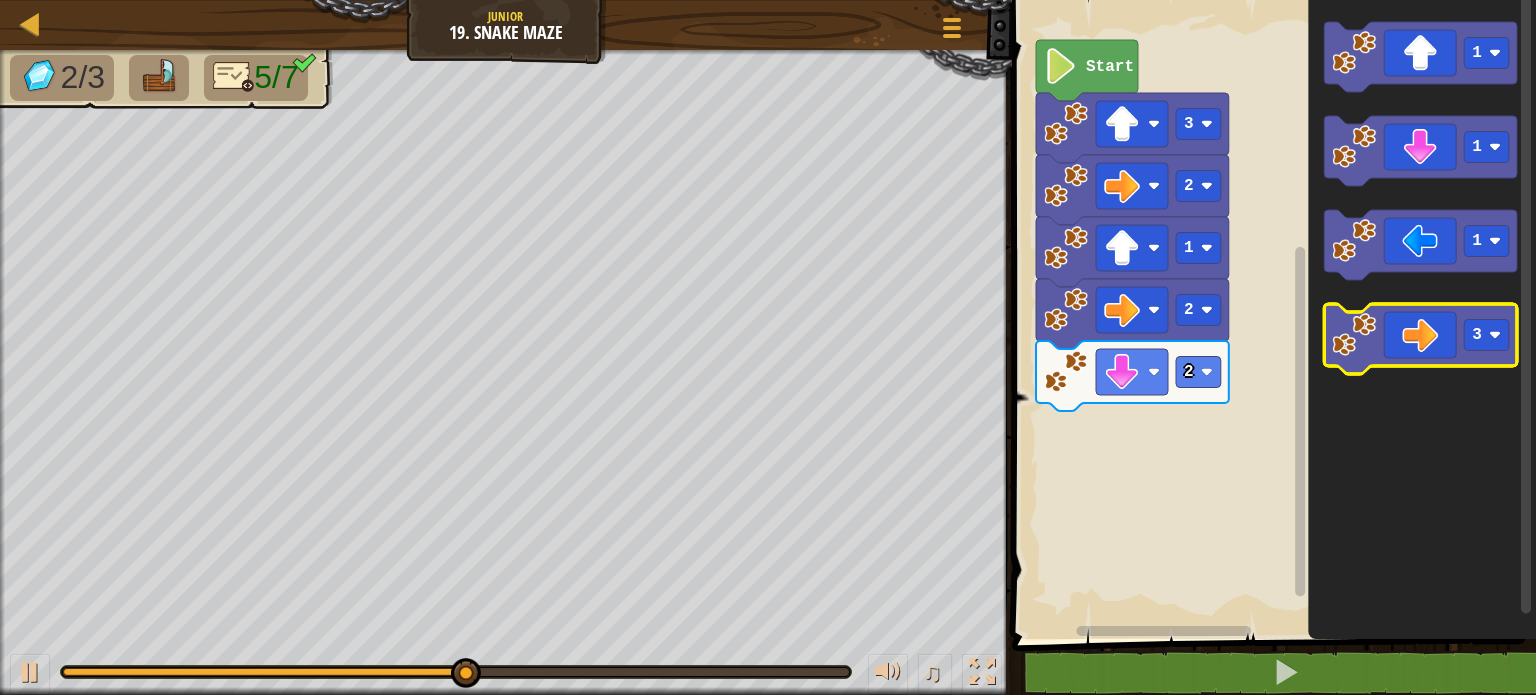 click 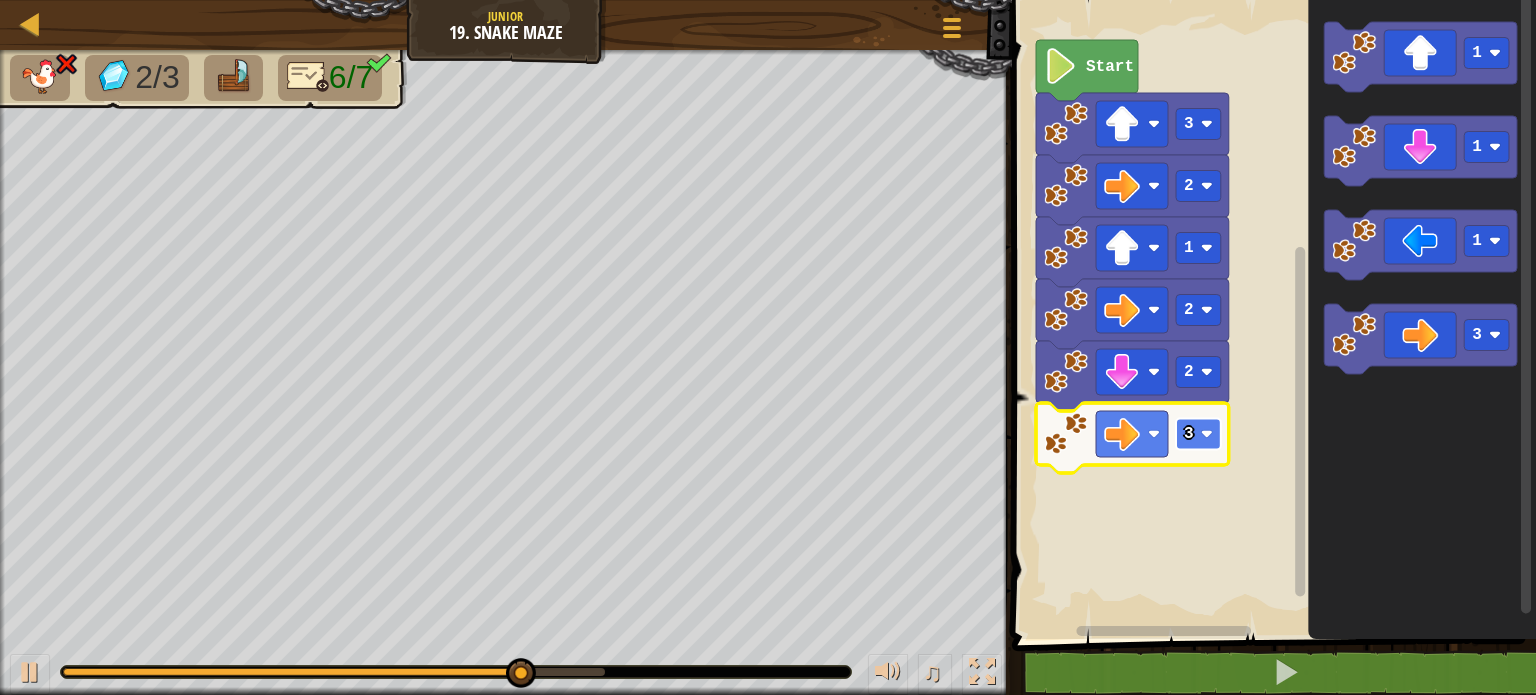 click 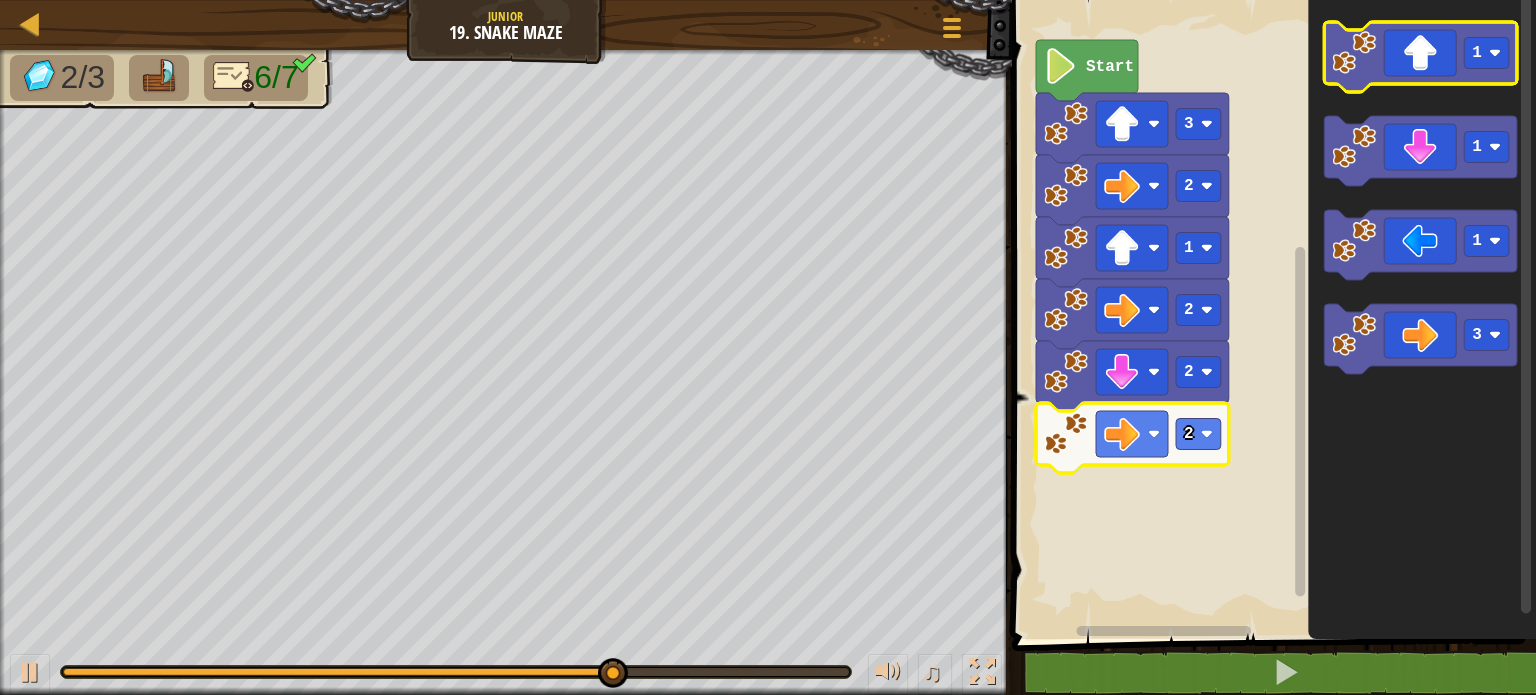 click 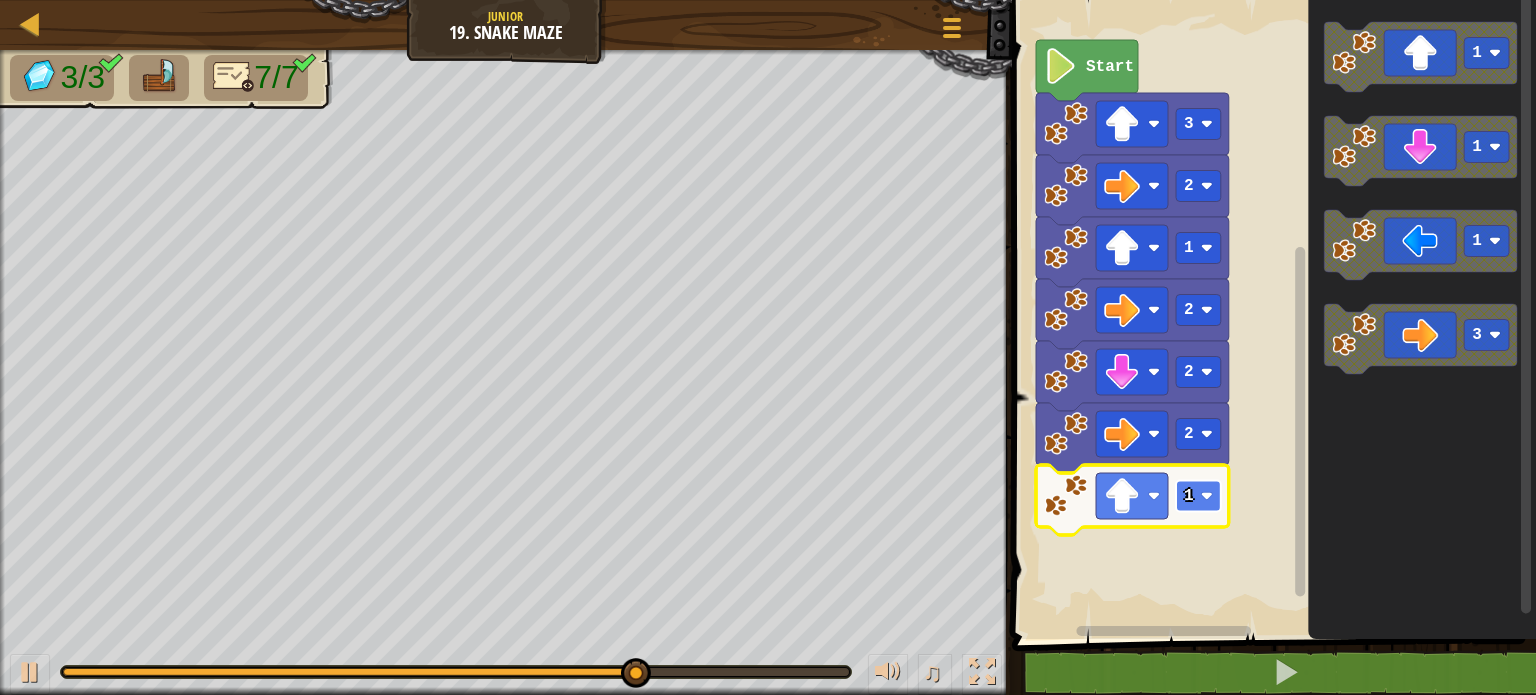 click 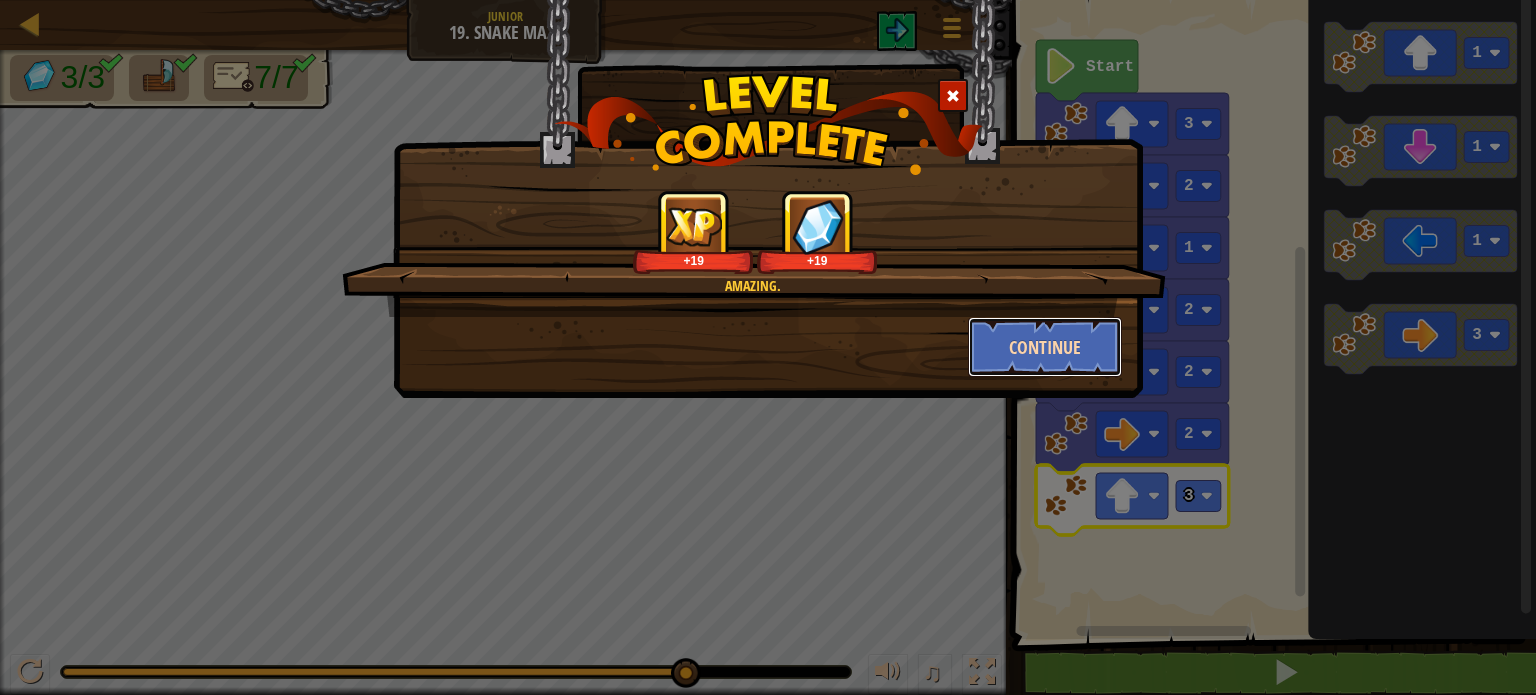 click on "Continue" at bounding box center [1045, 347] 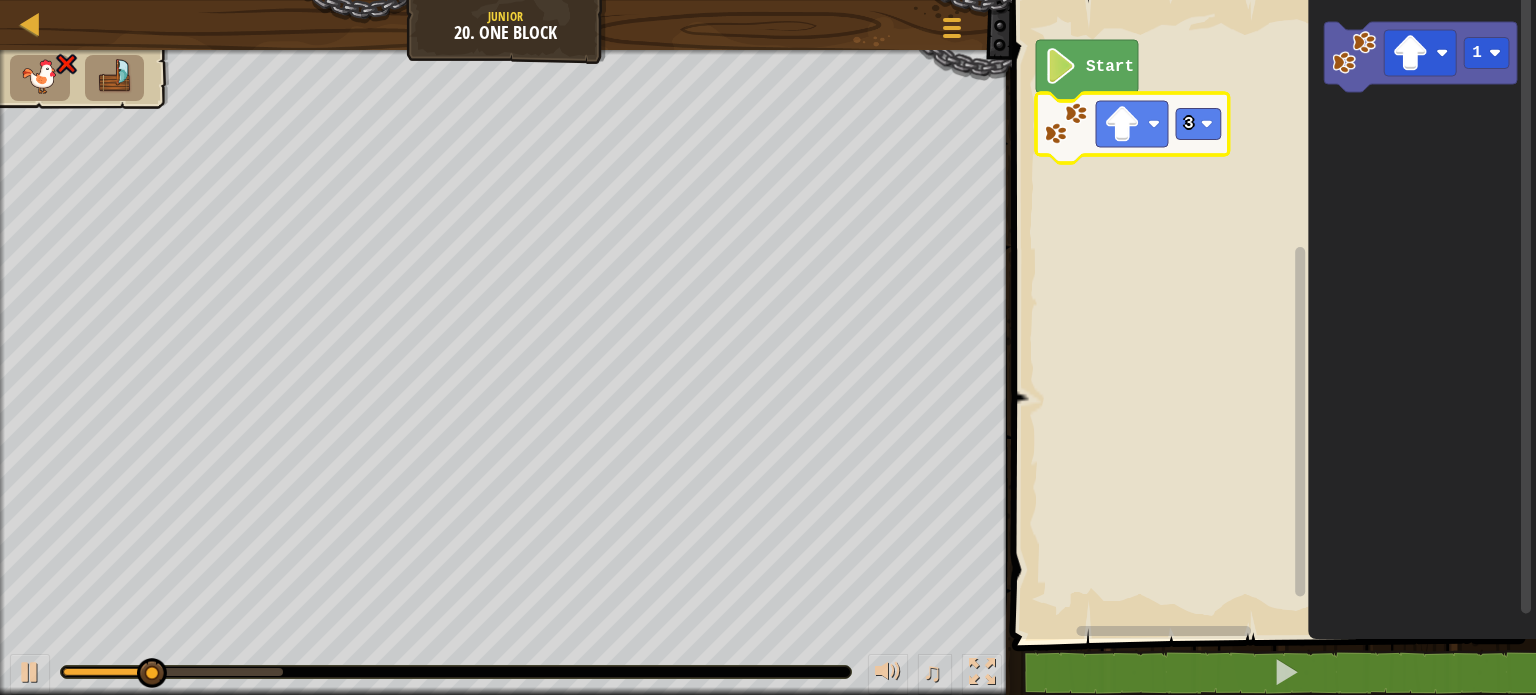 click 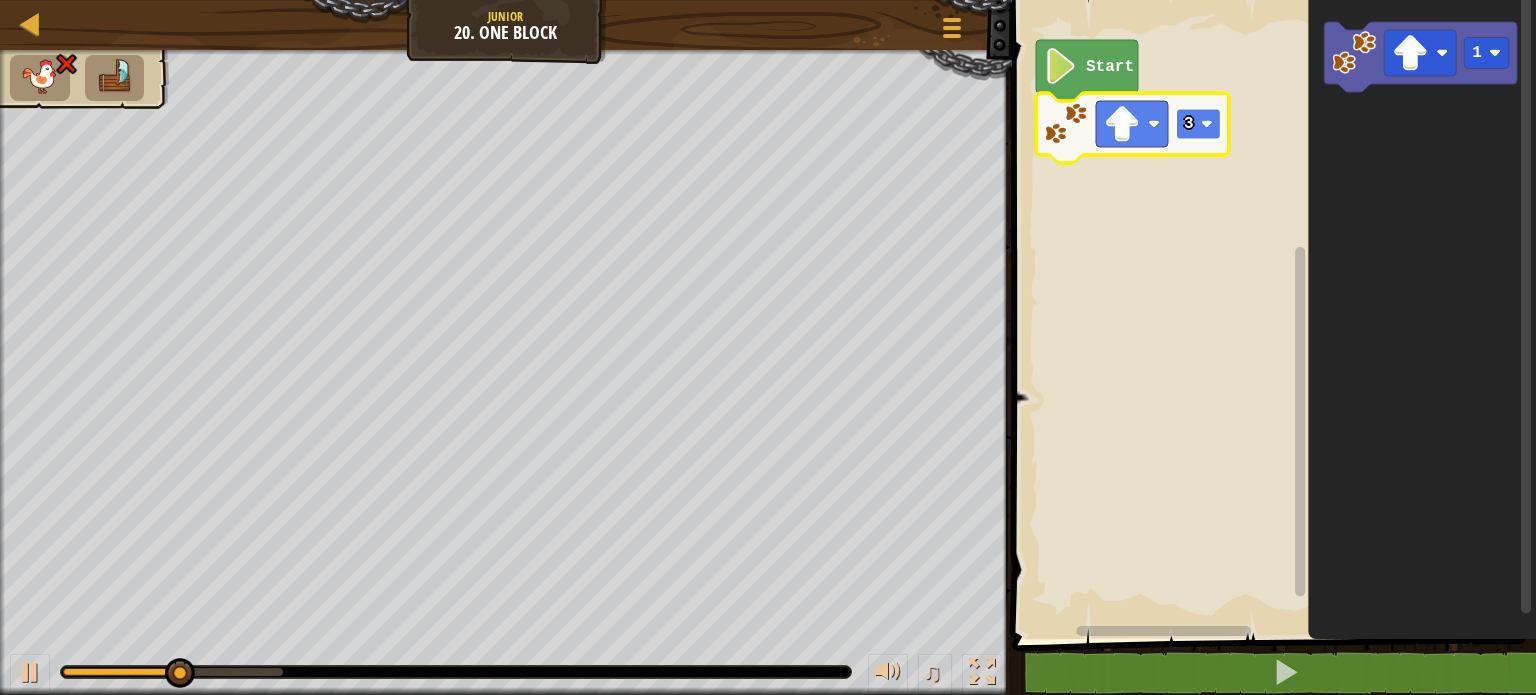 click 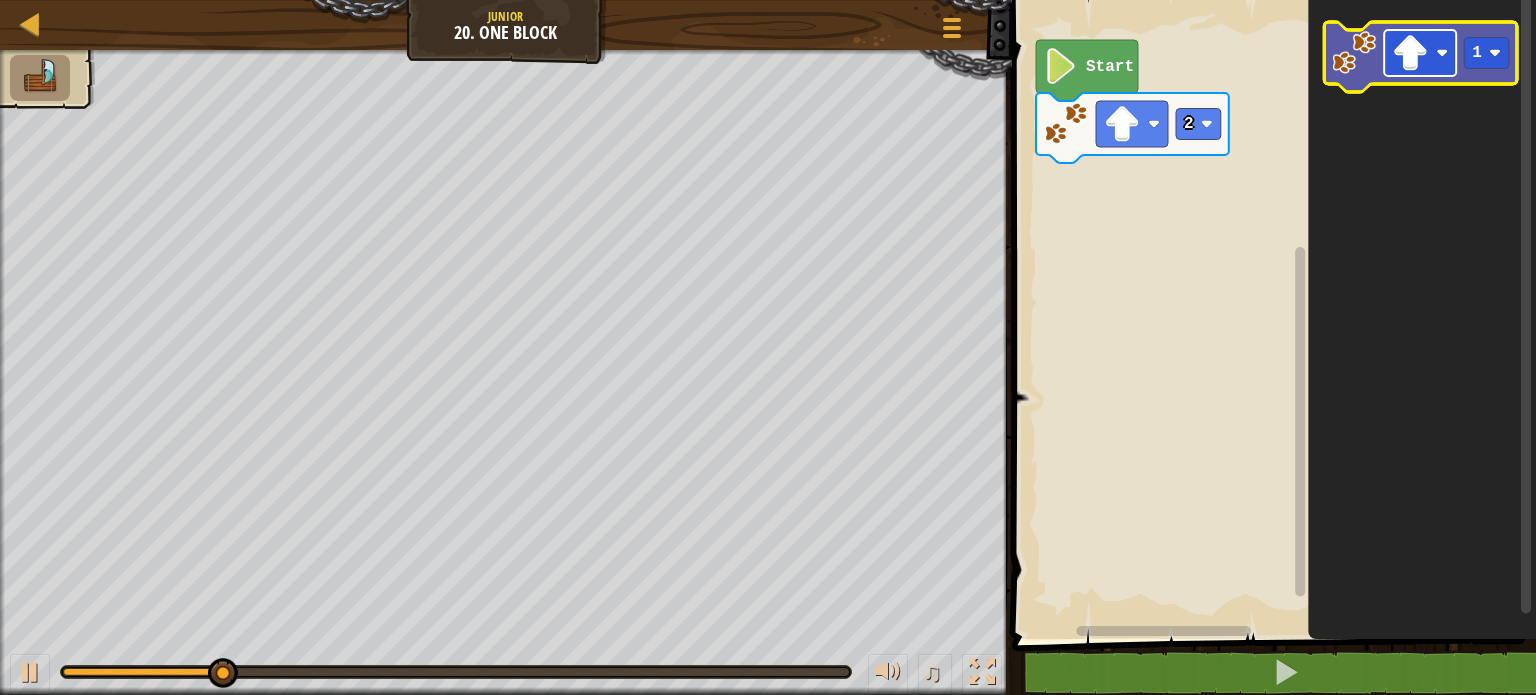 click 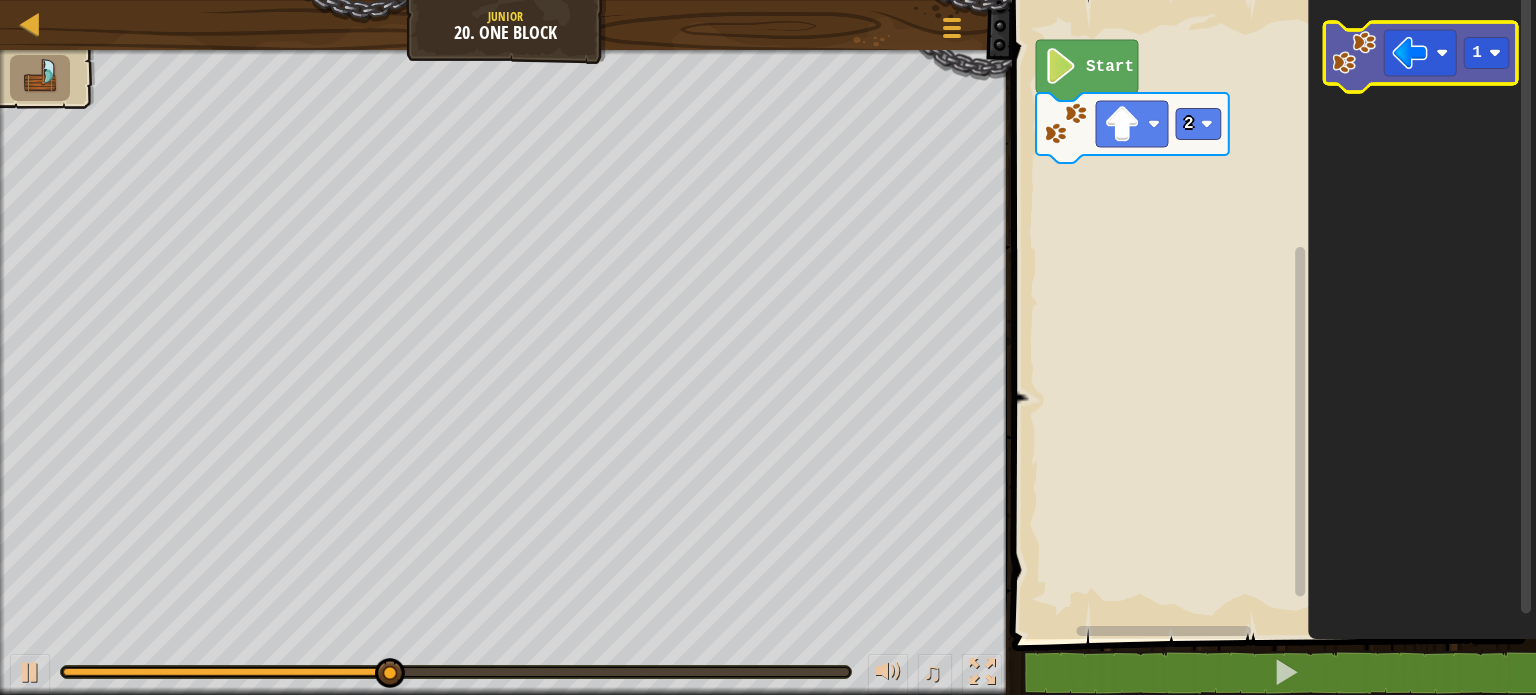 click 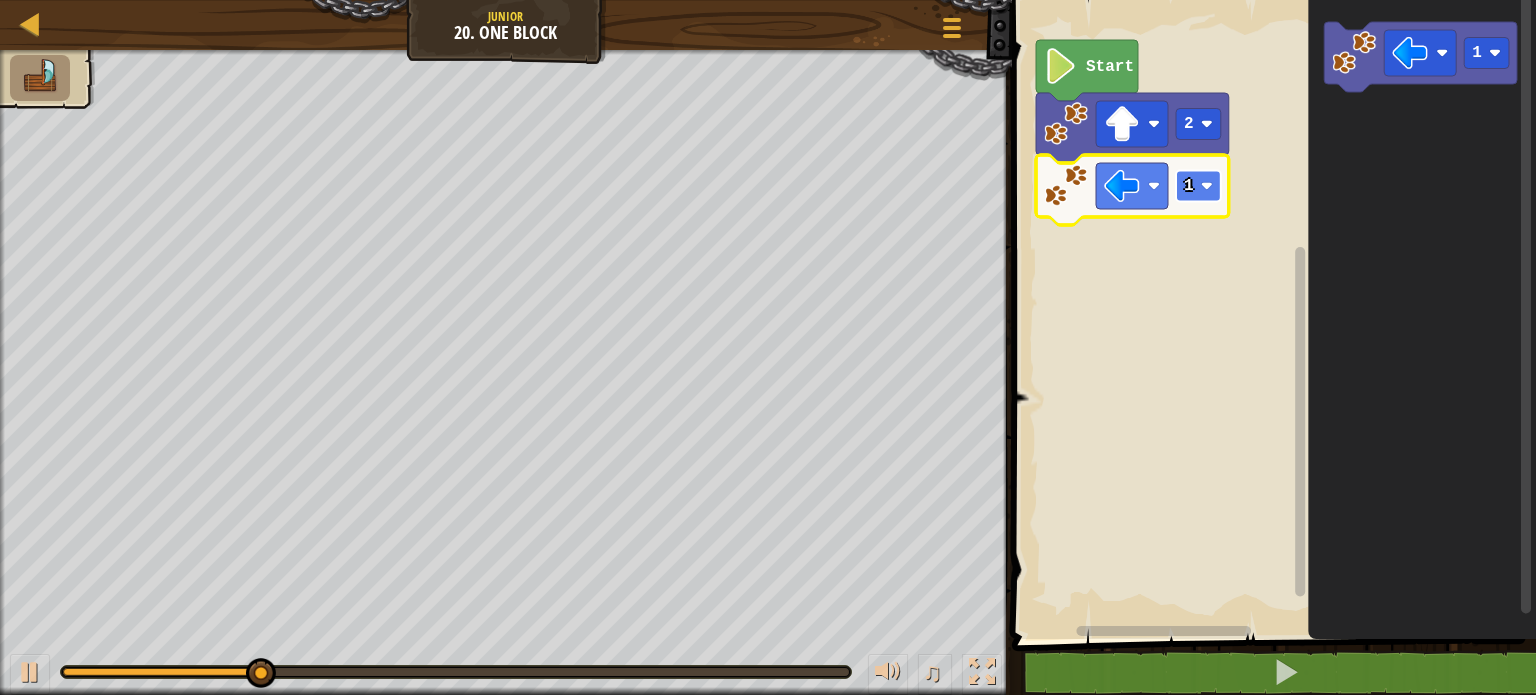 click 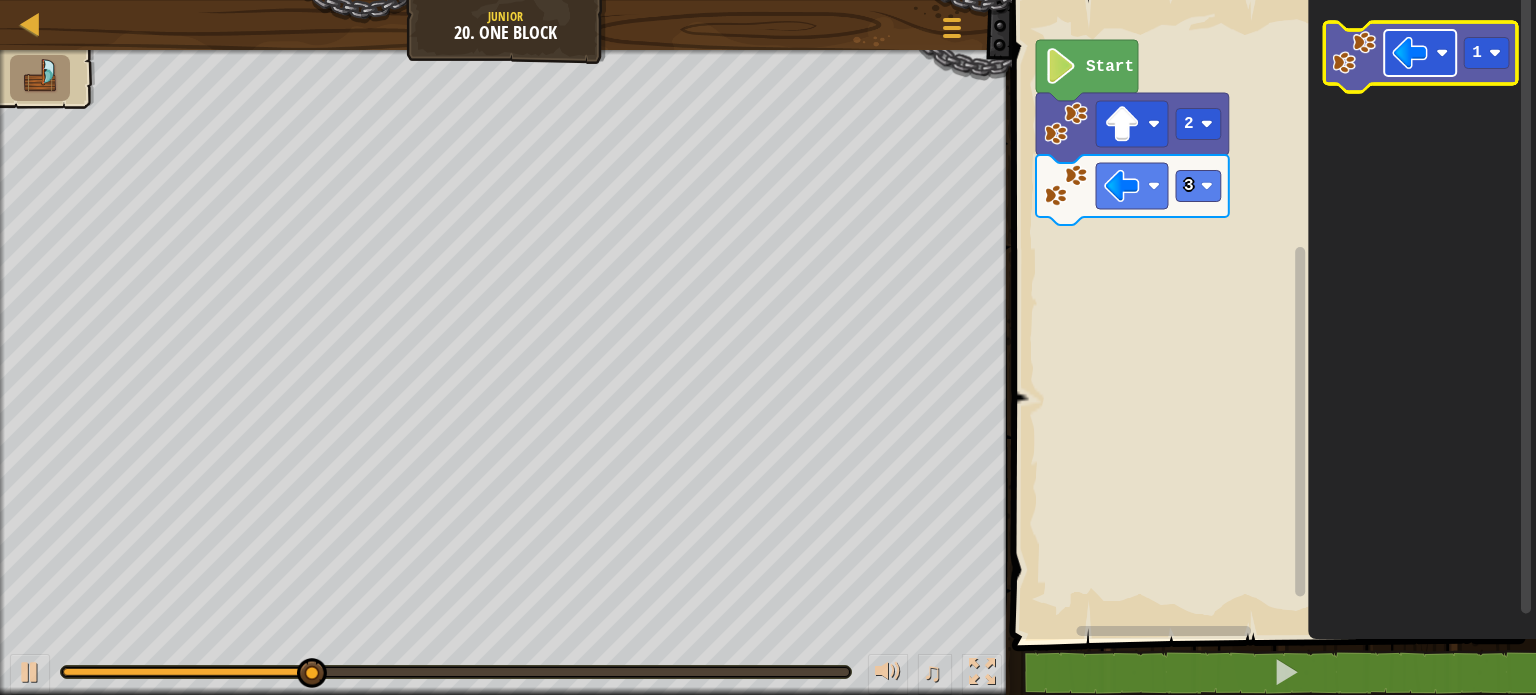 click 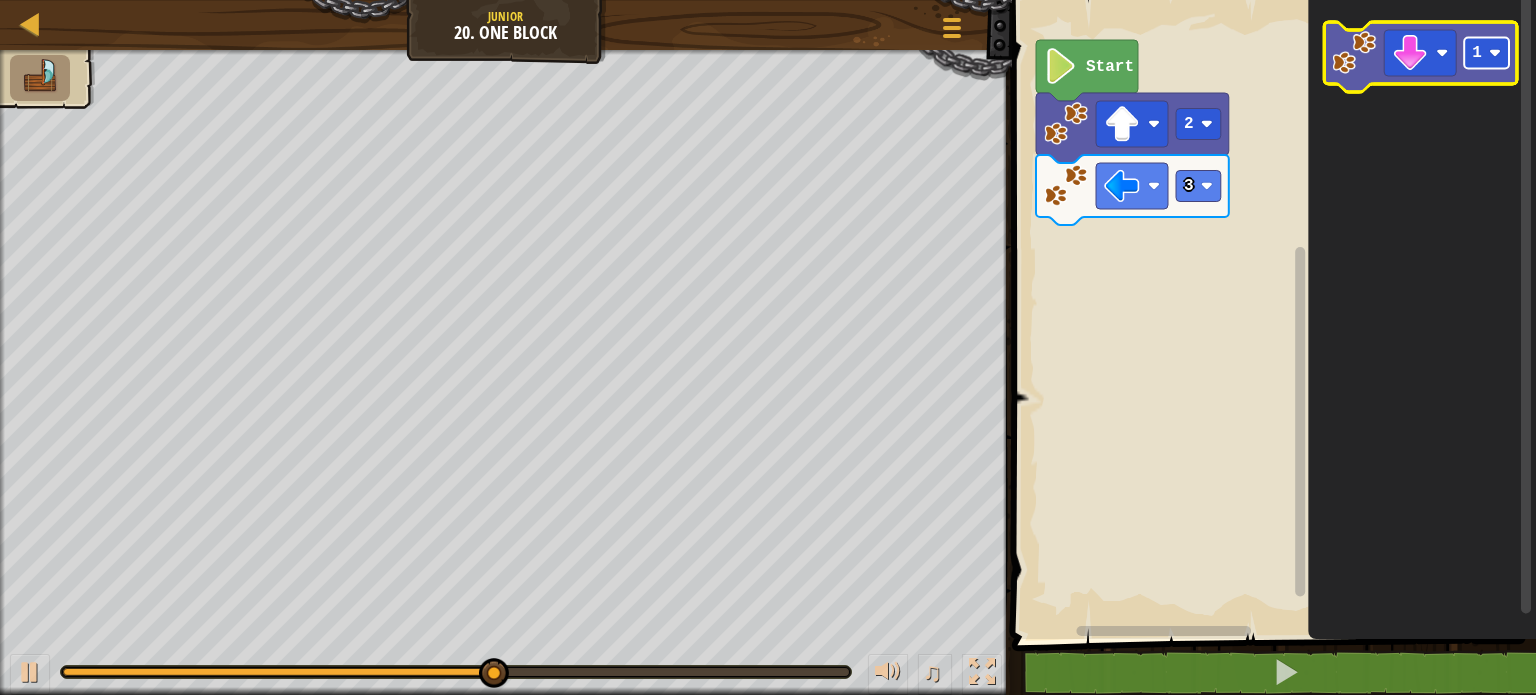 click 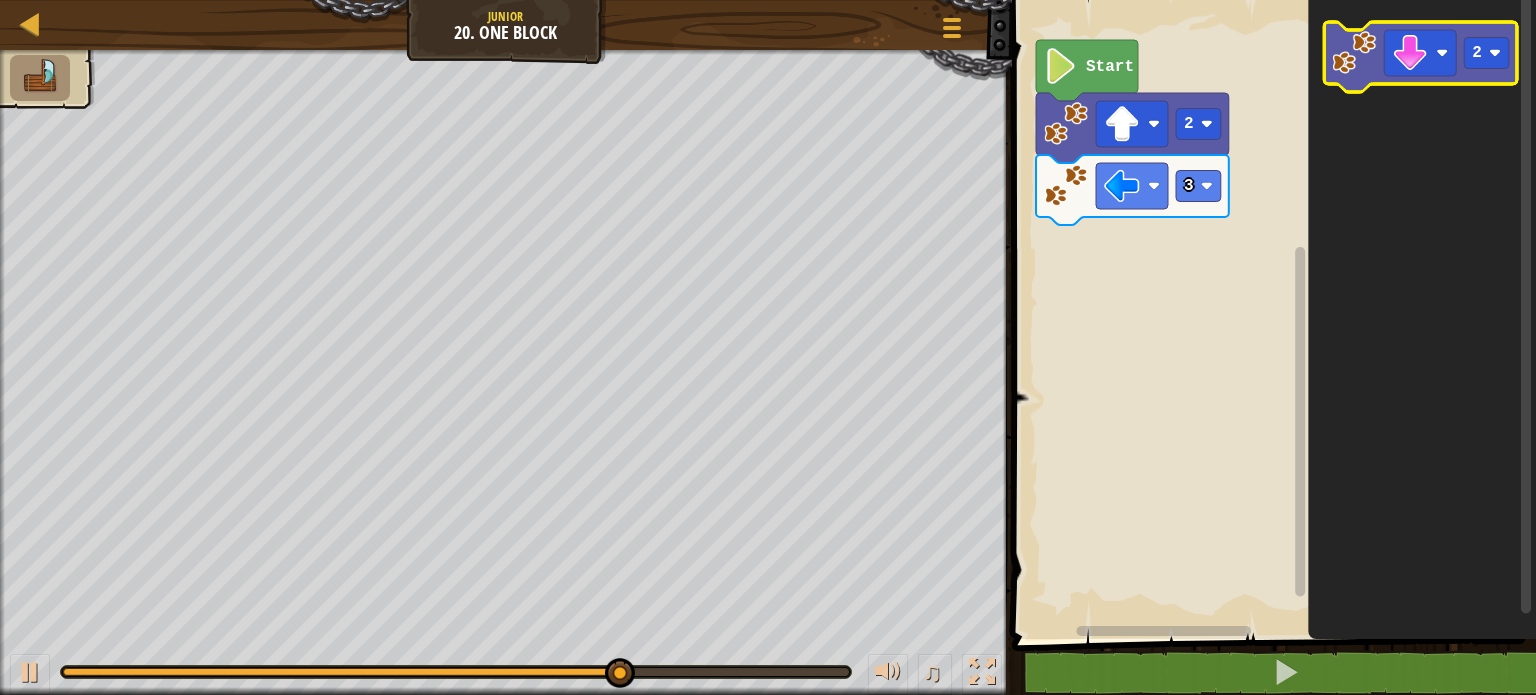 click 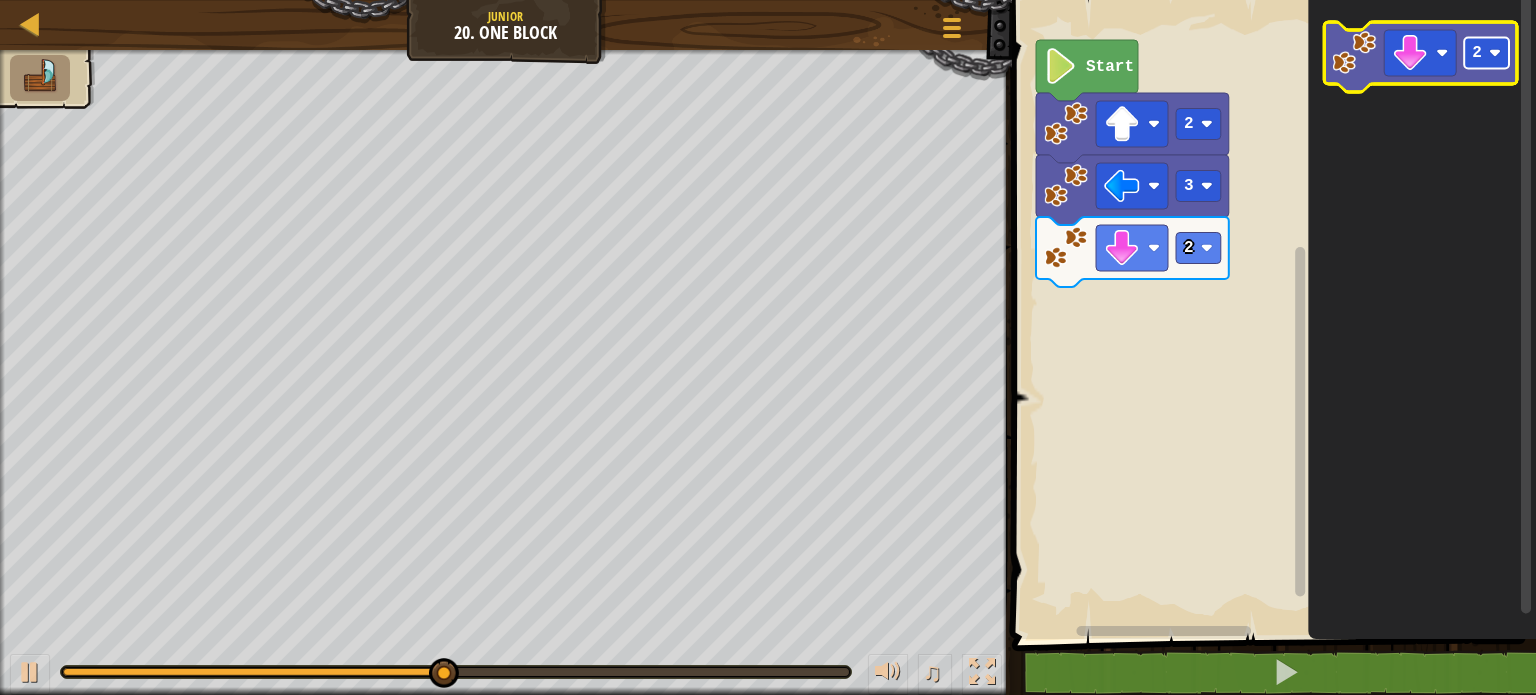 click on "2" 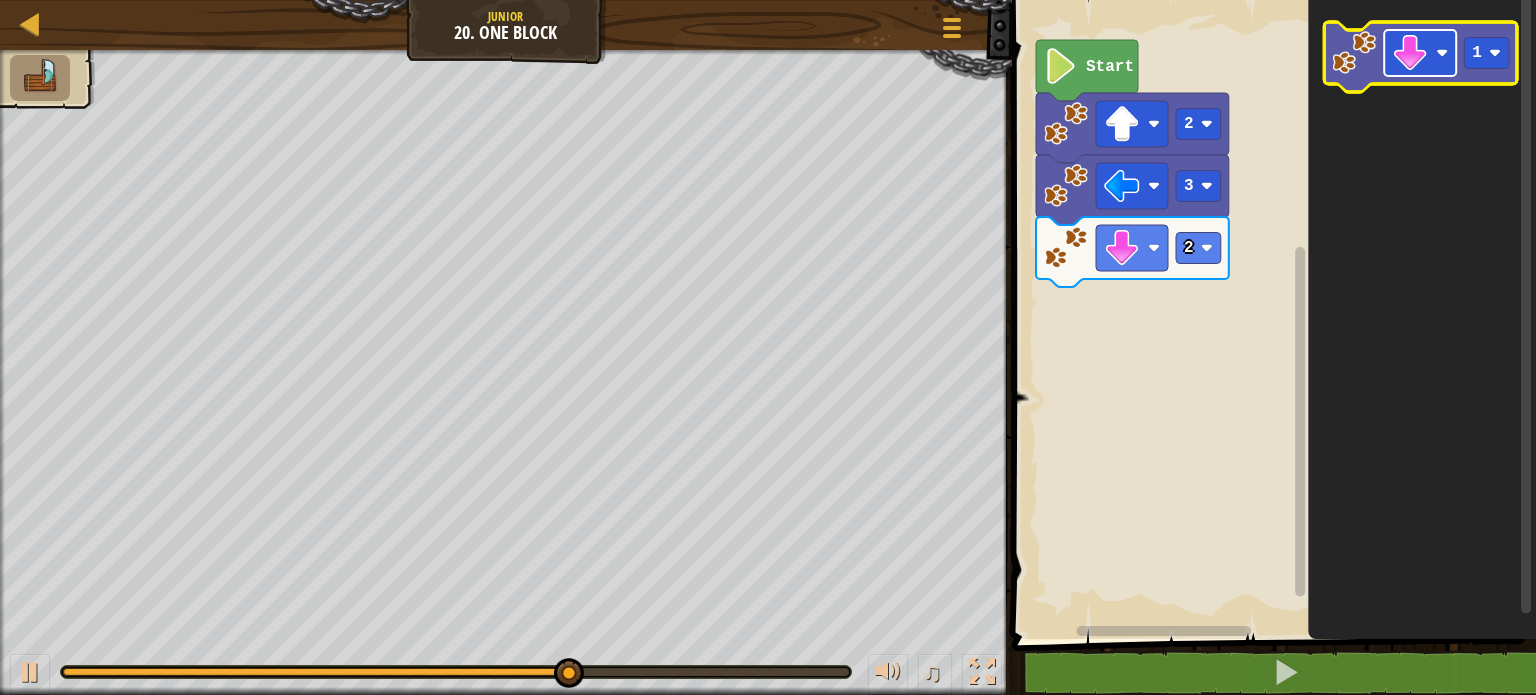 click 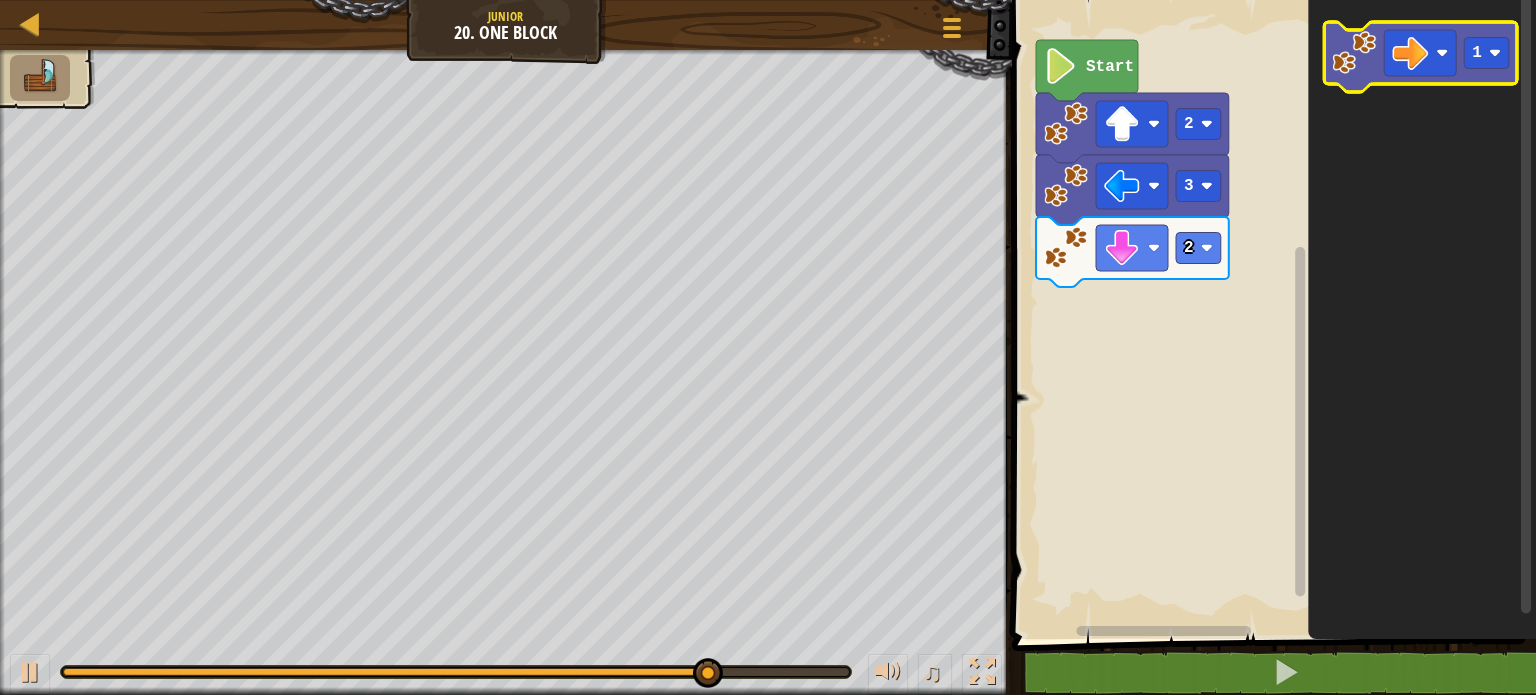 click 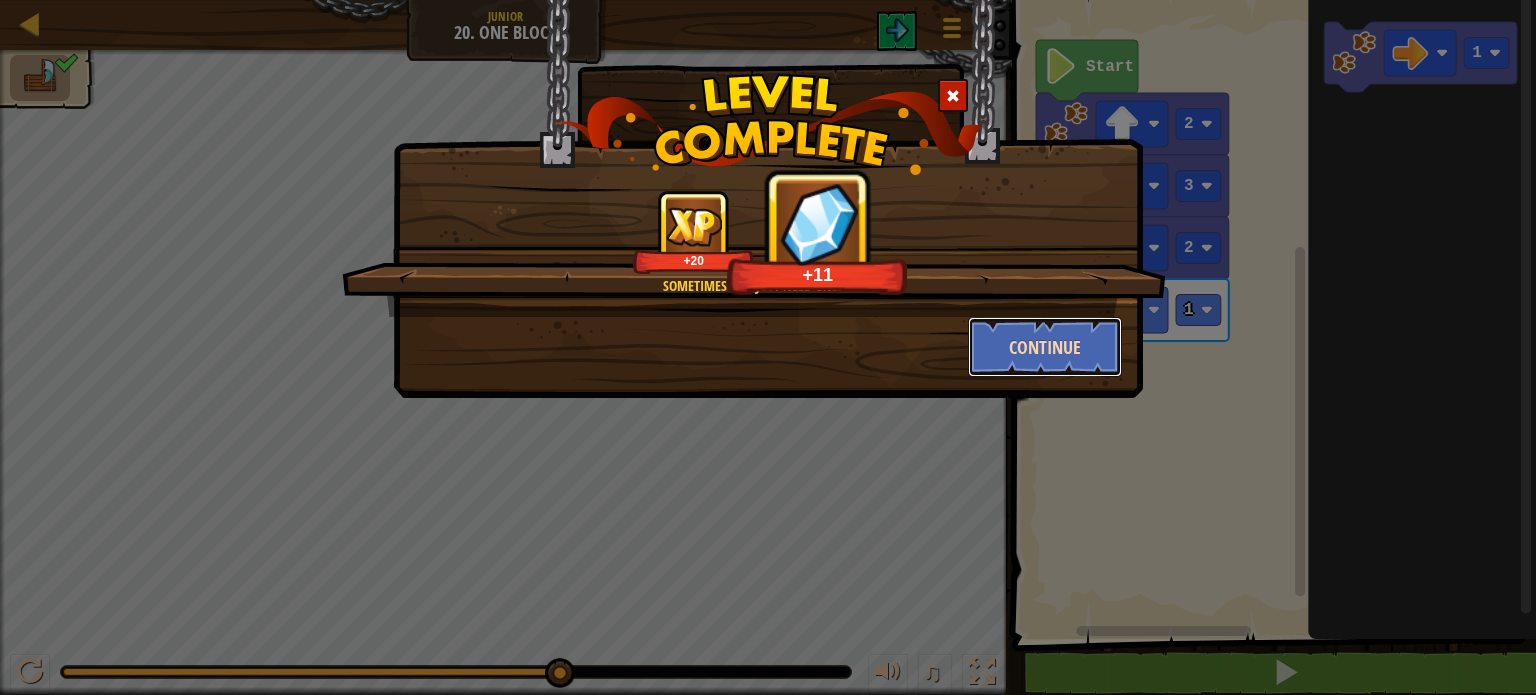 click on "Continue" at bounding box center (1045, 347) 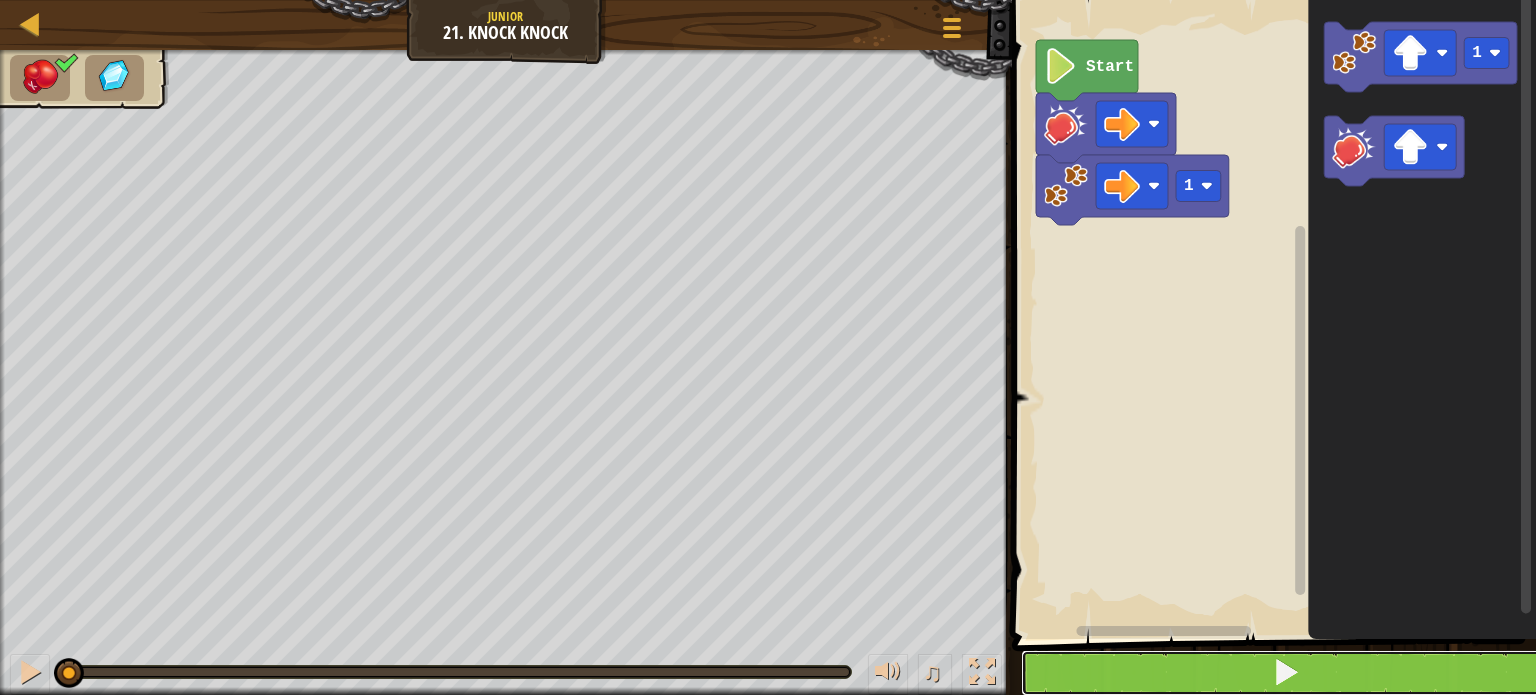 click at bounding box center (1286, 673) 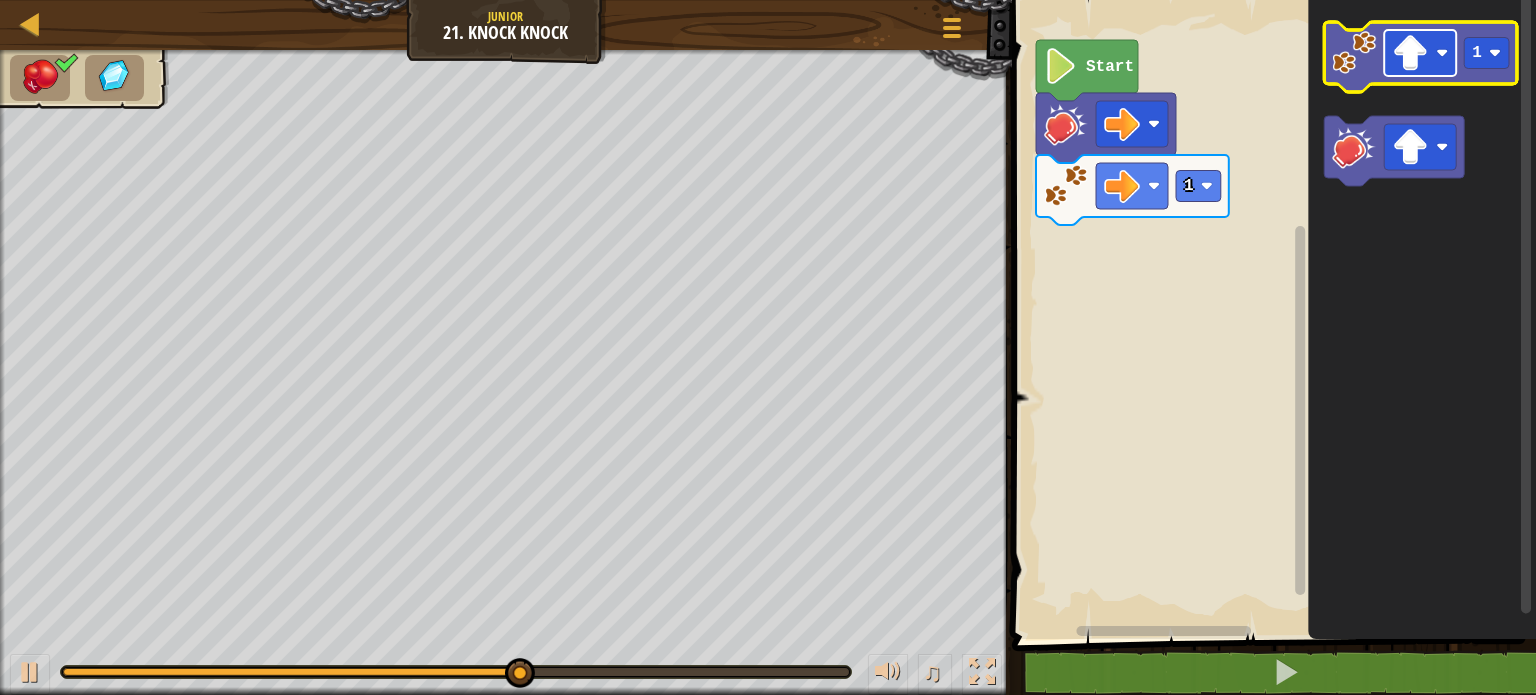 click 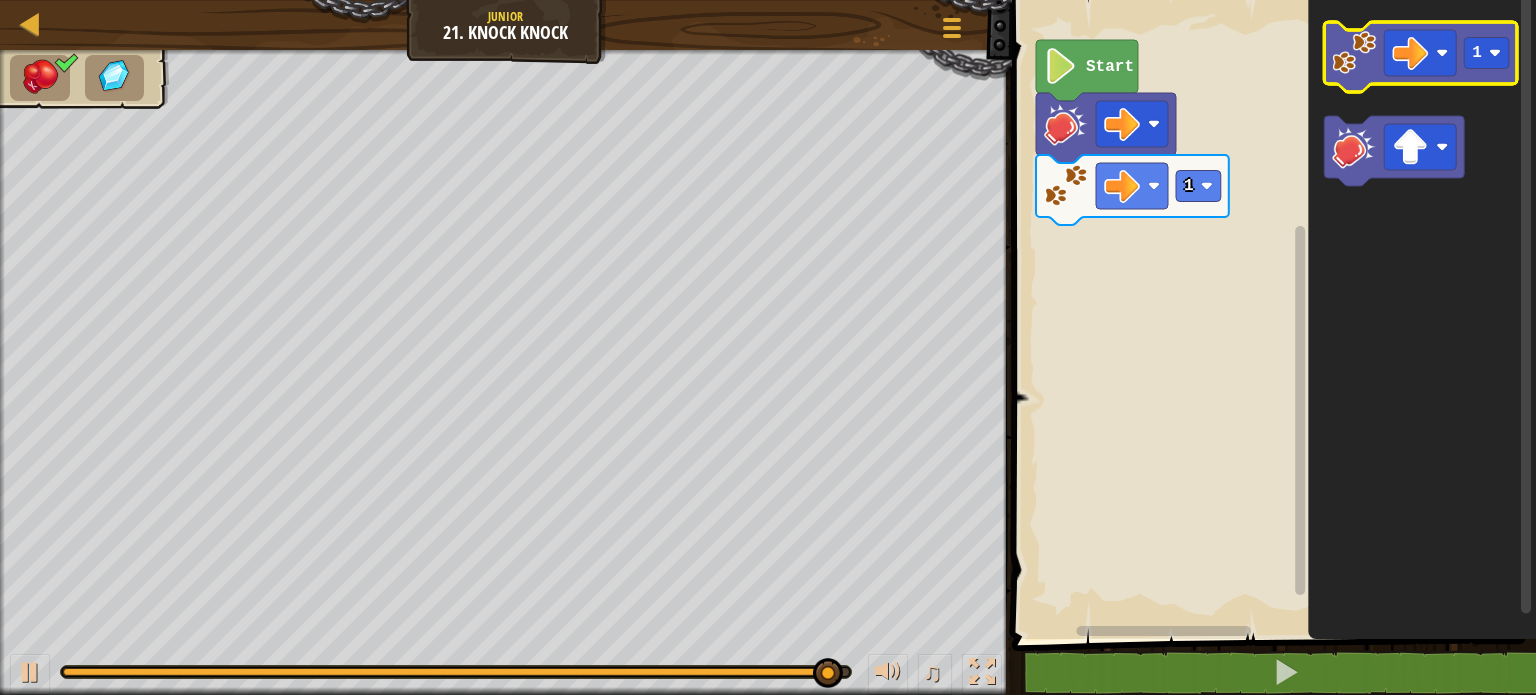 click 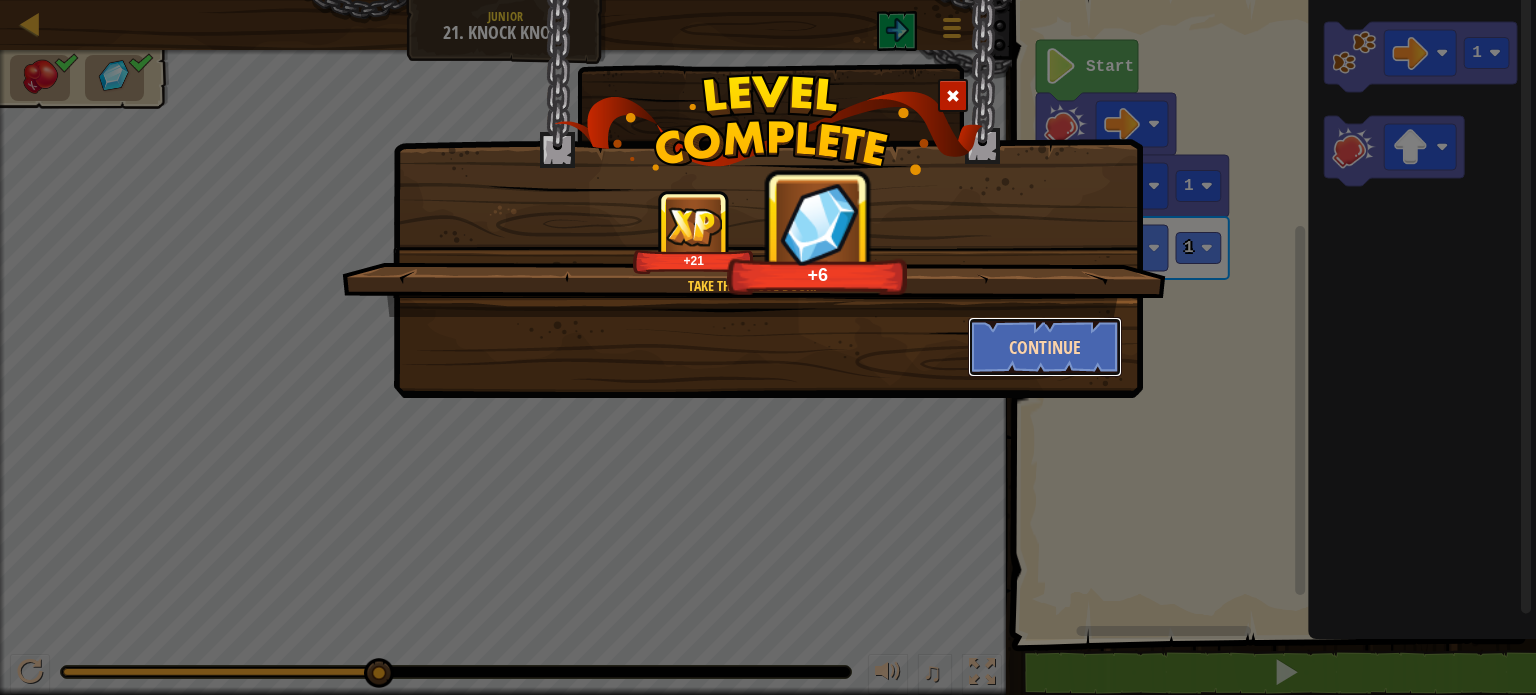 click on "Continue" at bounding box center (1045, 347) 